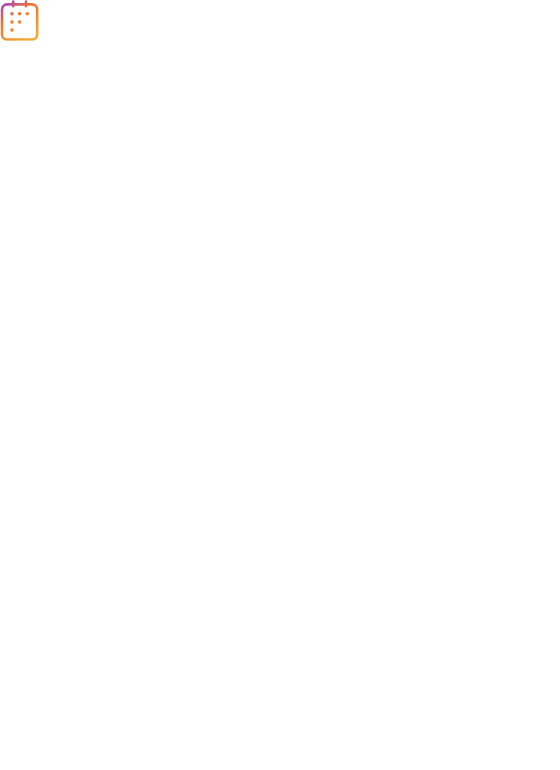 scroll, scrollTop: 0, scrollLeft: 0, axis: both 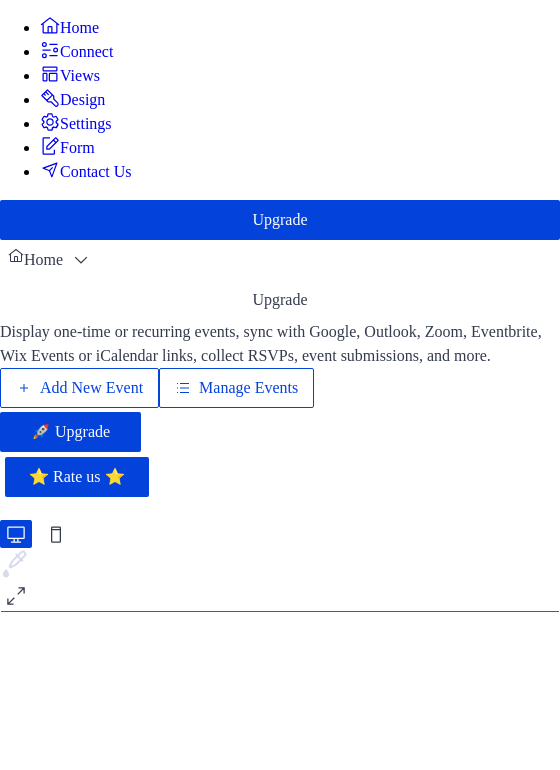click on "Manage Events" at bounding box center [248, 388] 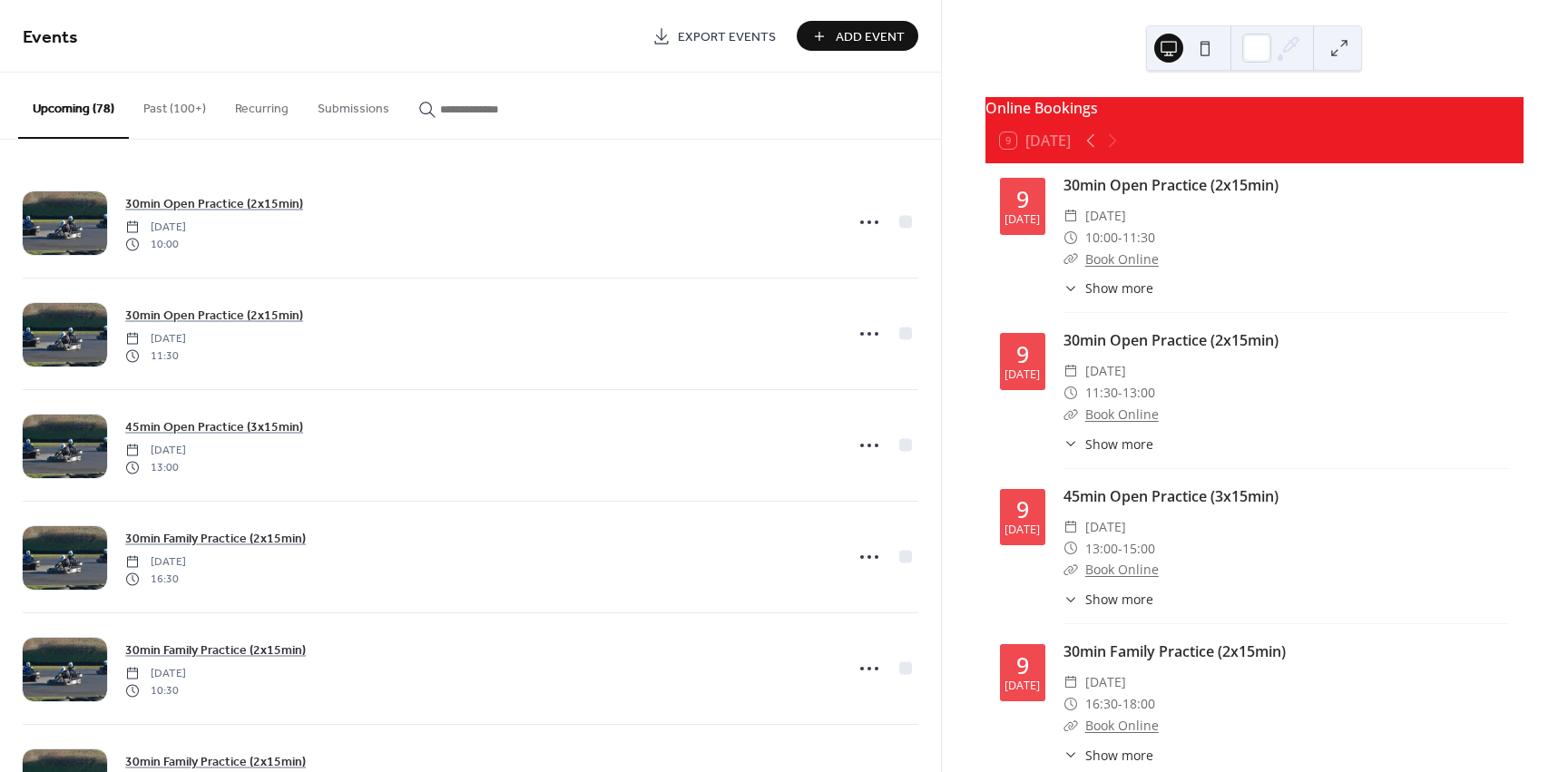 scroll, scrollTop: 0, scrollLeft: 0, axis: both 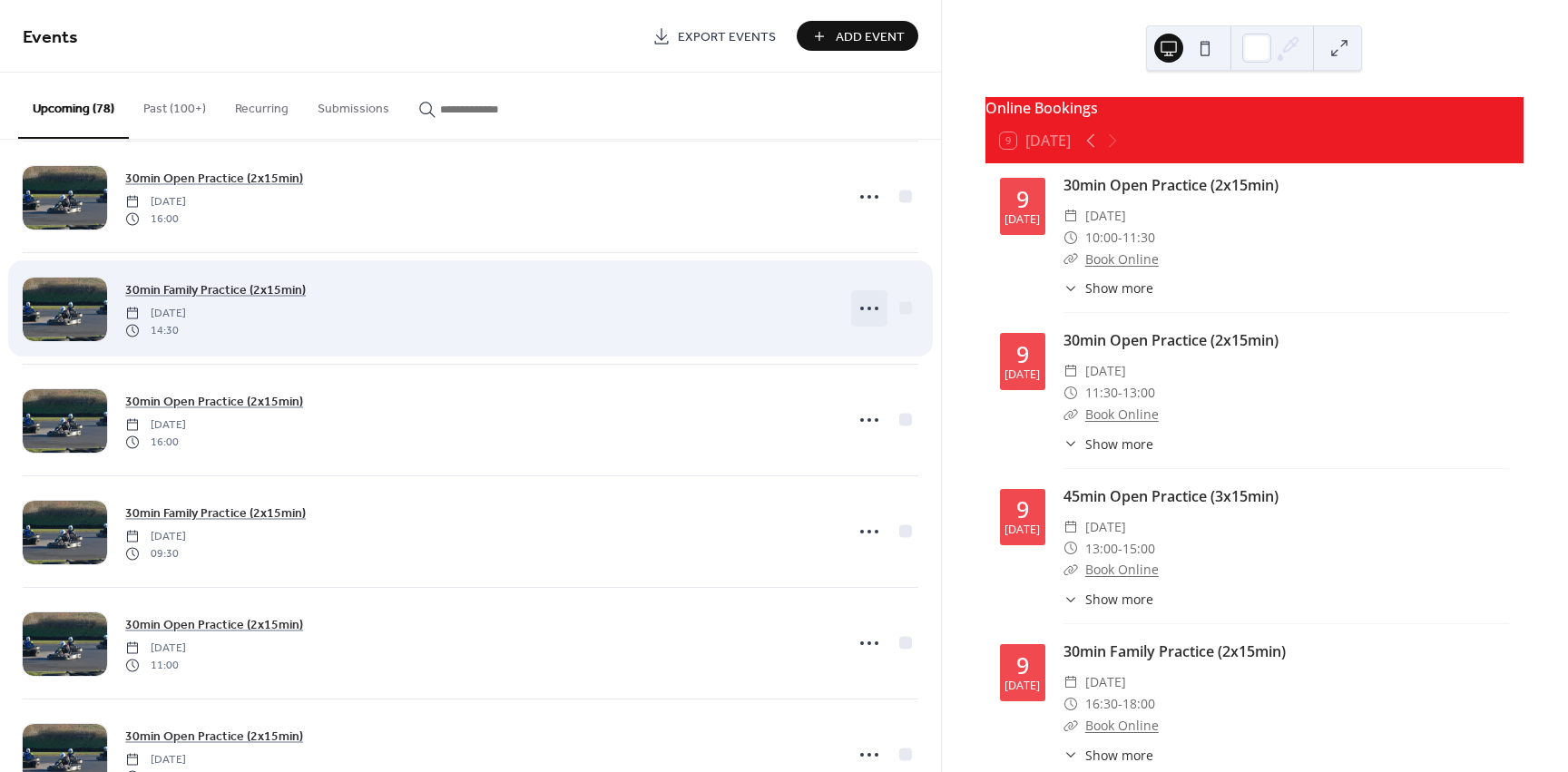 click 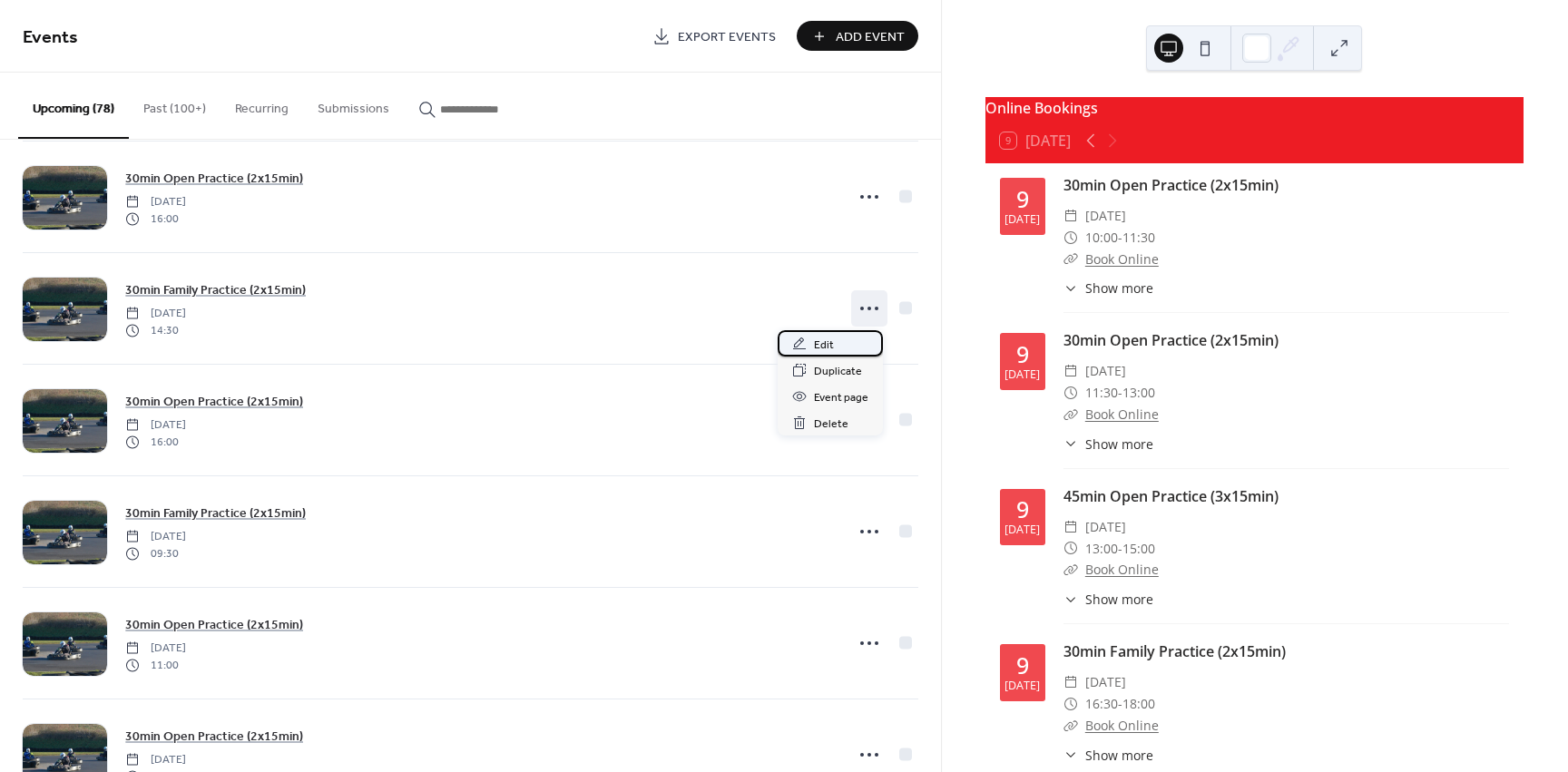 click on "Edit" at bounding box center [830, 343] 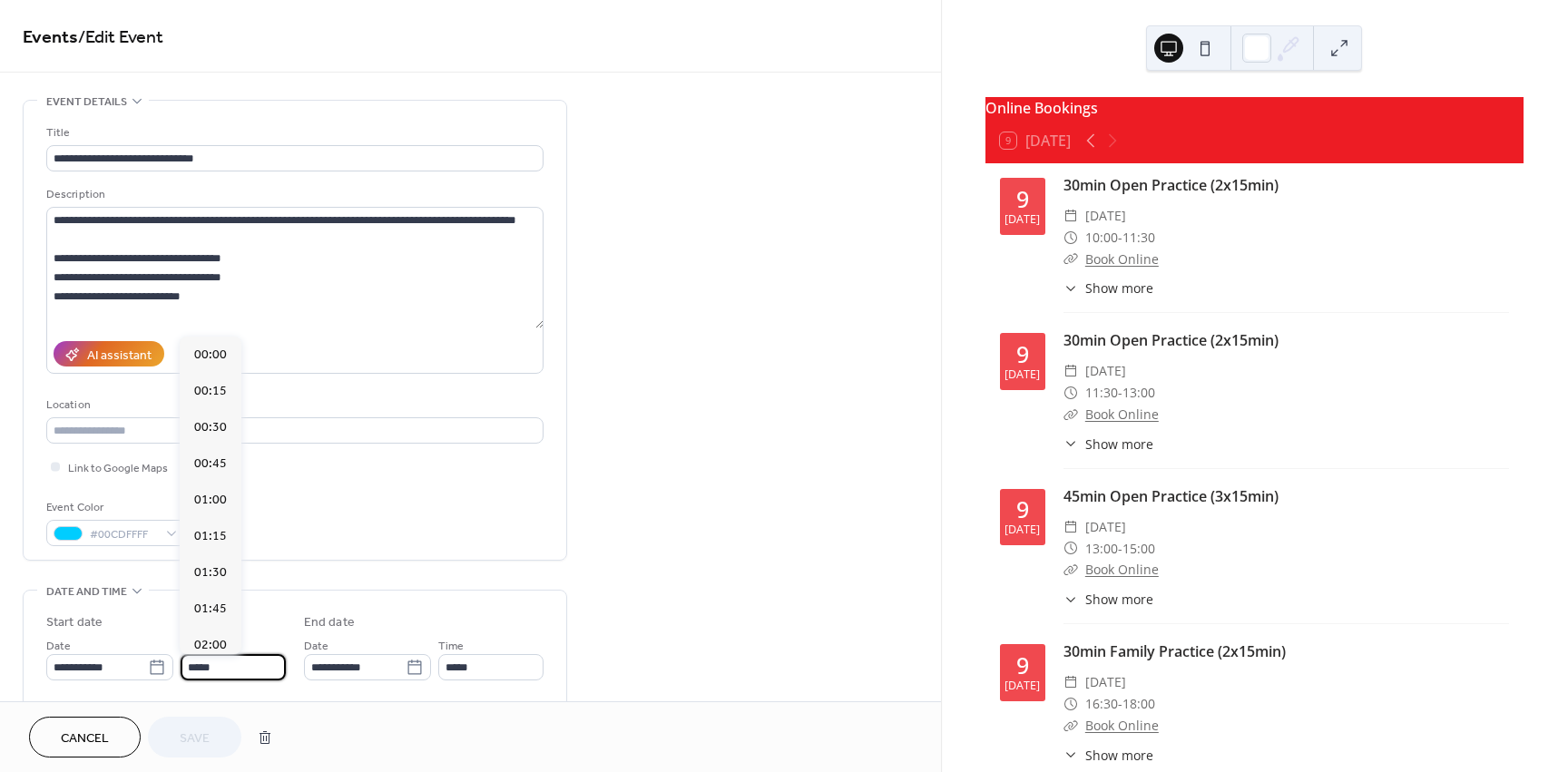 click on "*****" at bounding box center [233, 667] 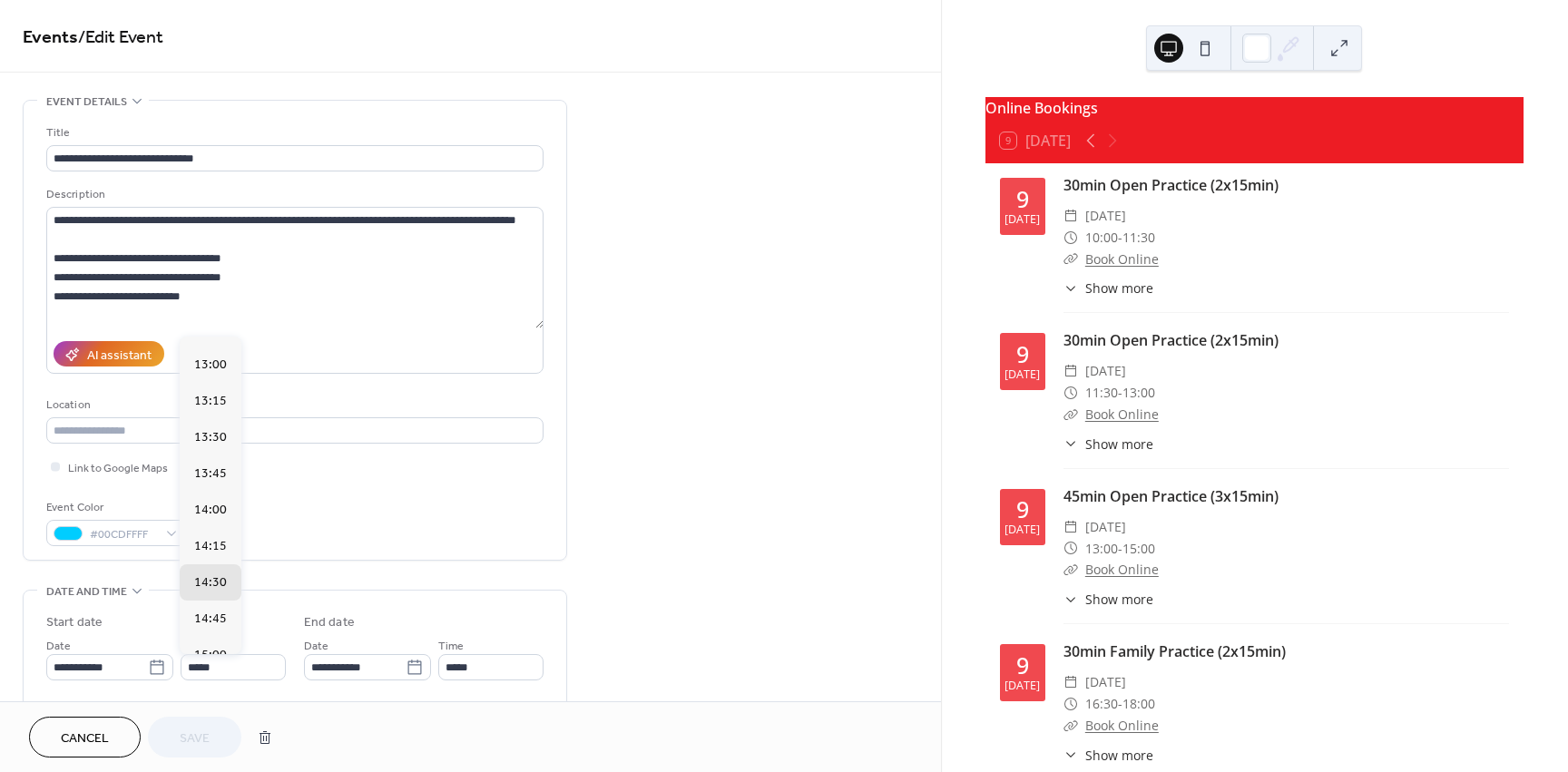 scroll, scrollTop: 1835, scrollLeft: 0, axis: vertical 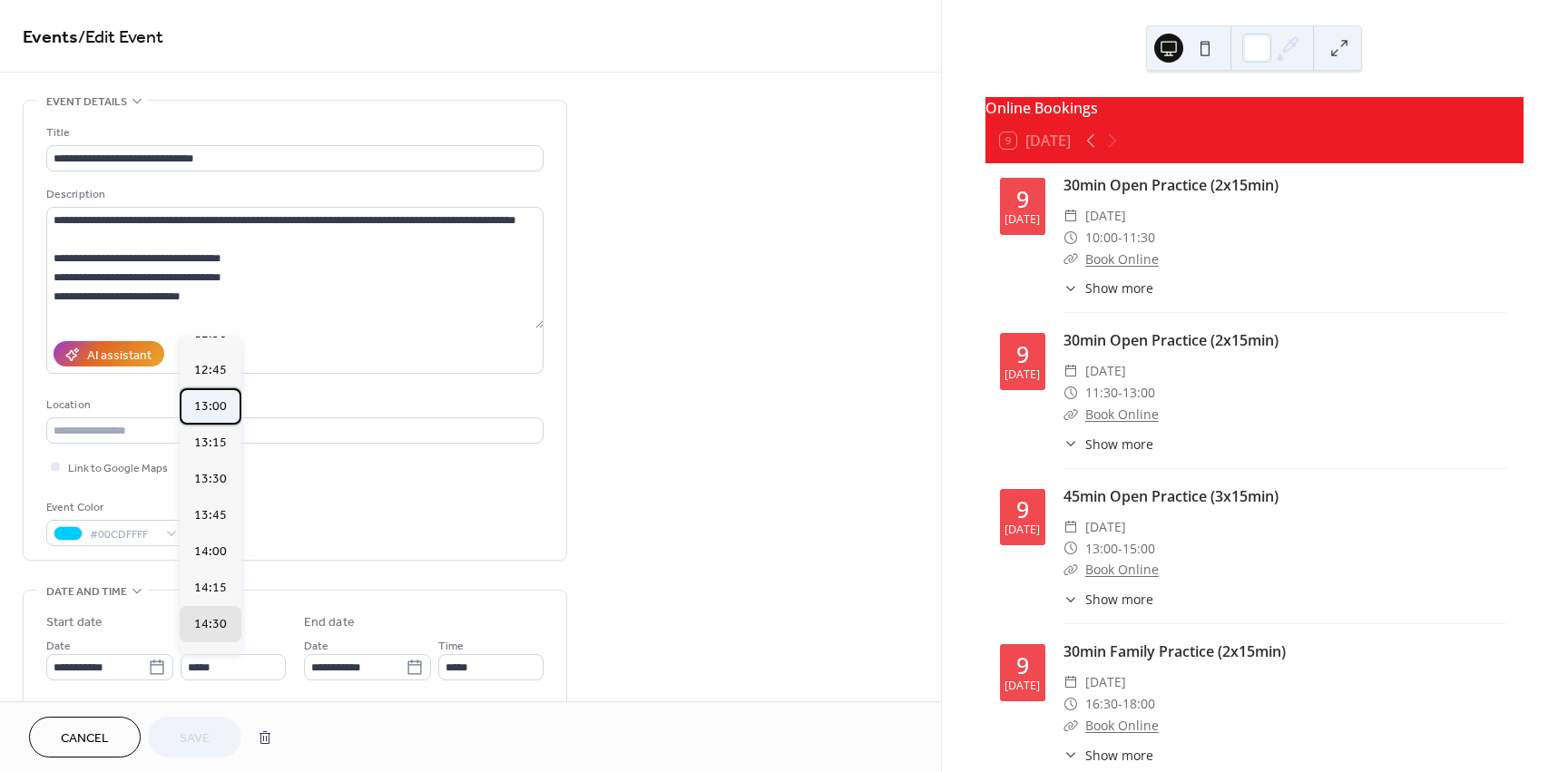 click on "13:00" at bounding box center [211, 406] 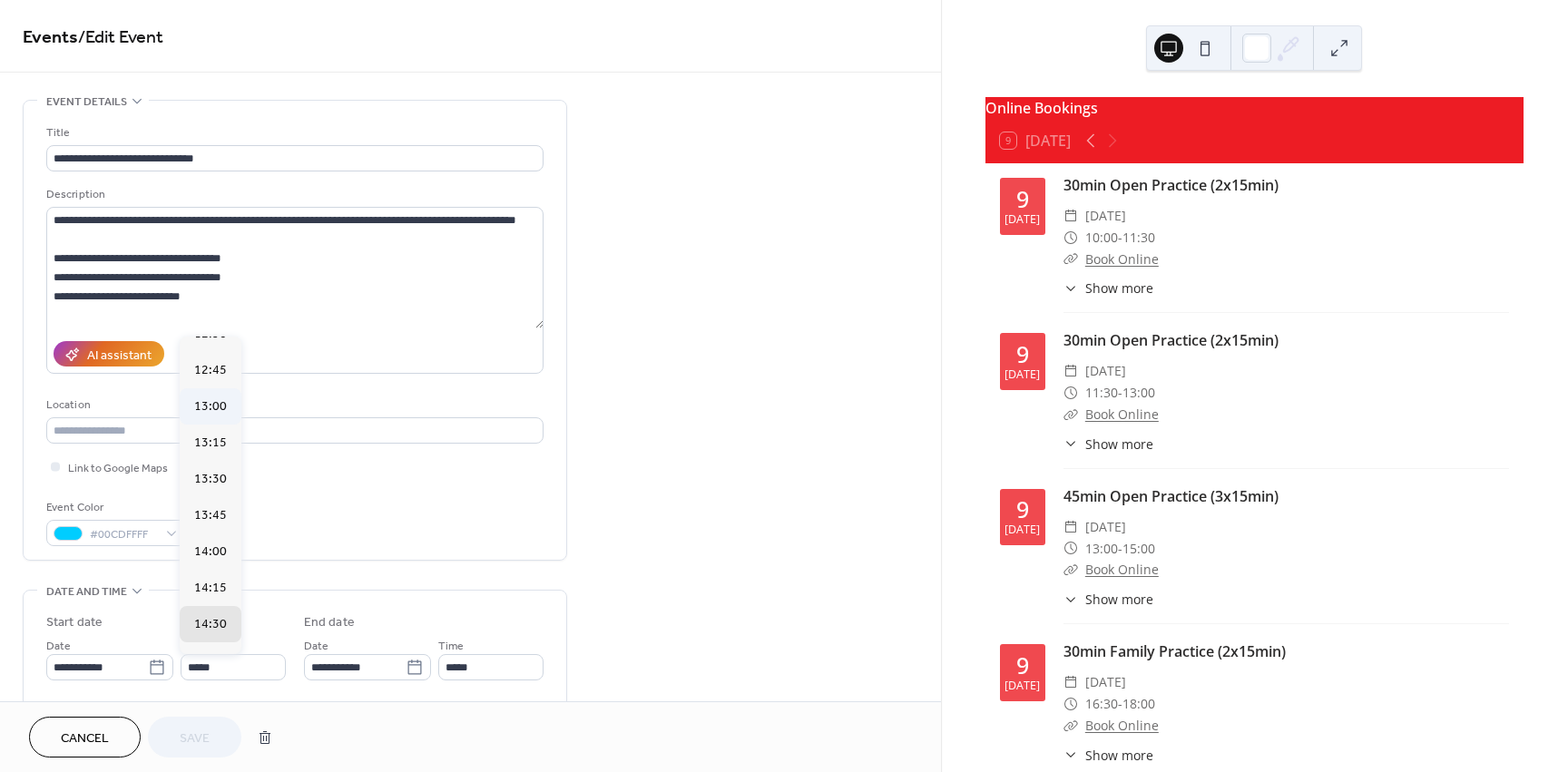 type on "*****" 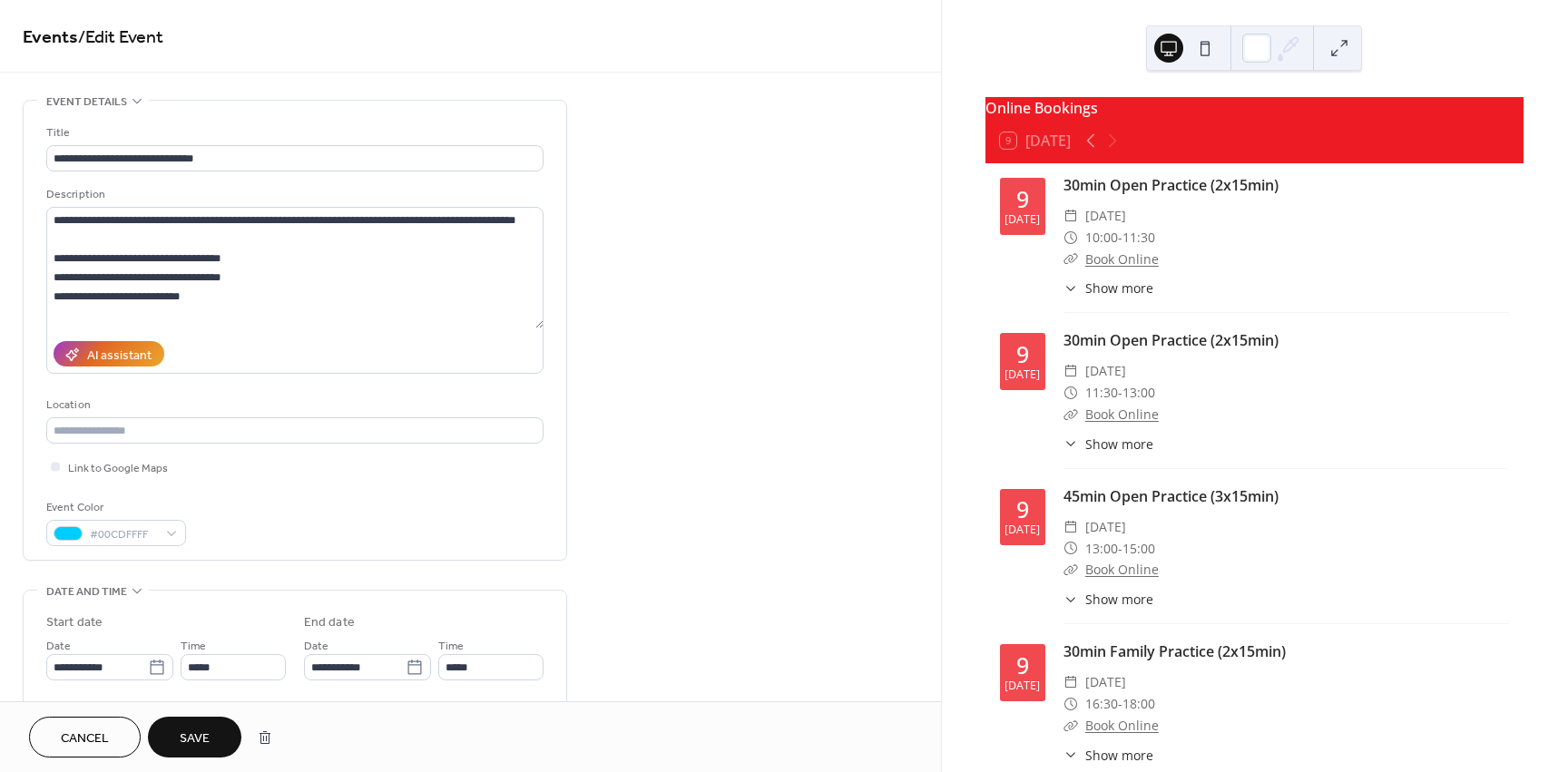 click on "**********" at bounding box center [470, 723] 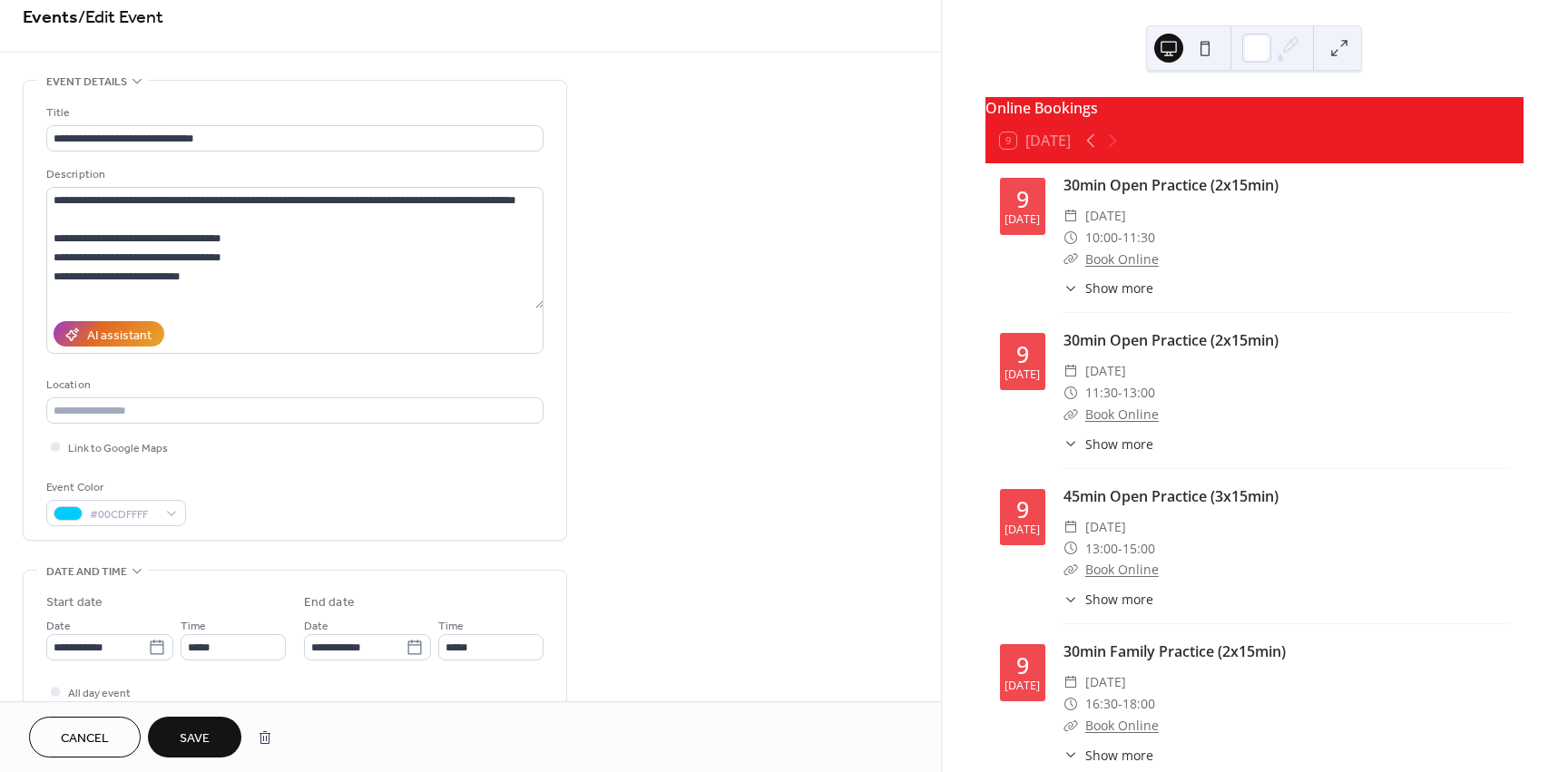 scroll, scrollTop: 45, scrollLeft: 0, axis: vertical 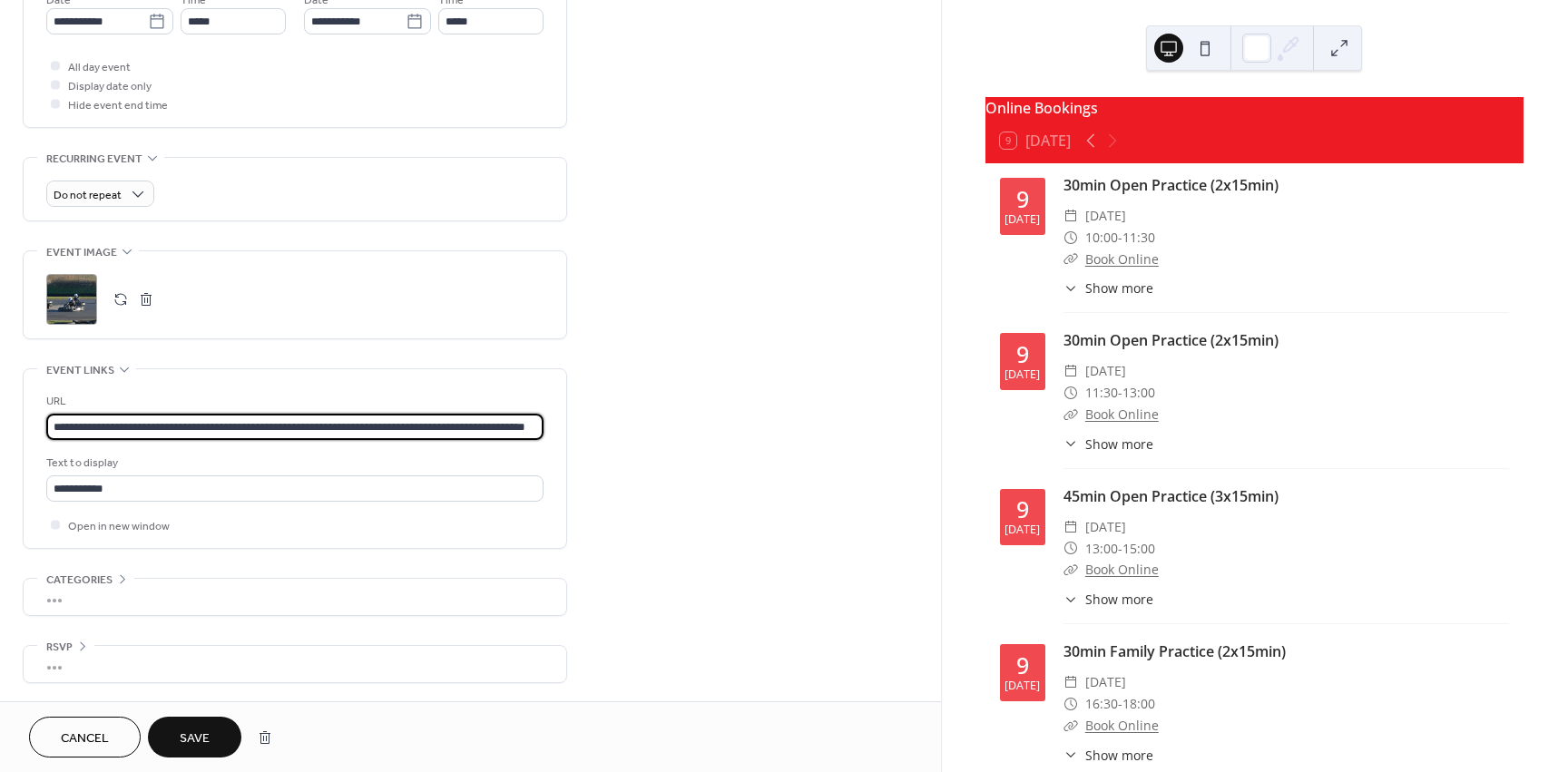 drag, startPoint x: 437, startPoint y: 428, endPoint x: 723, endPoint y: 397, distance: 287.67516 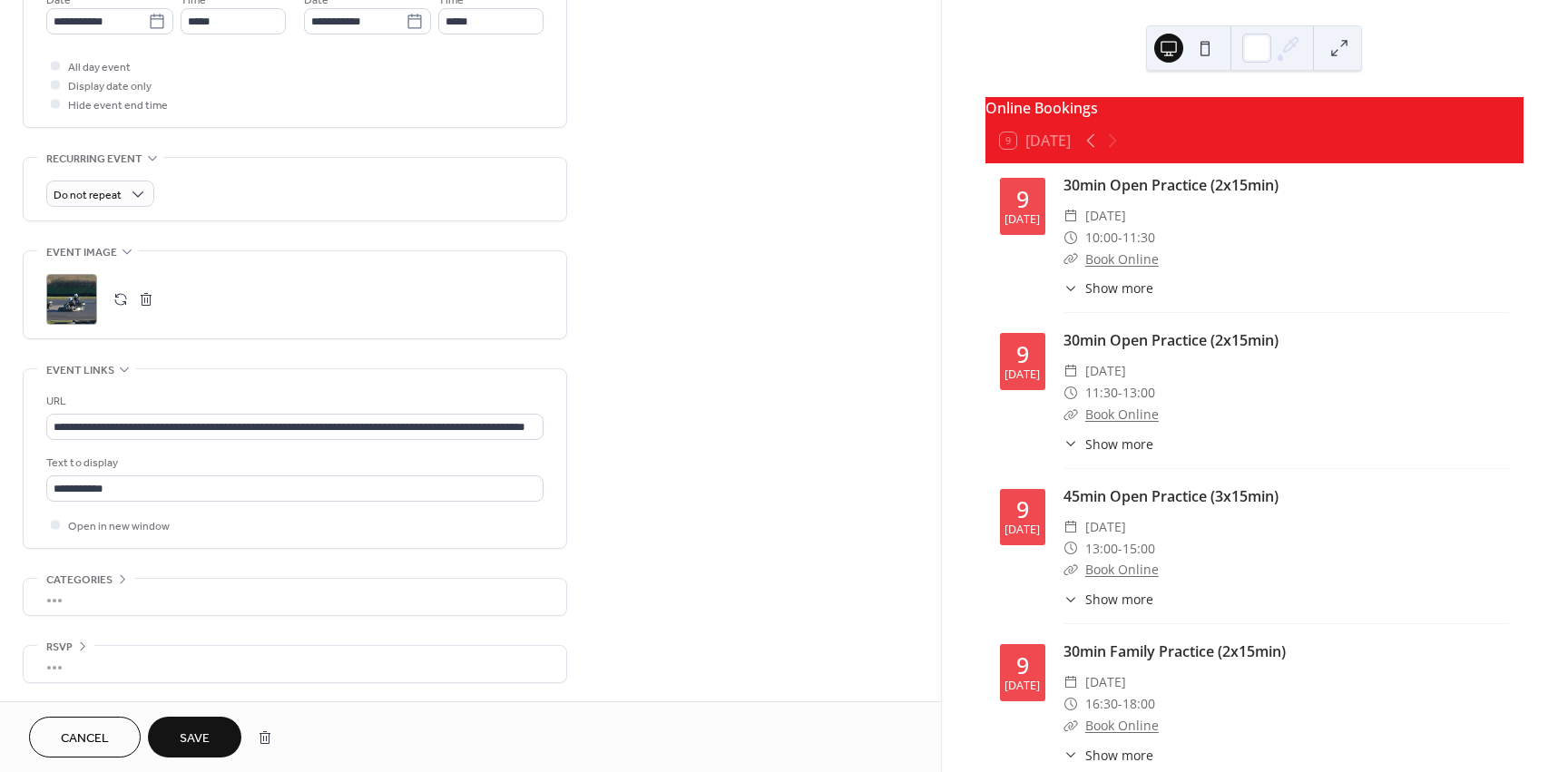 scroll, scrollTop: 0, scrollLeft: 0, axis: both 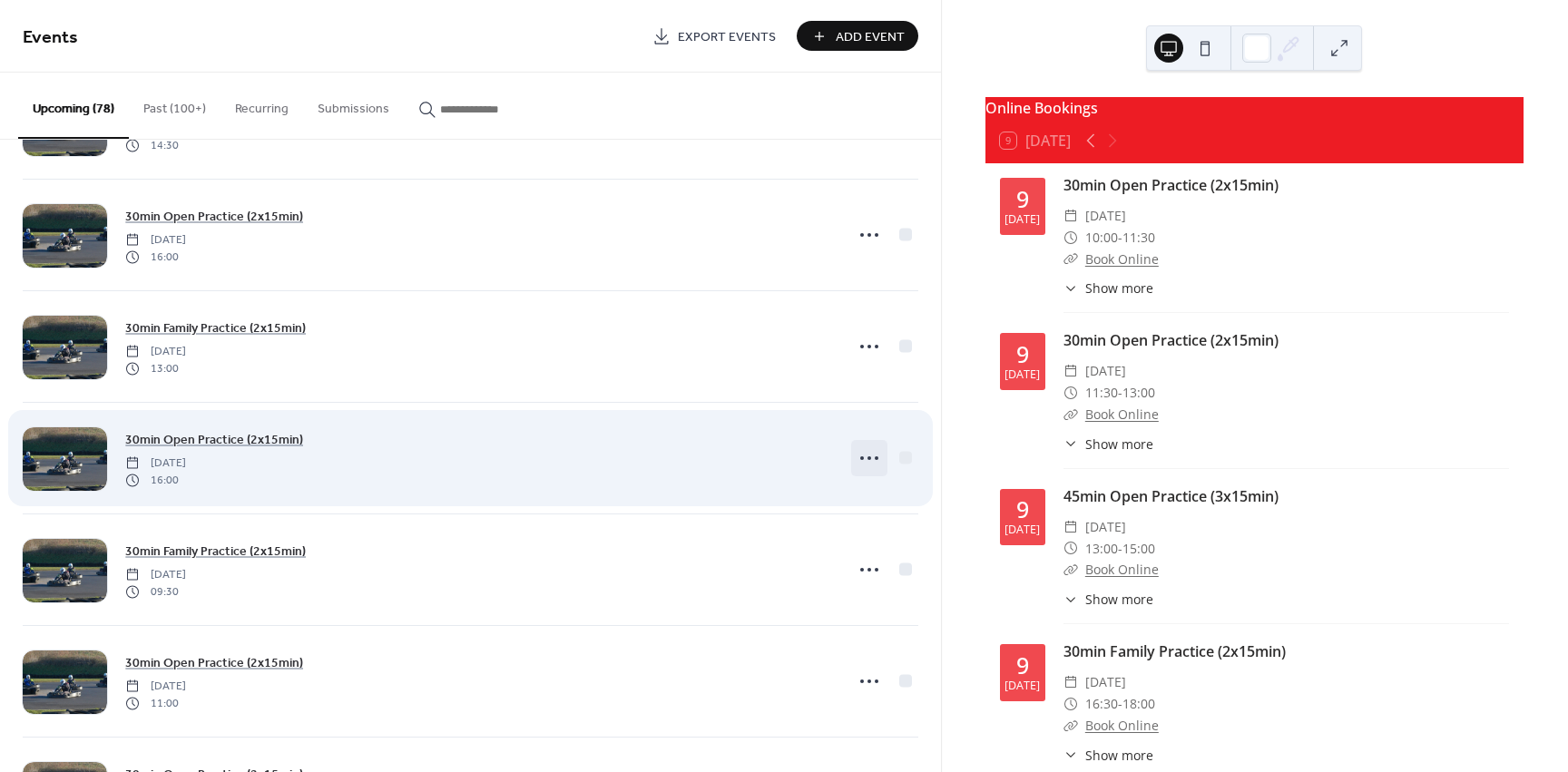click 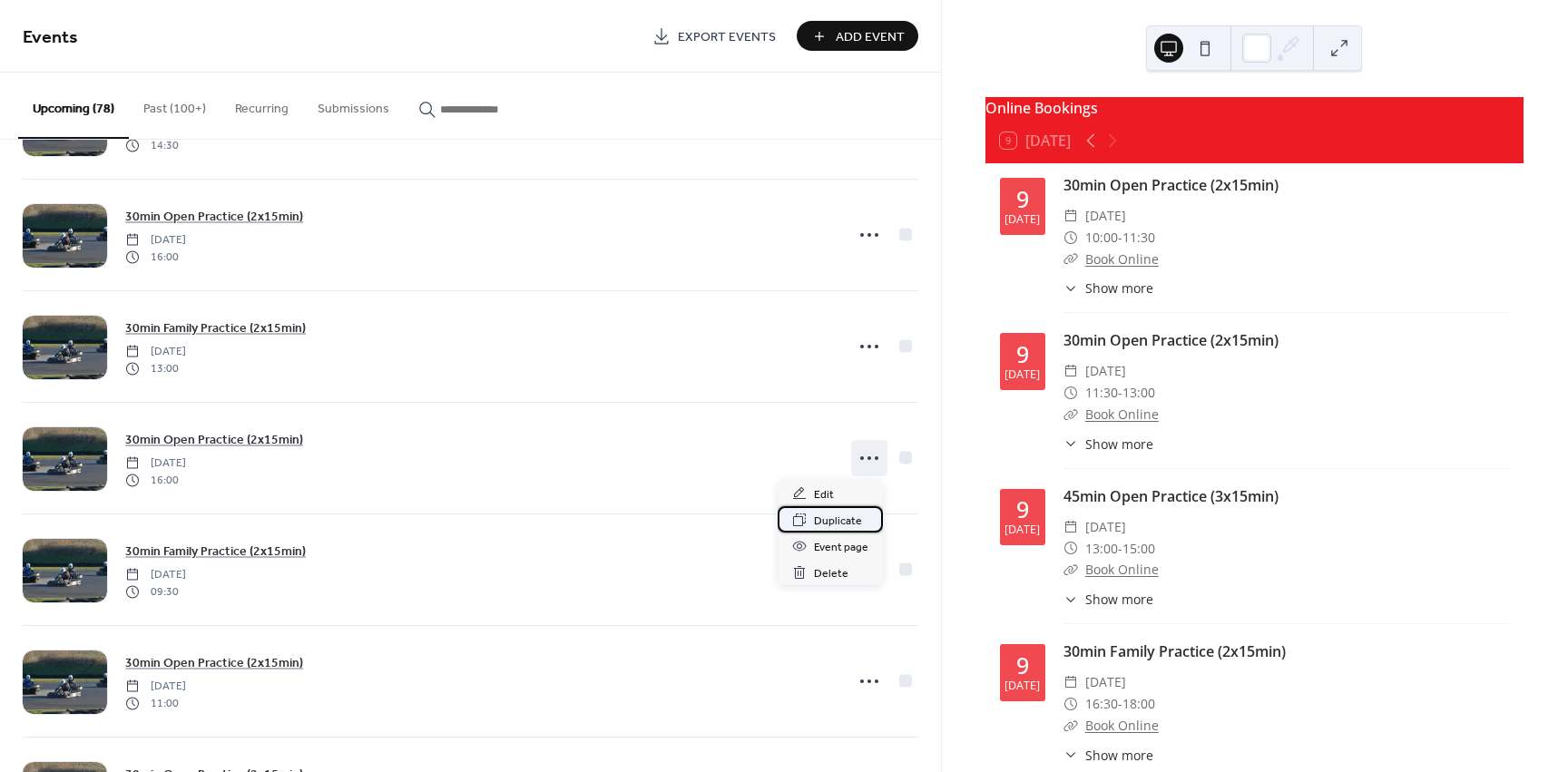 click on "Duplicate" at bounding box center (830, 519) 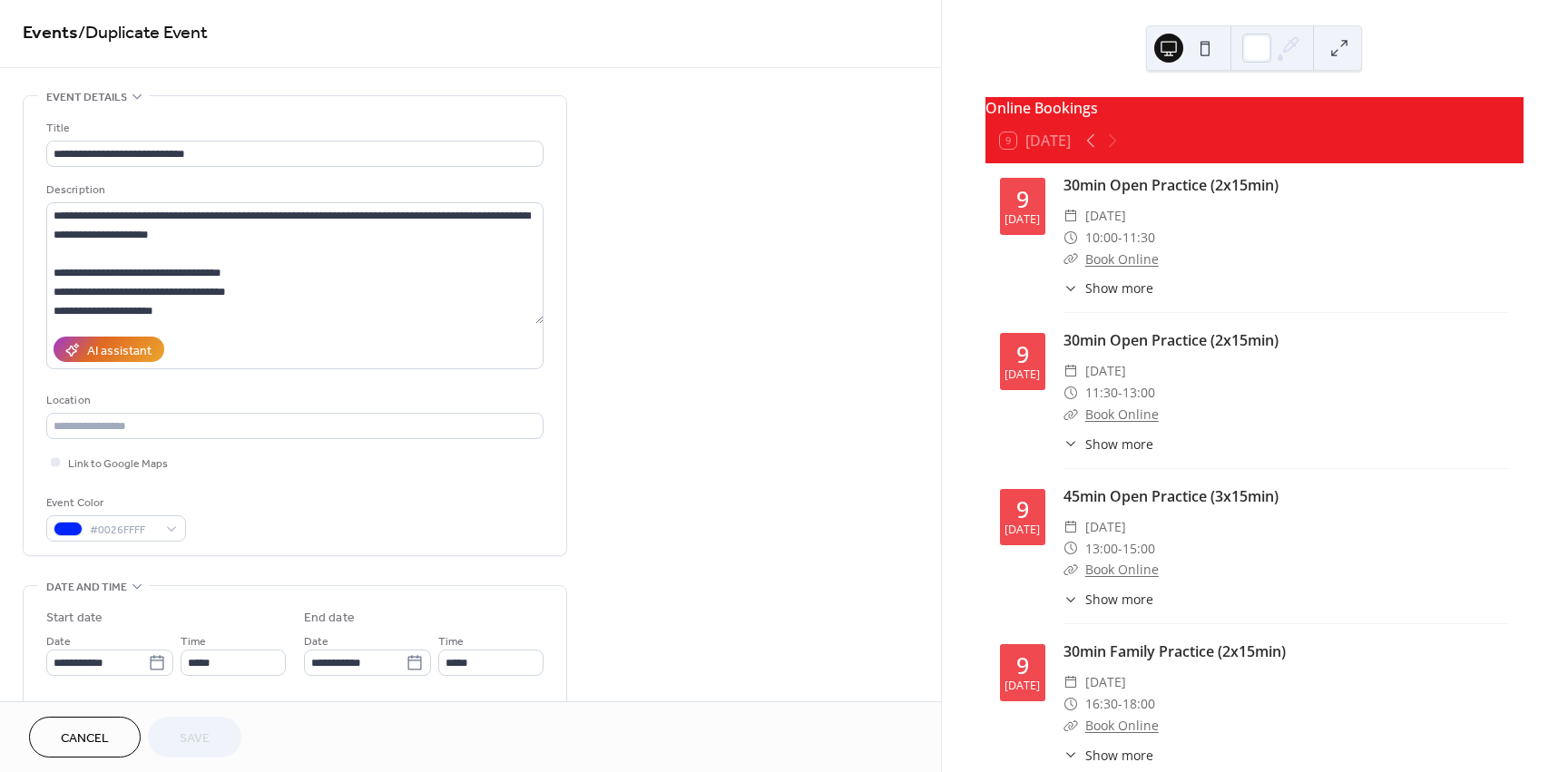 scroll, scrollTop: 17, scrollLeft: 0, axis: vertical 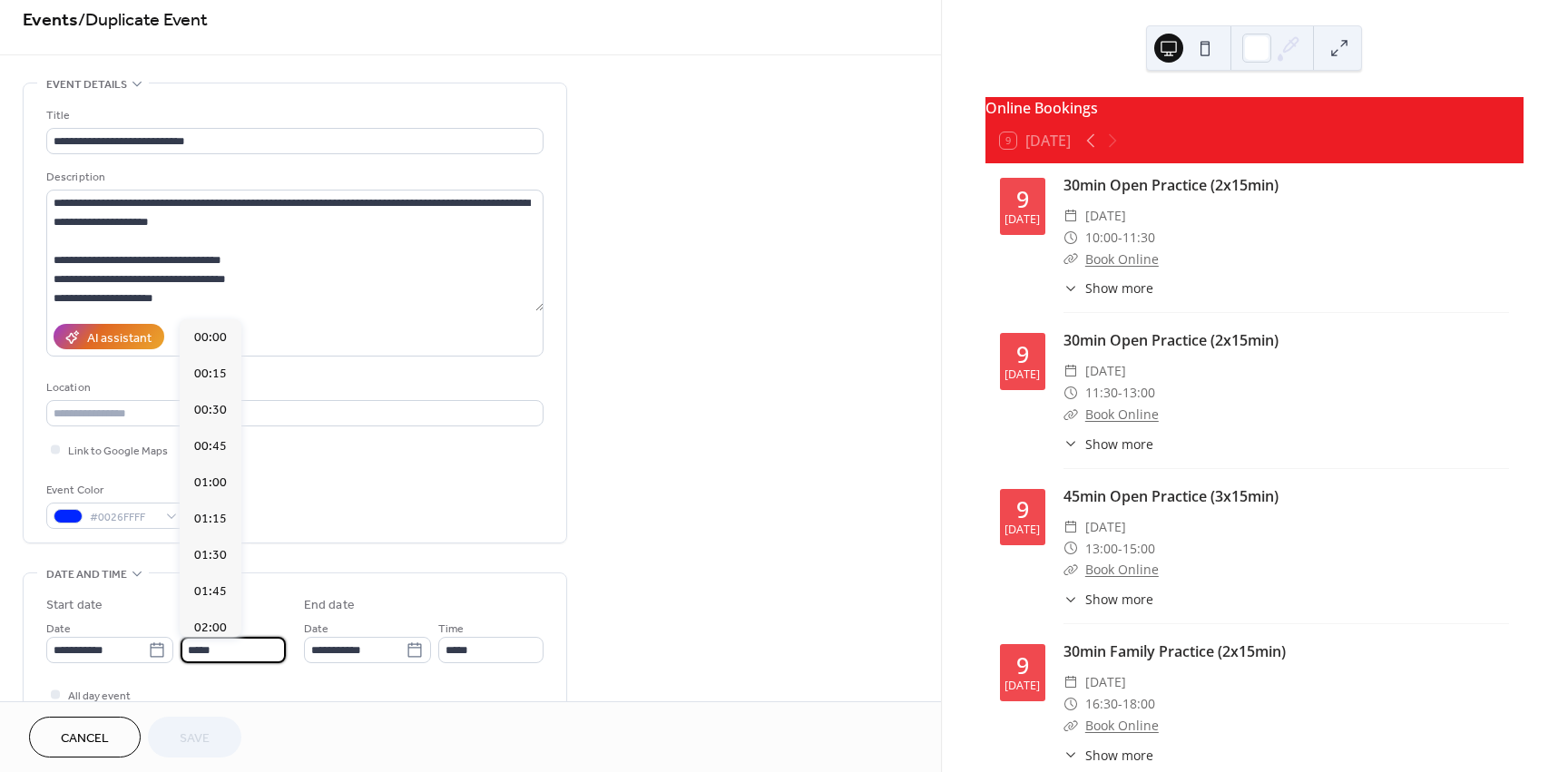 click on "*****" at bounding box center (233, 650) 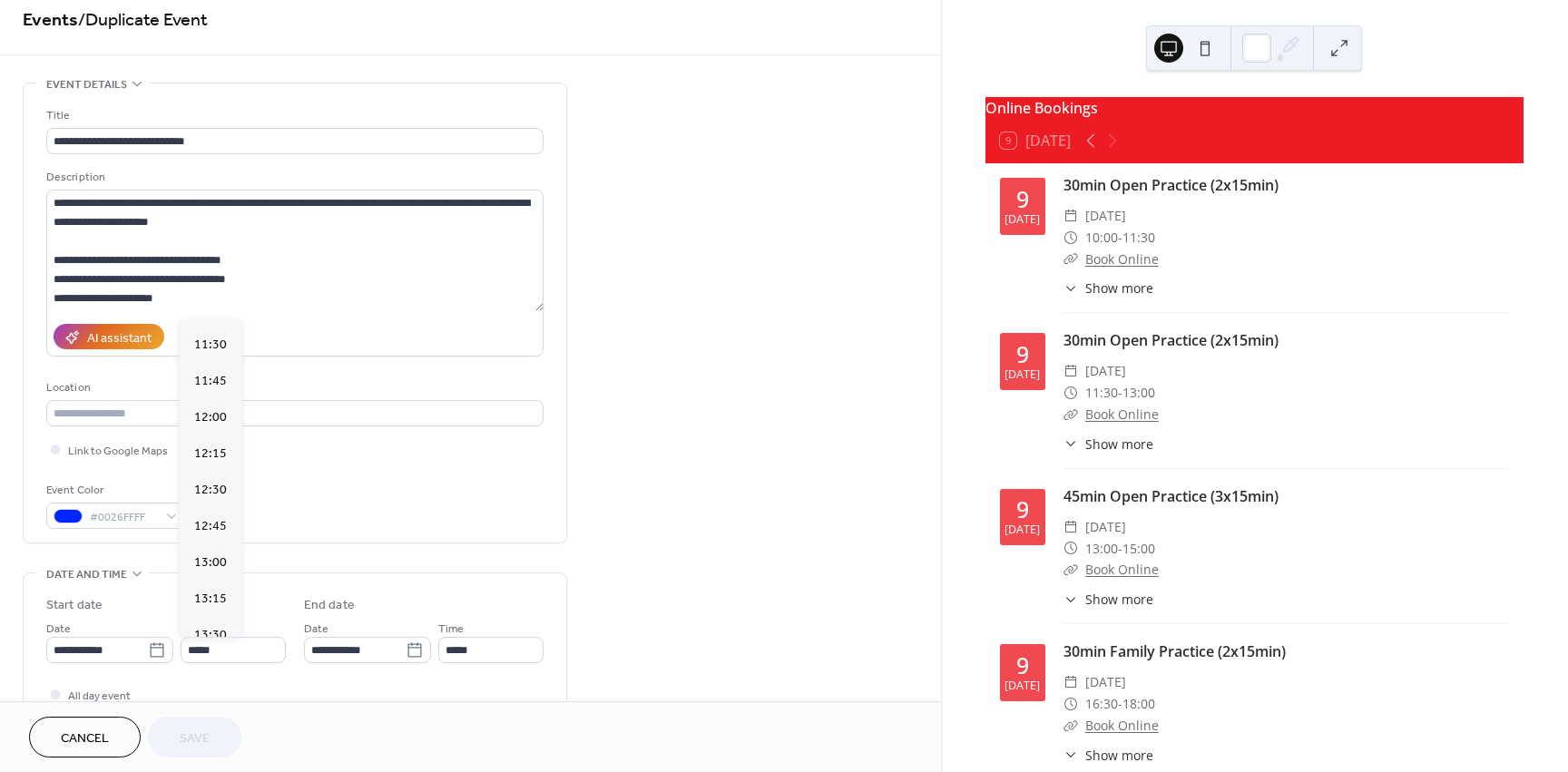 scroll, scrollTop: 1590, scrollLeft: 0, axis: vertical 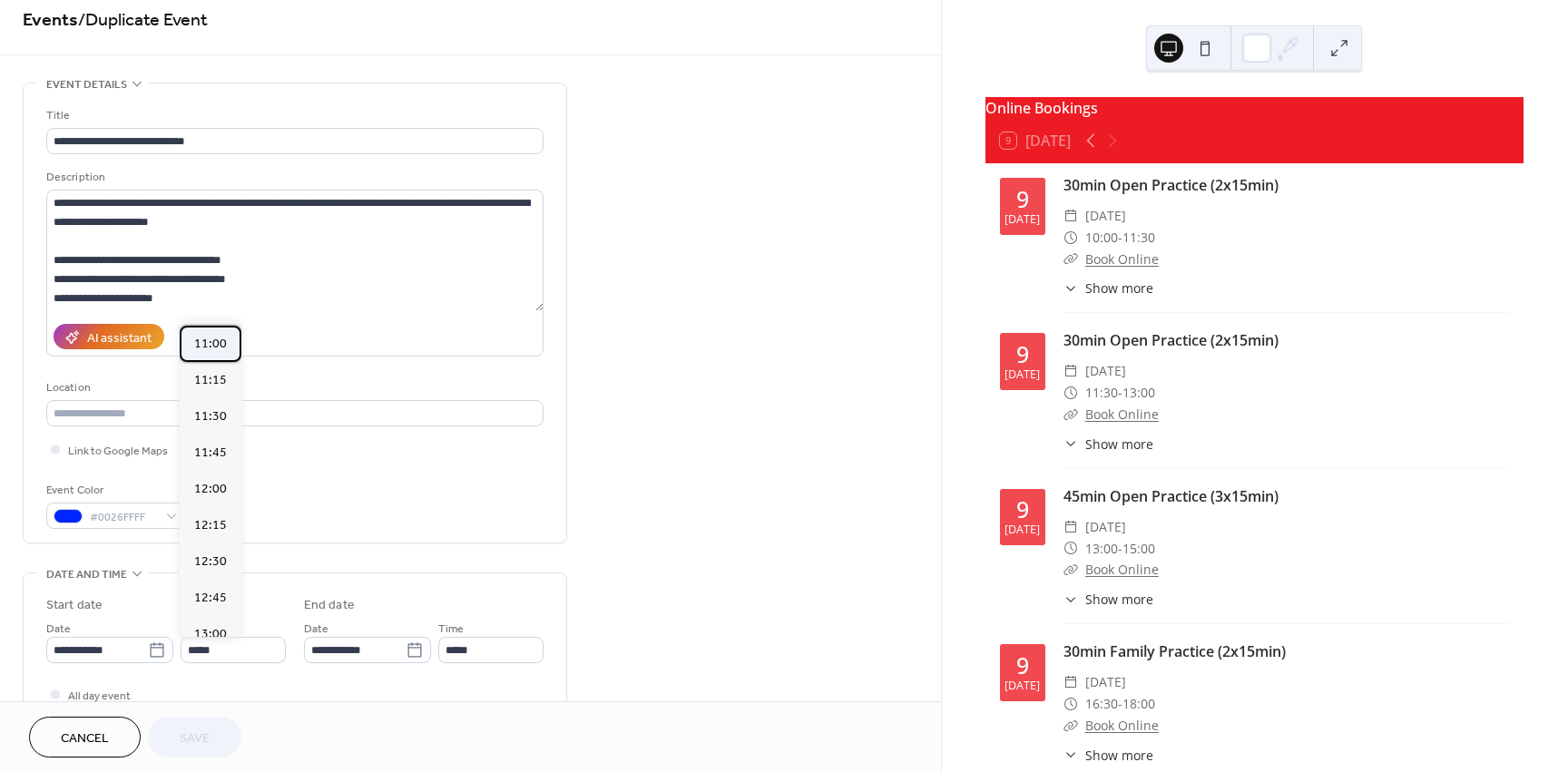 click on "11:00" at bounding box center (211, 344) 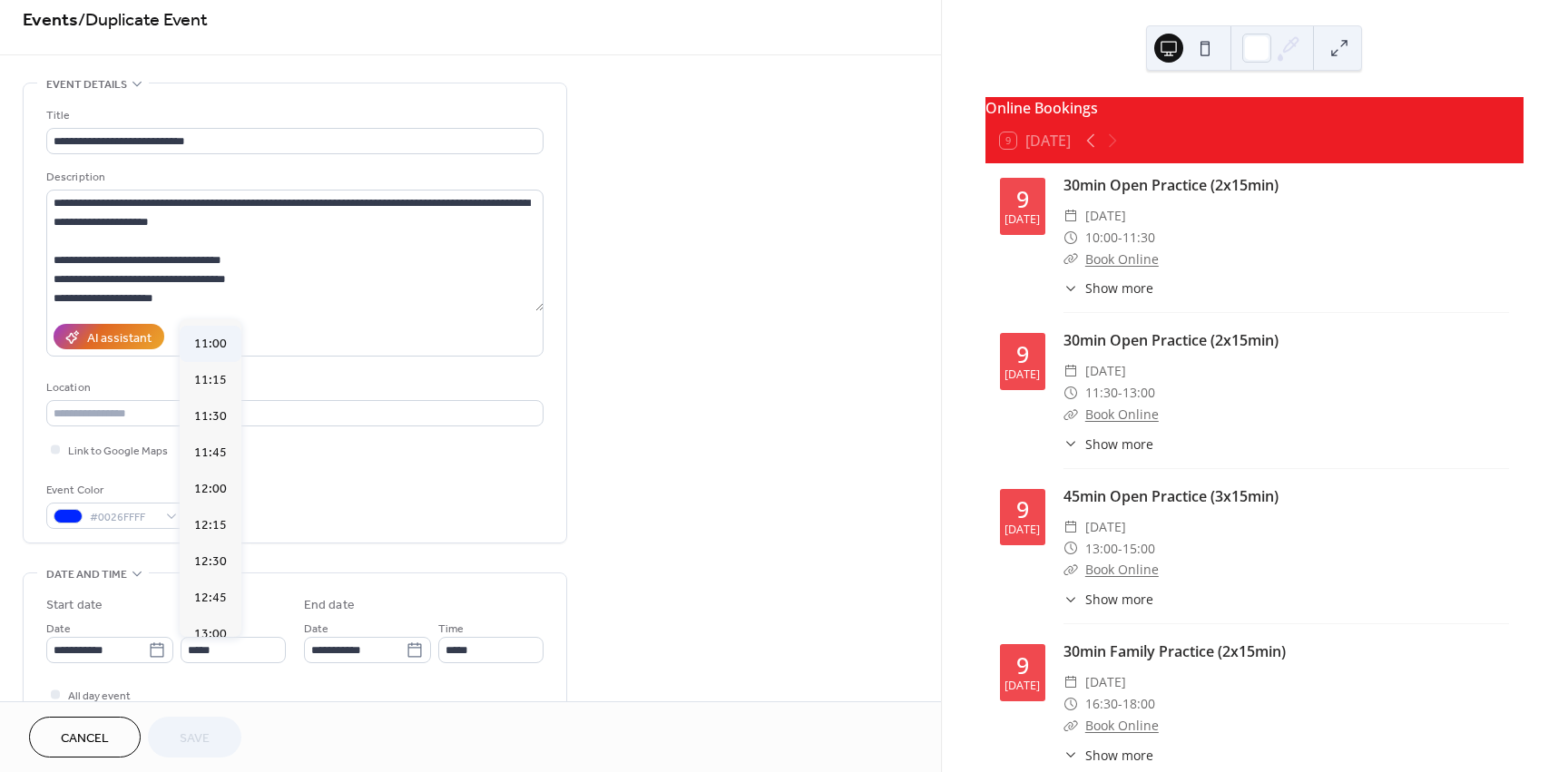 type on "*****" 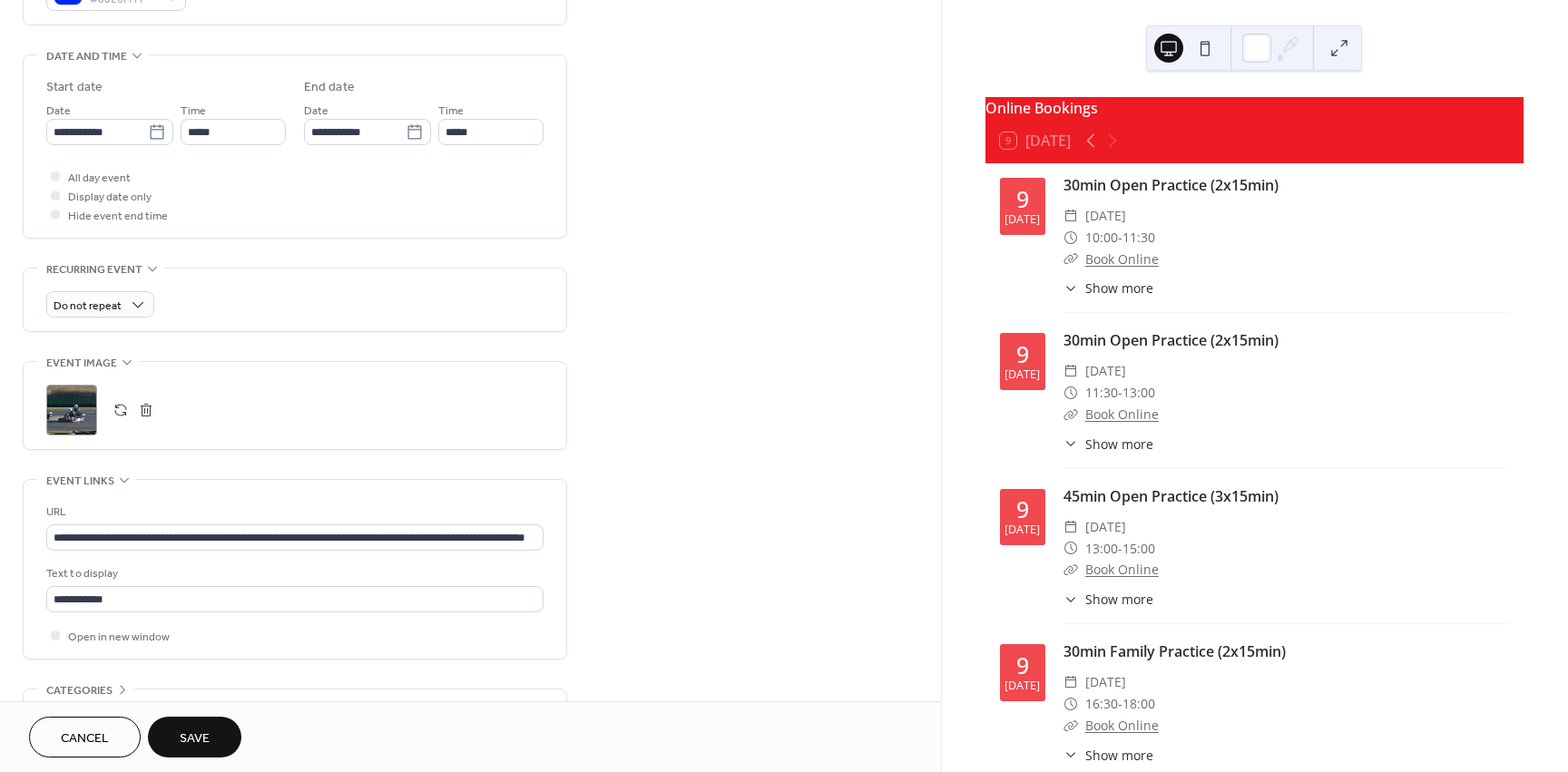 scroll, scrollTop: 597, scrollLeft: 0, axis: vertical 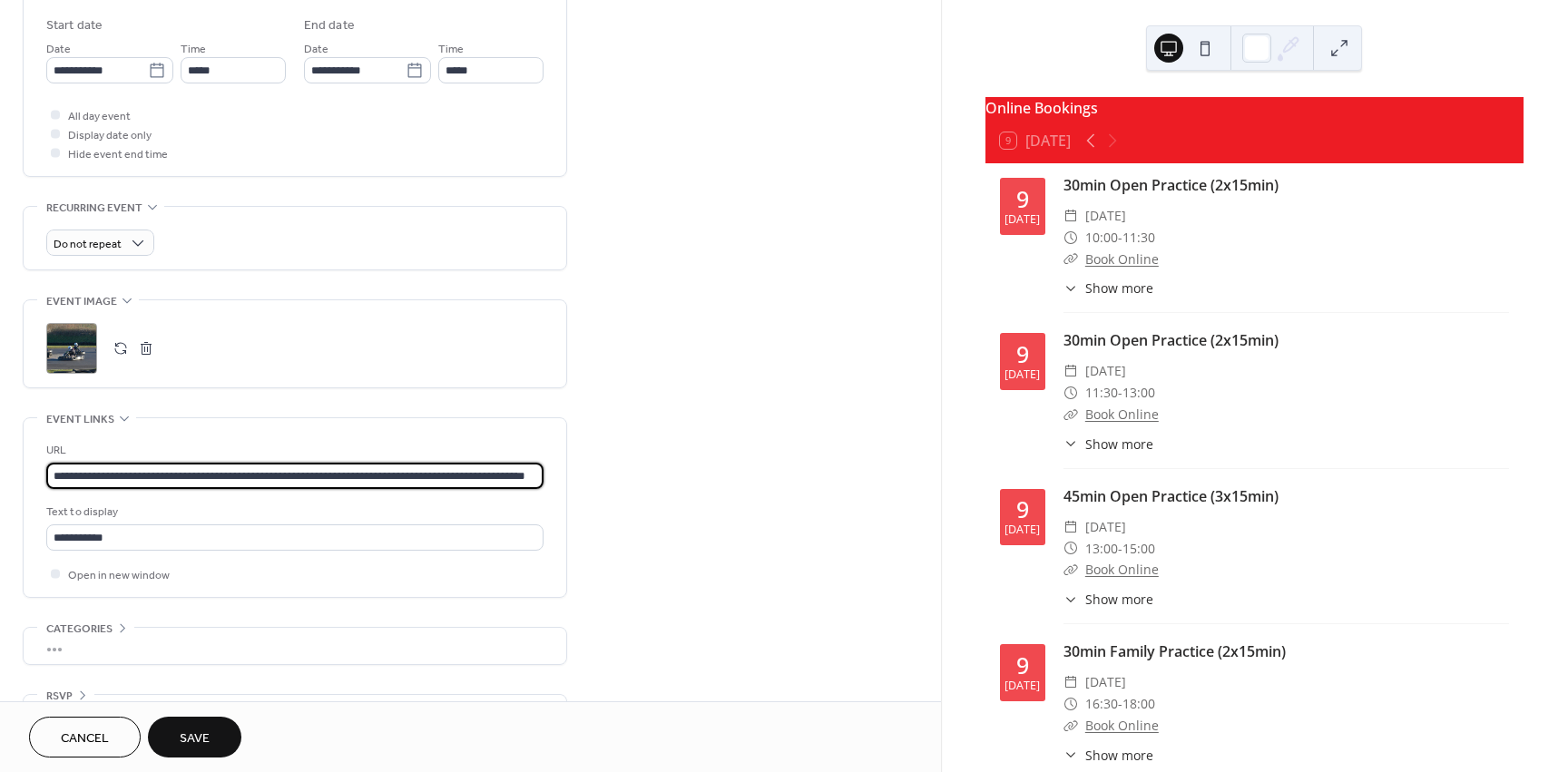 drag, startPoint x: 424, startPoint y: 467, endPoint x: 680, endPoint y: 442, distance: 257.21781 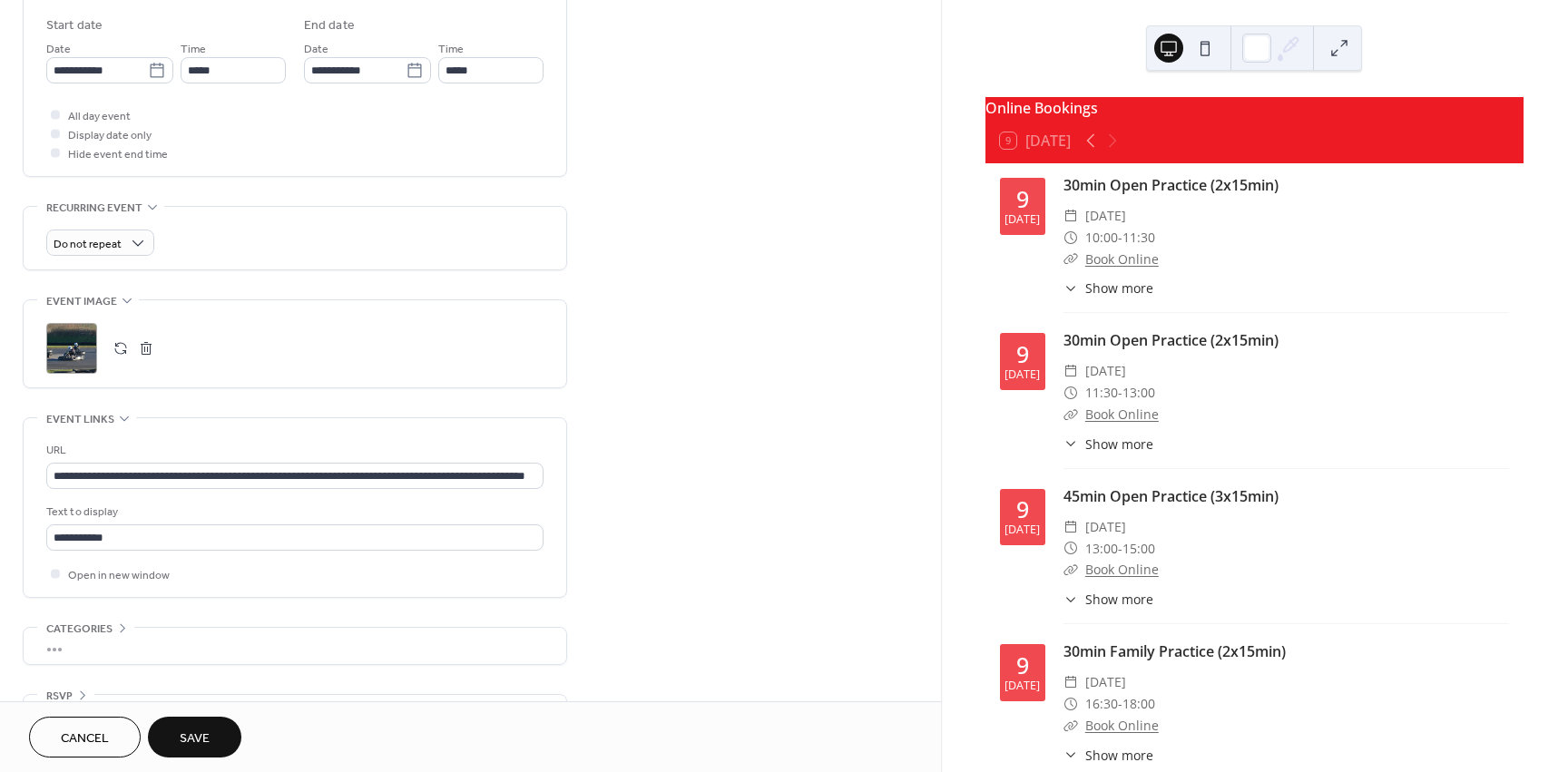 drag, startPoint x: 683, startPoint y: 450, endPoint x: 761, endPoint y: 475, distance: 81.90849 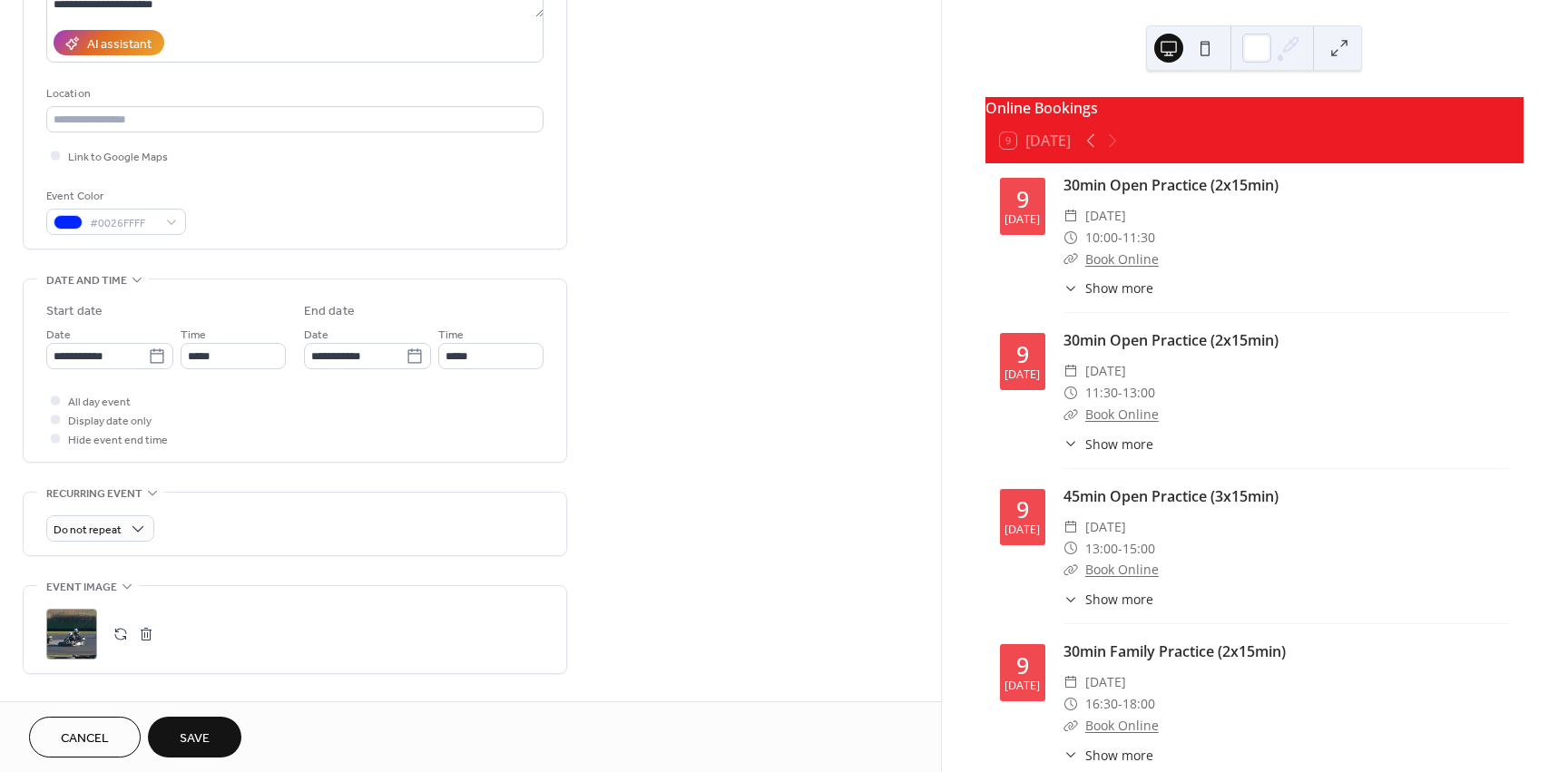 scroll, scrollTop: 646, scrollLeft: 0, axis: vertical 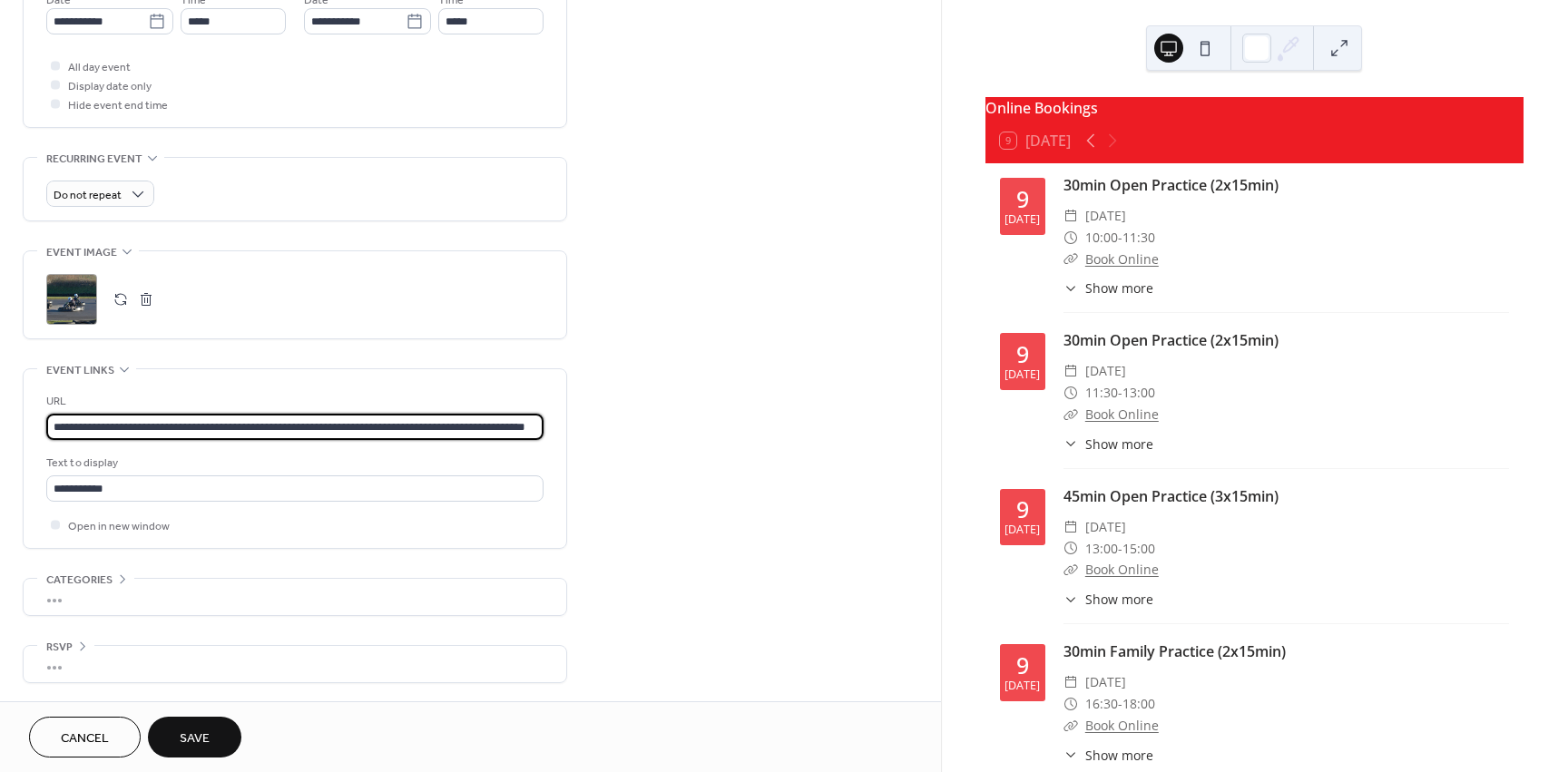 drag, startPoint x: 475, startPoint y: 426, endPoint x: 703, endPoint y: 405, distance: 228.9651 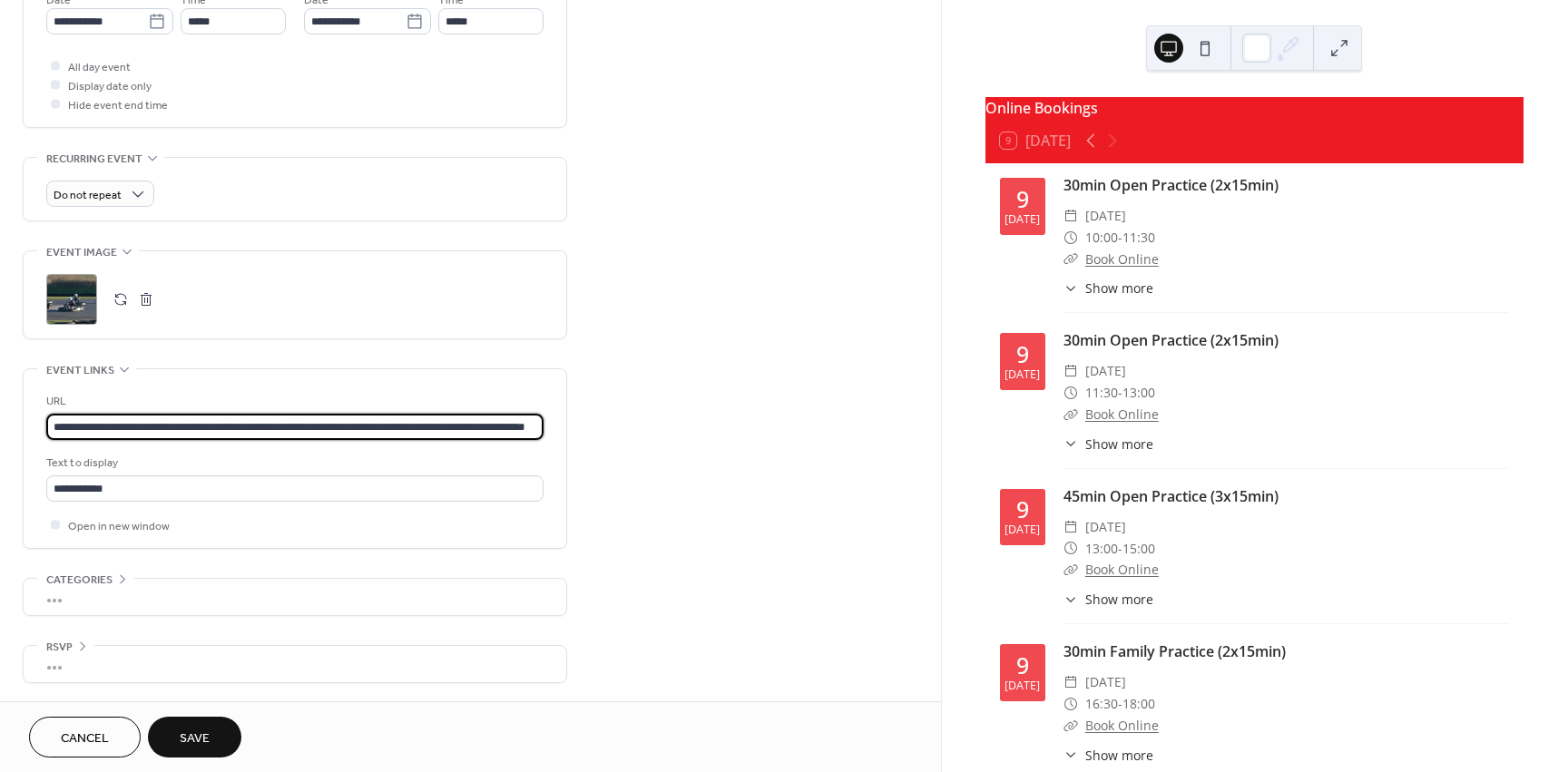 click on "**********" at bounding box center (470, 77) 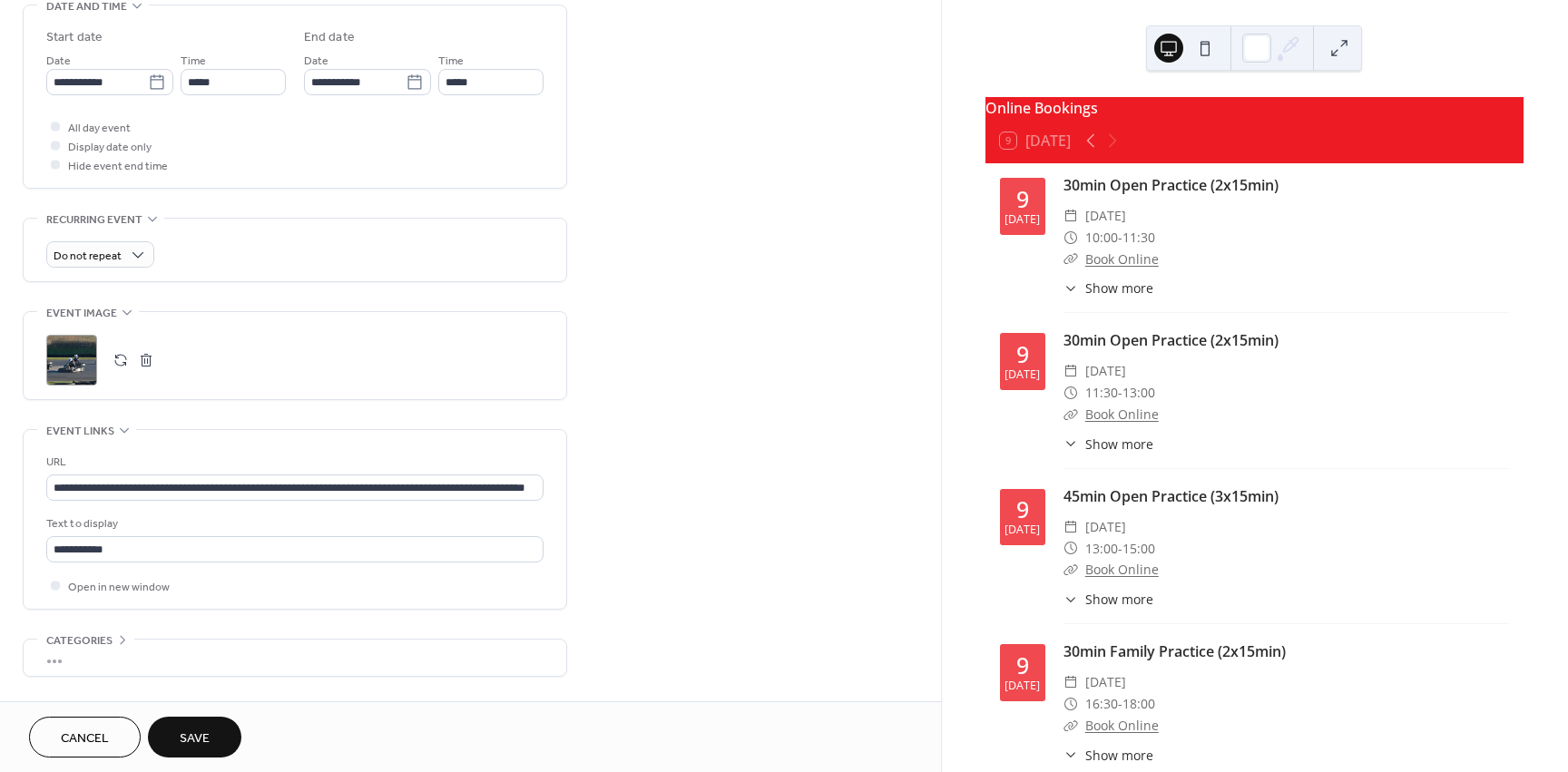 scroll, scrollTop: 624, scrollLeft: 0, axis: vertical 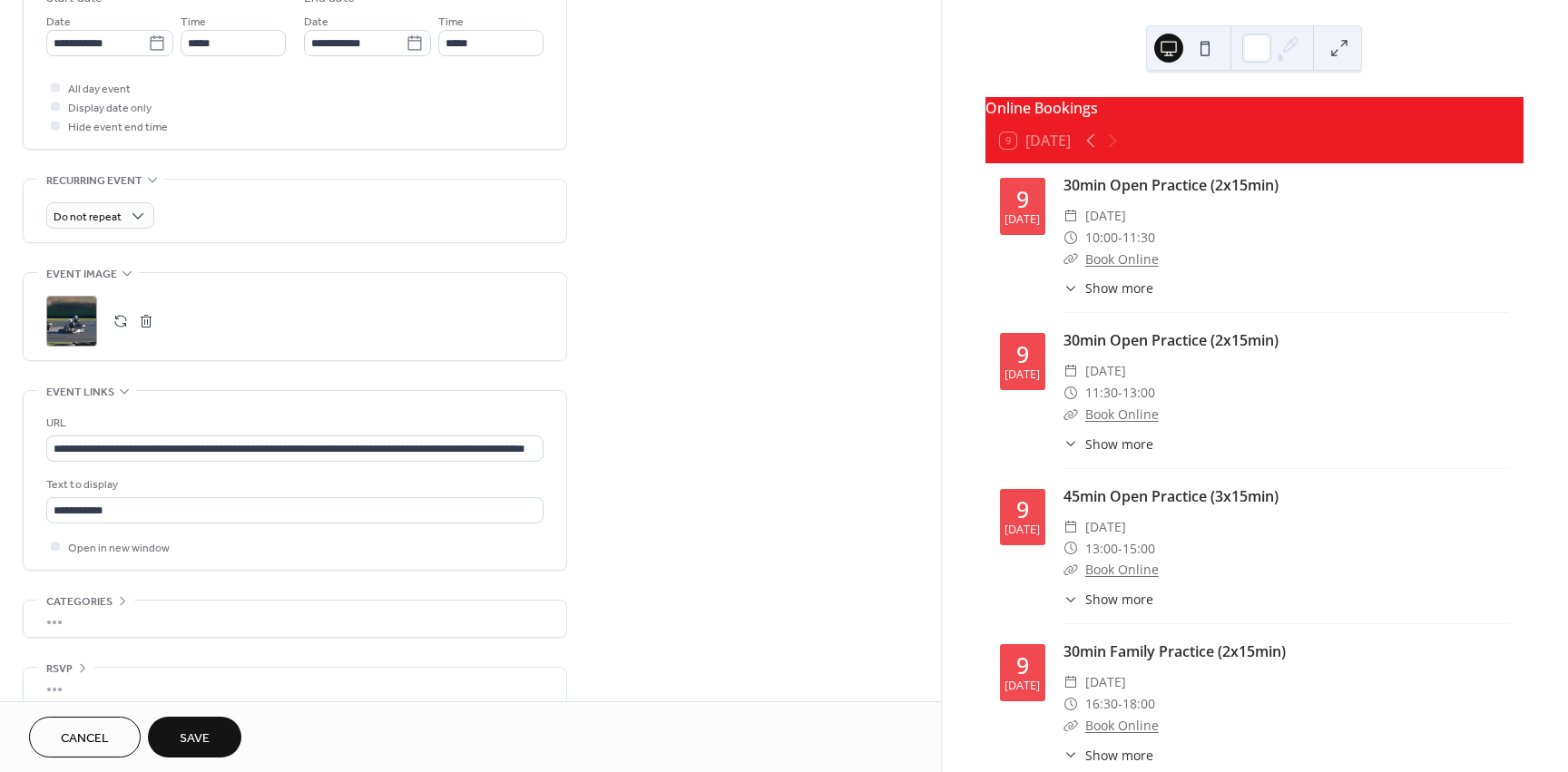 click on "Save" at bounding box center [194, 738] 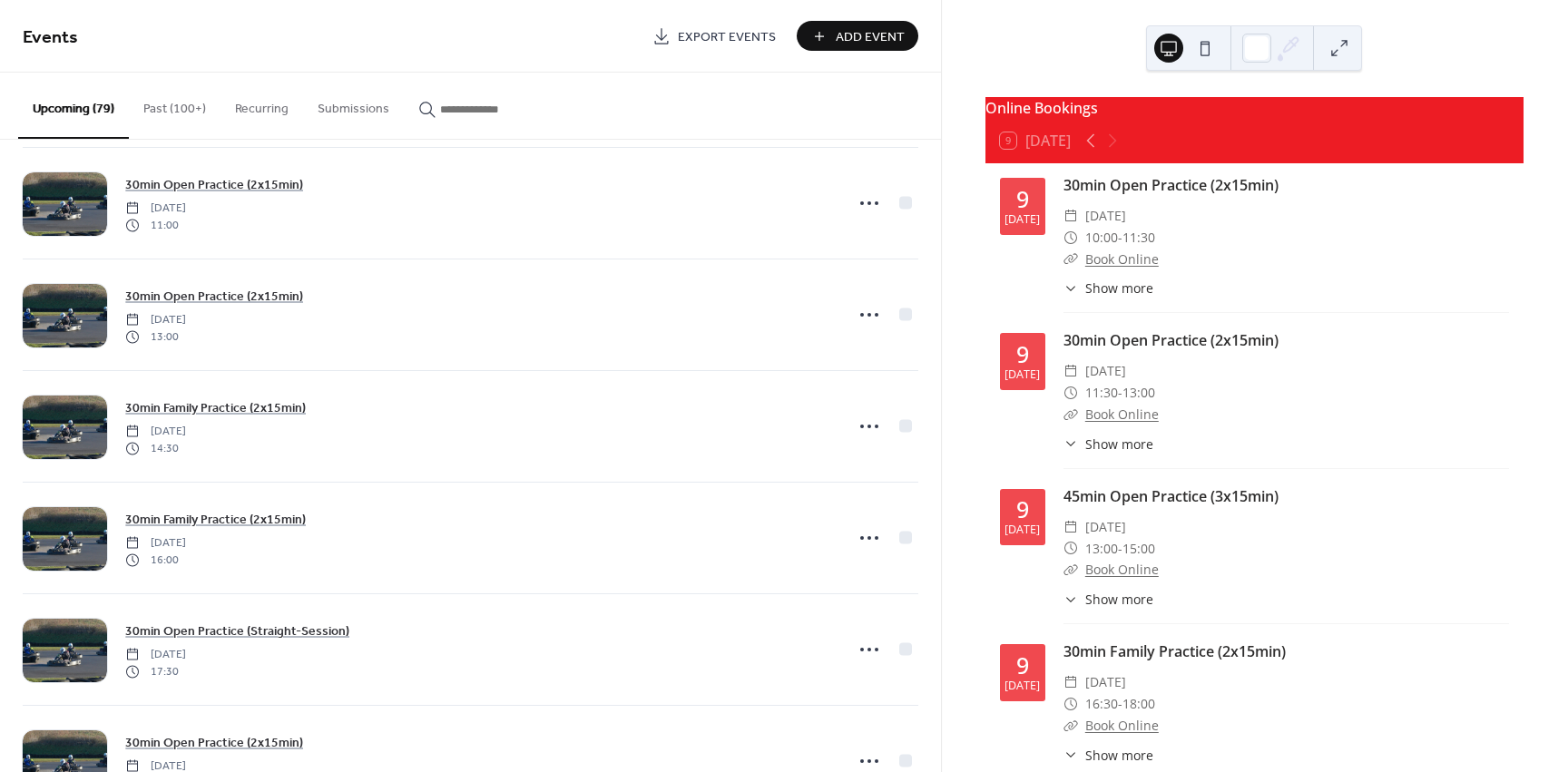 scroll, scrollTop: 5525, scrollLeft: 0, axis: vertical 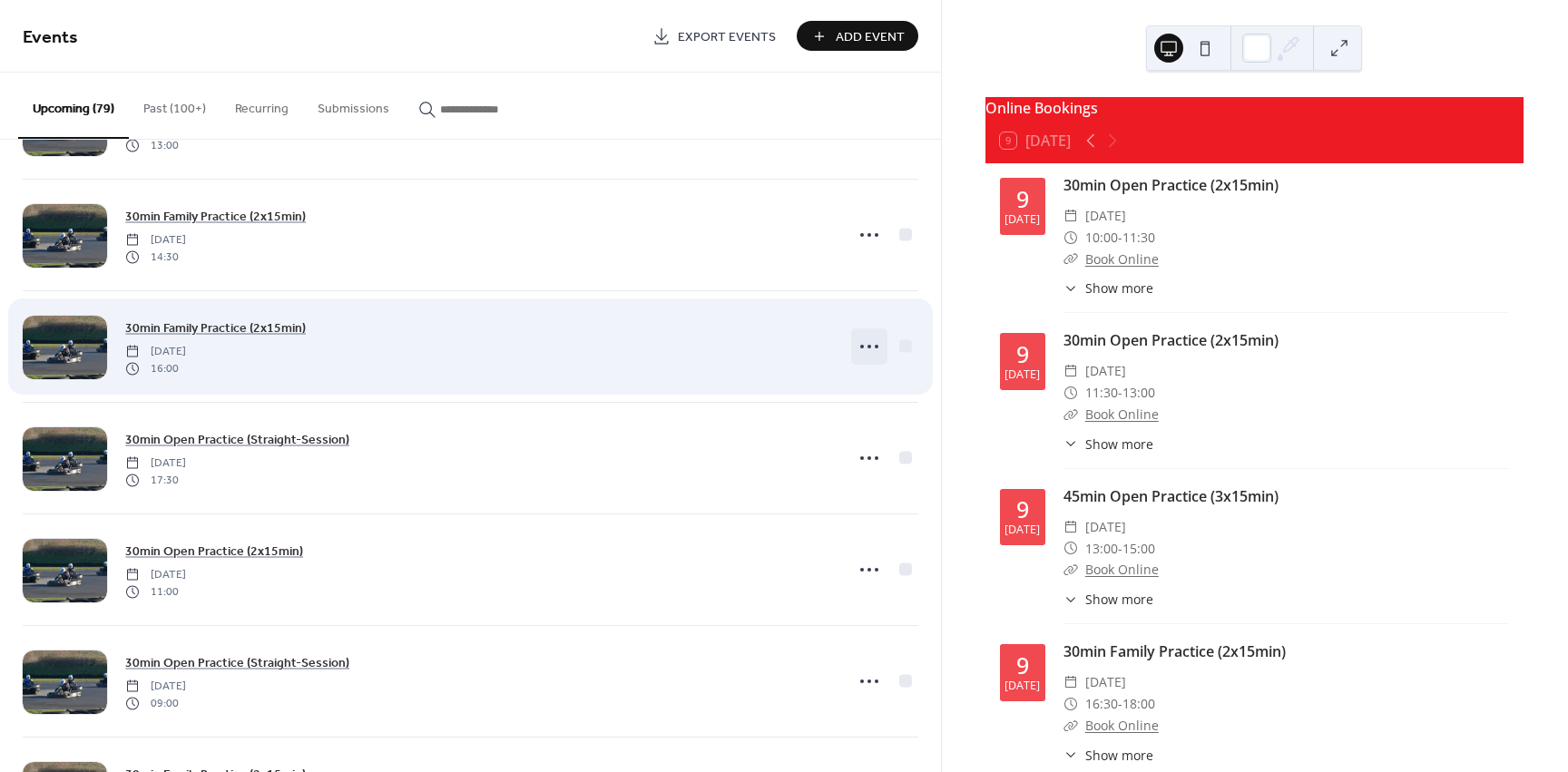 click 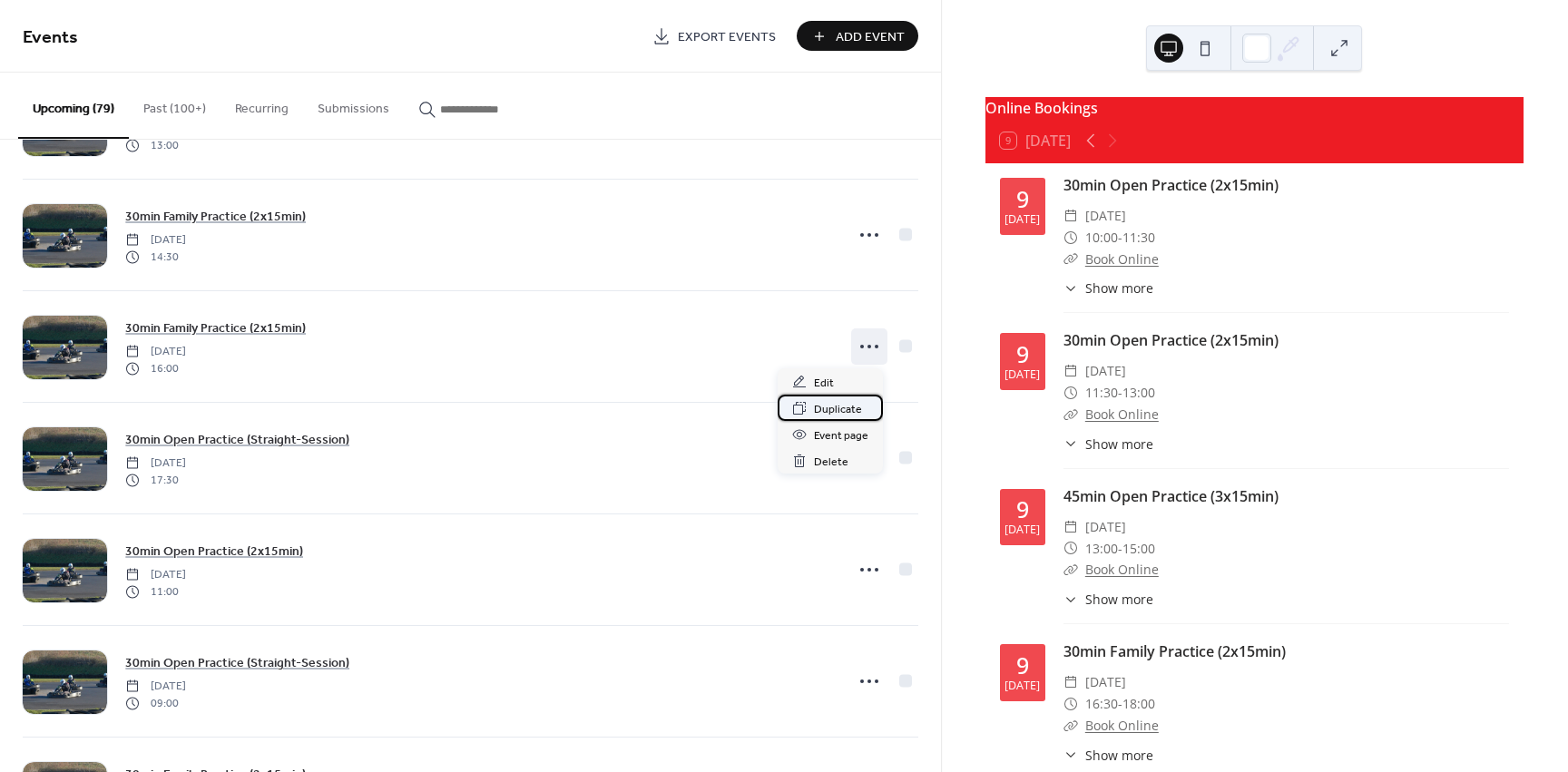 click on "Duplicate" at bounding box center [838, 409] 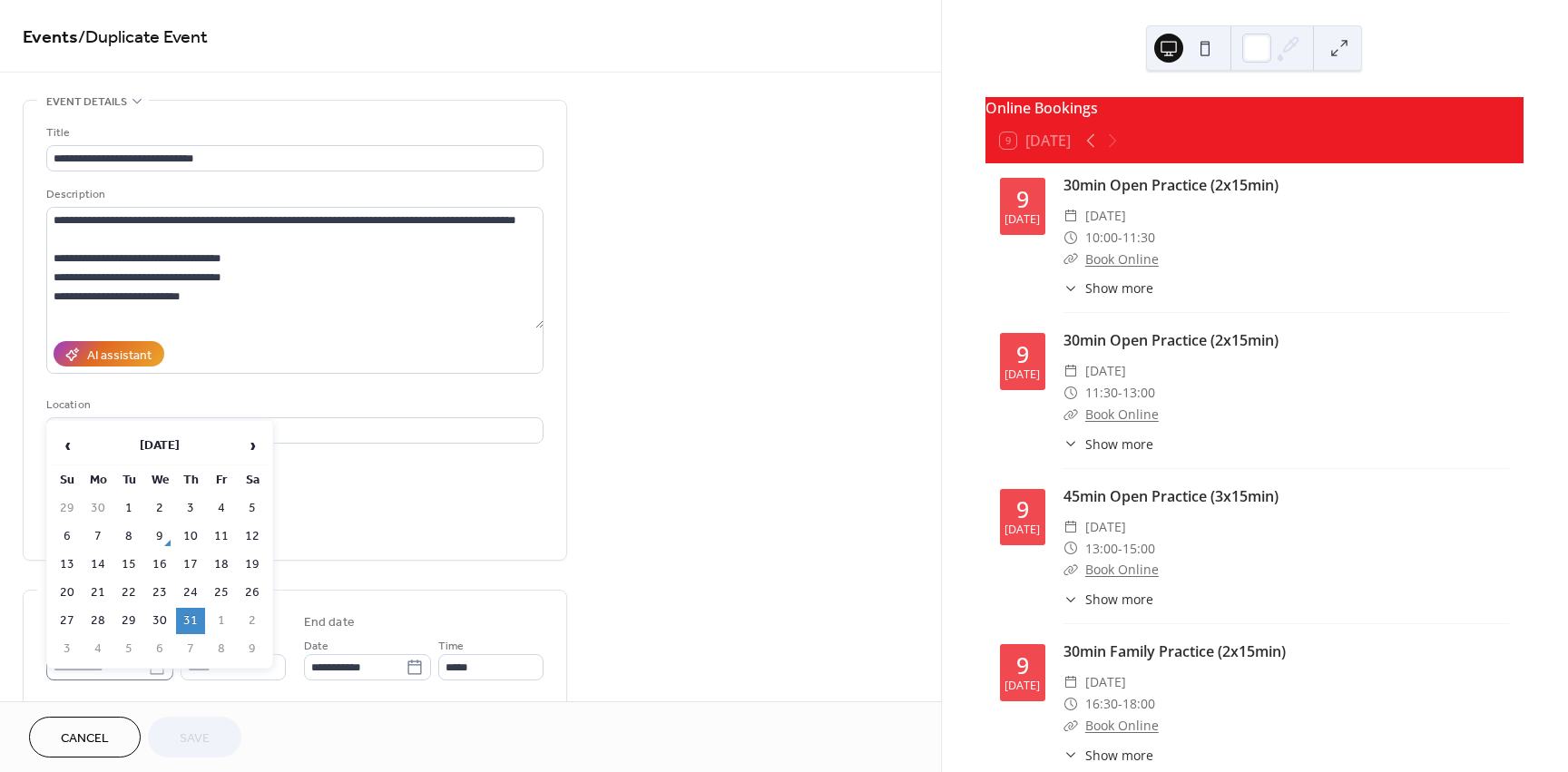 click 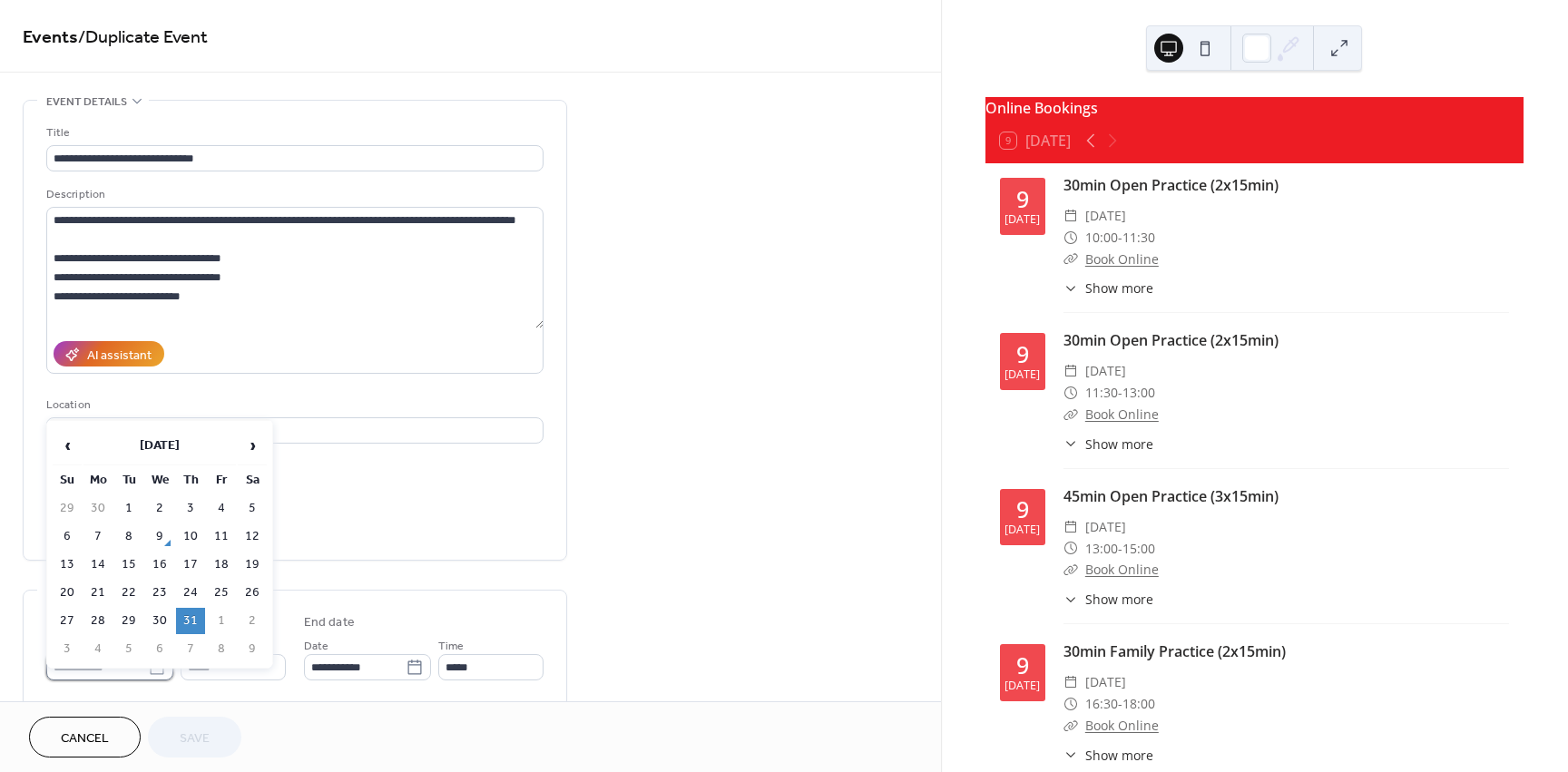 click on "**********" at bounding box center [97, 667] 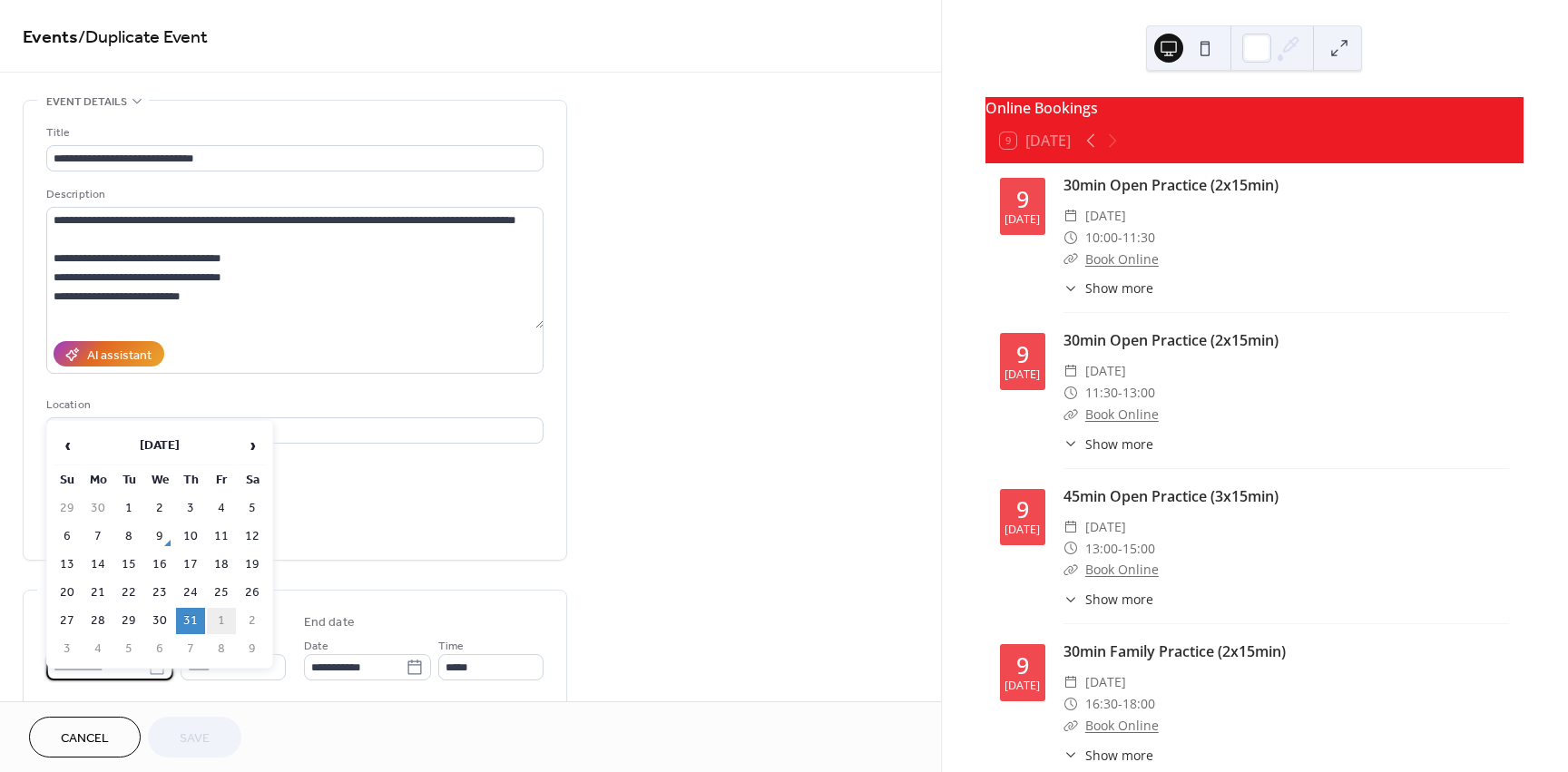 click on "1" at bounding box center (221, 621) 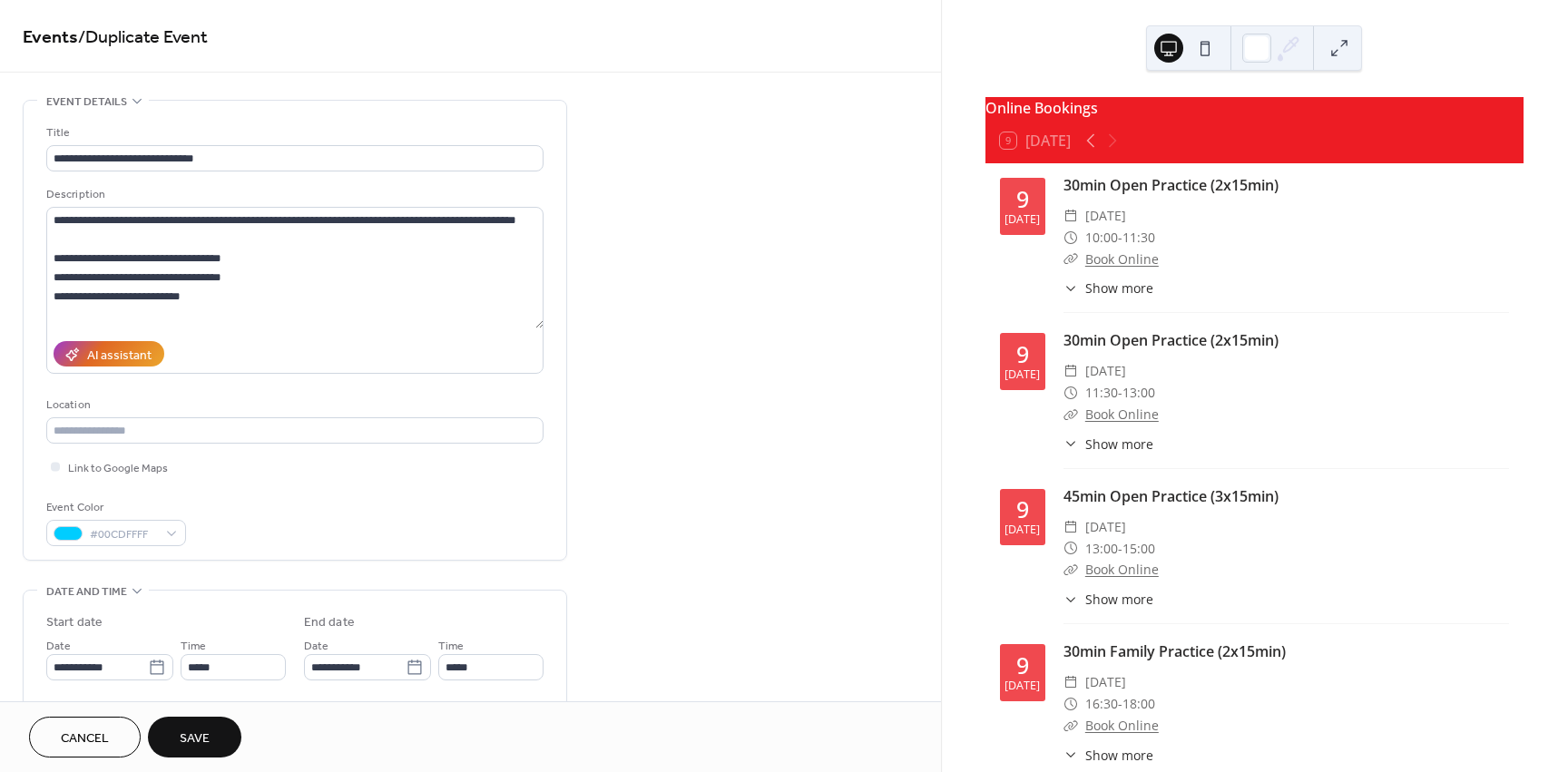 type on "**********" 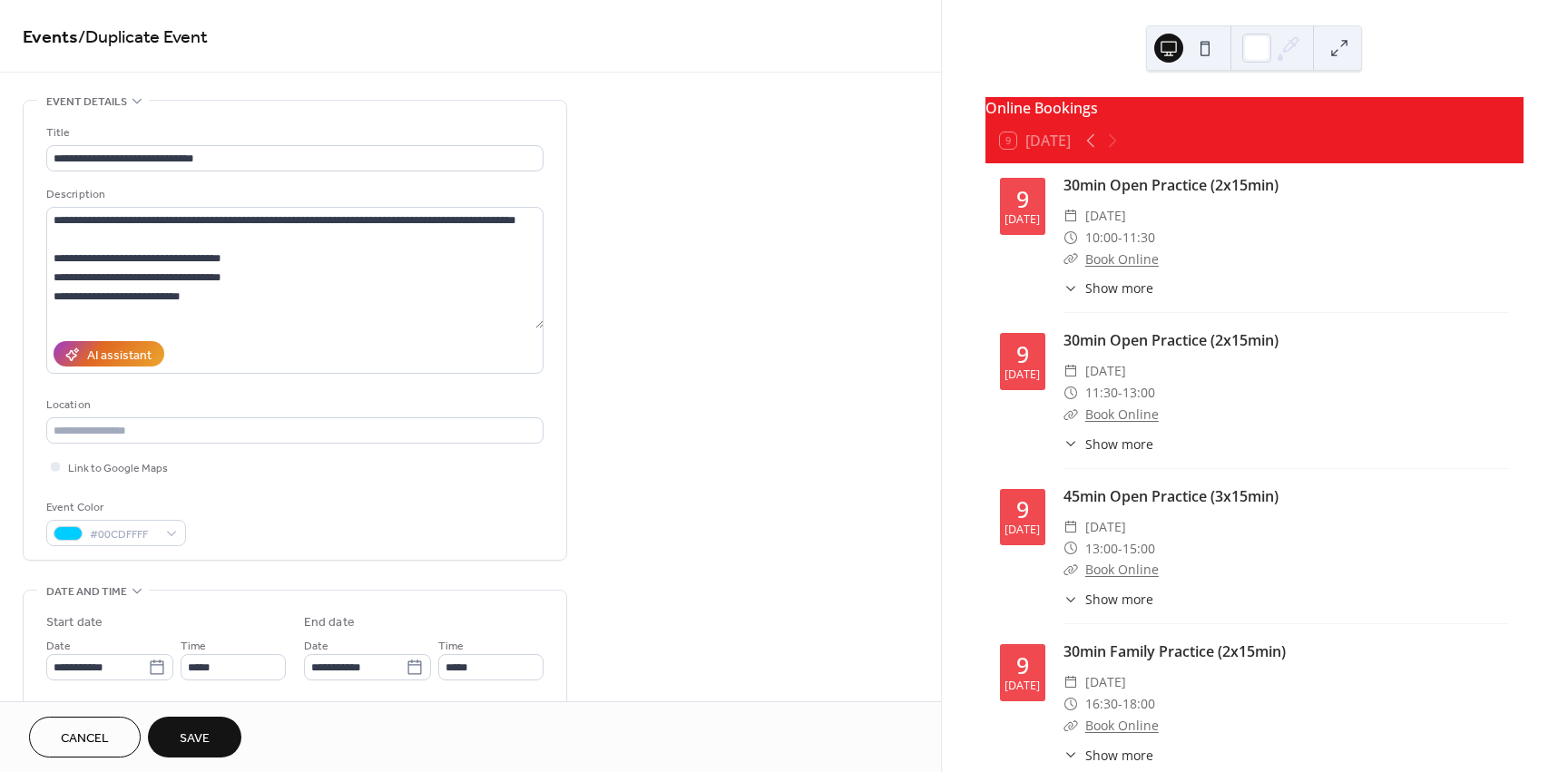 type on "**********" 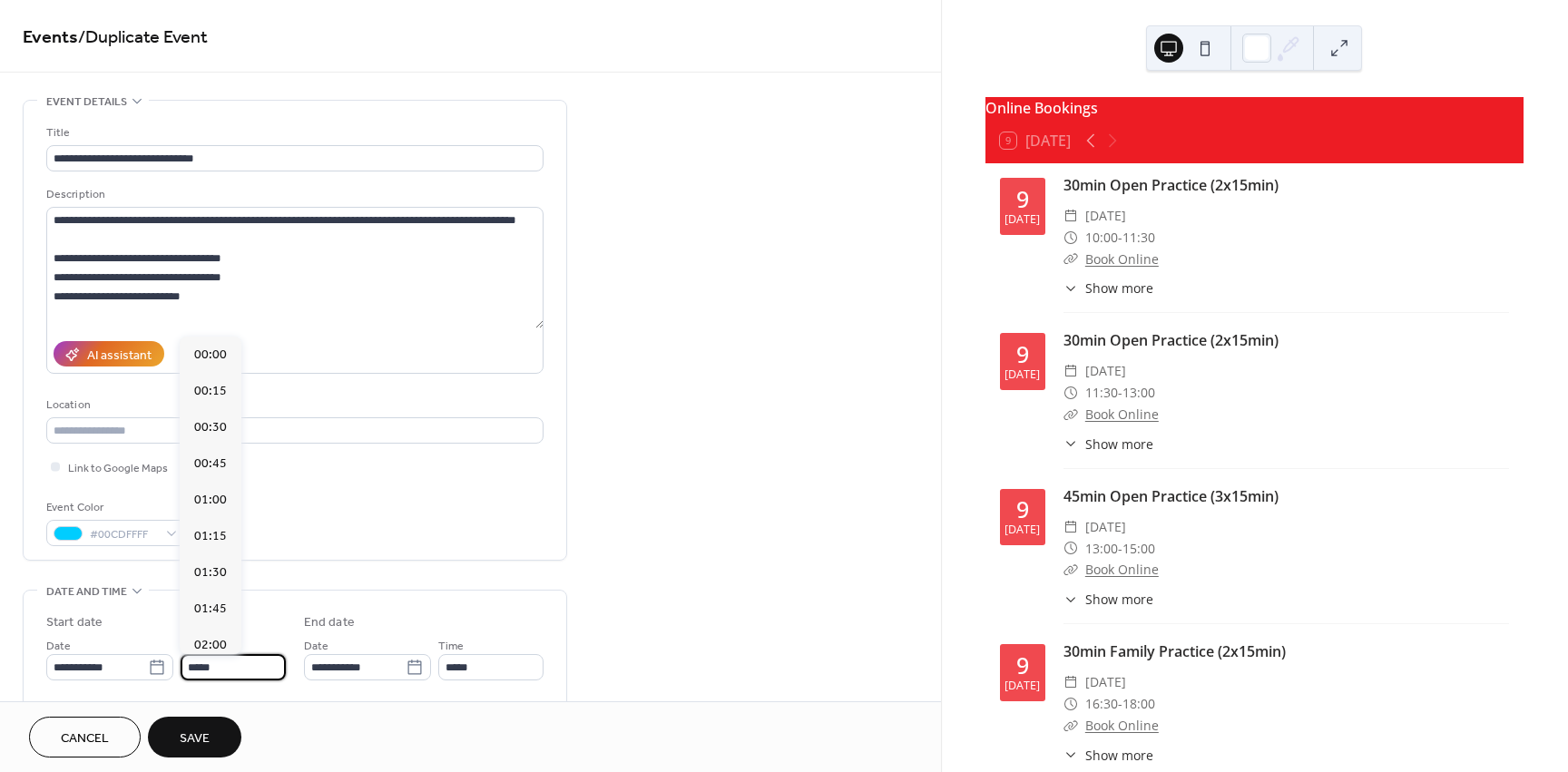 click on "*****" at bounding box center (233, 667) 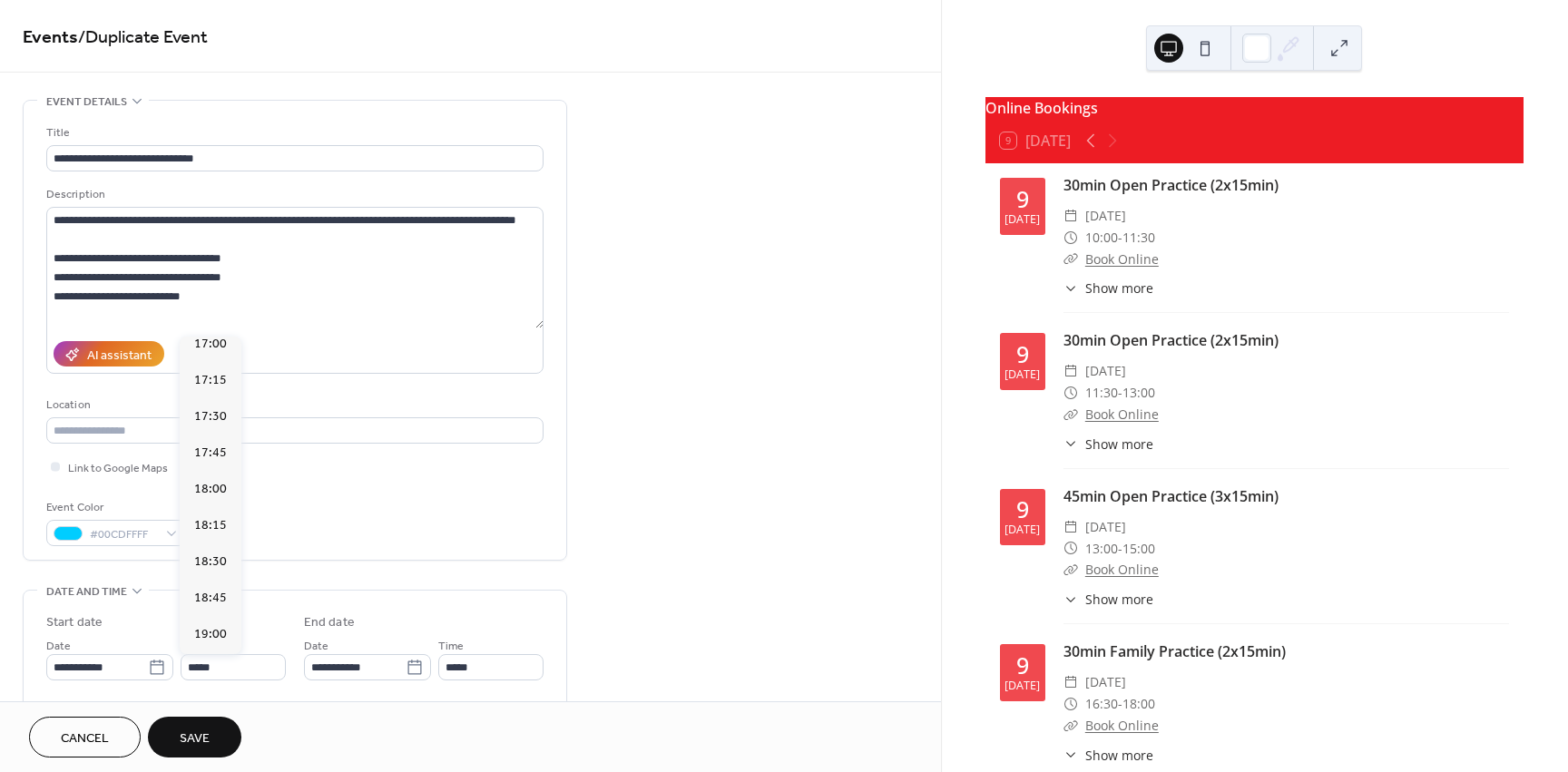 scroll, scrollTop: 2488, scrollLeft: 0, axis: vertical 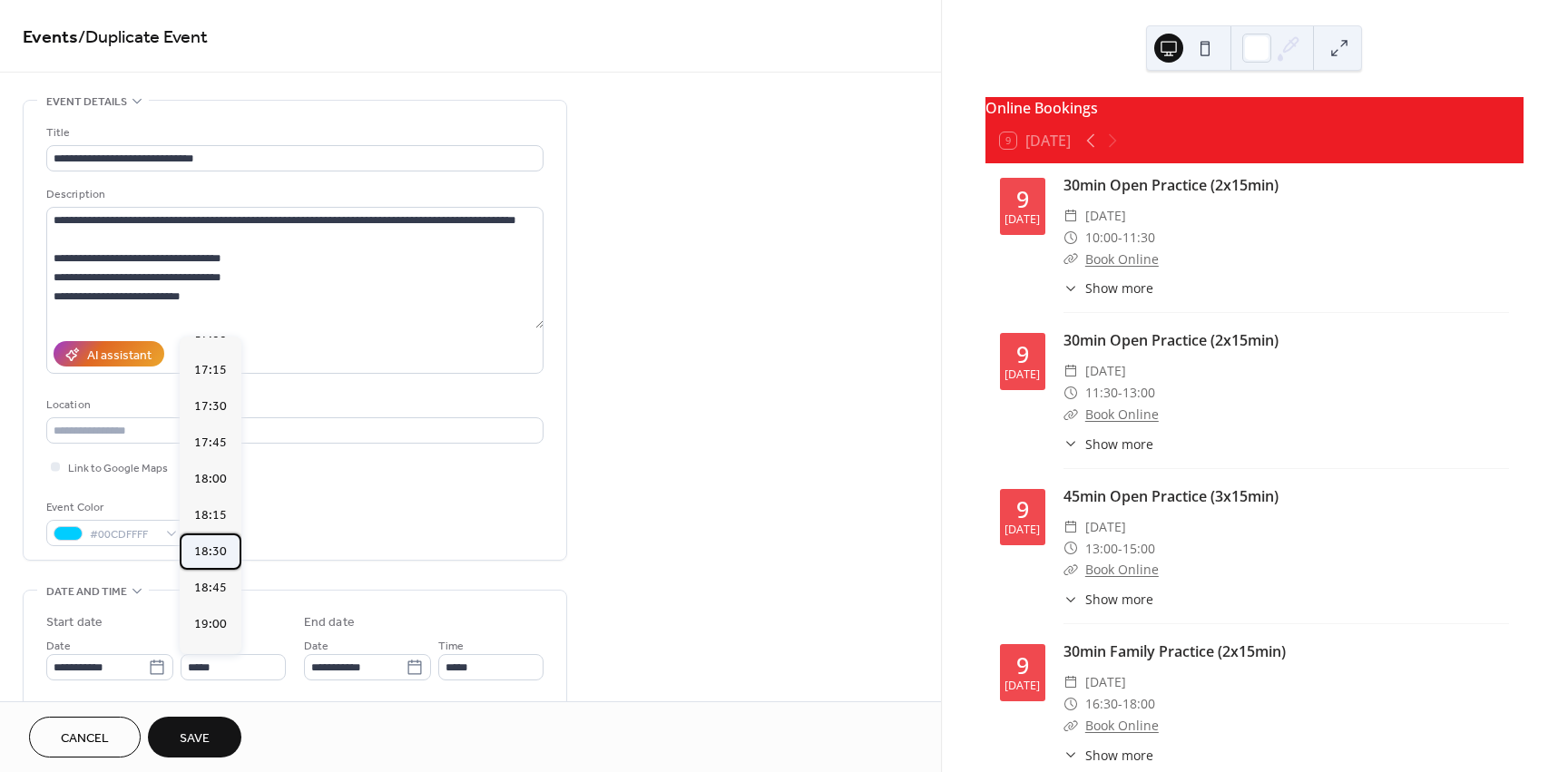 click on "18:30" at bounding box center (211, 552) 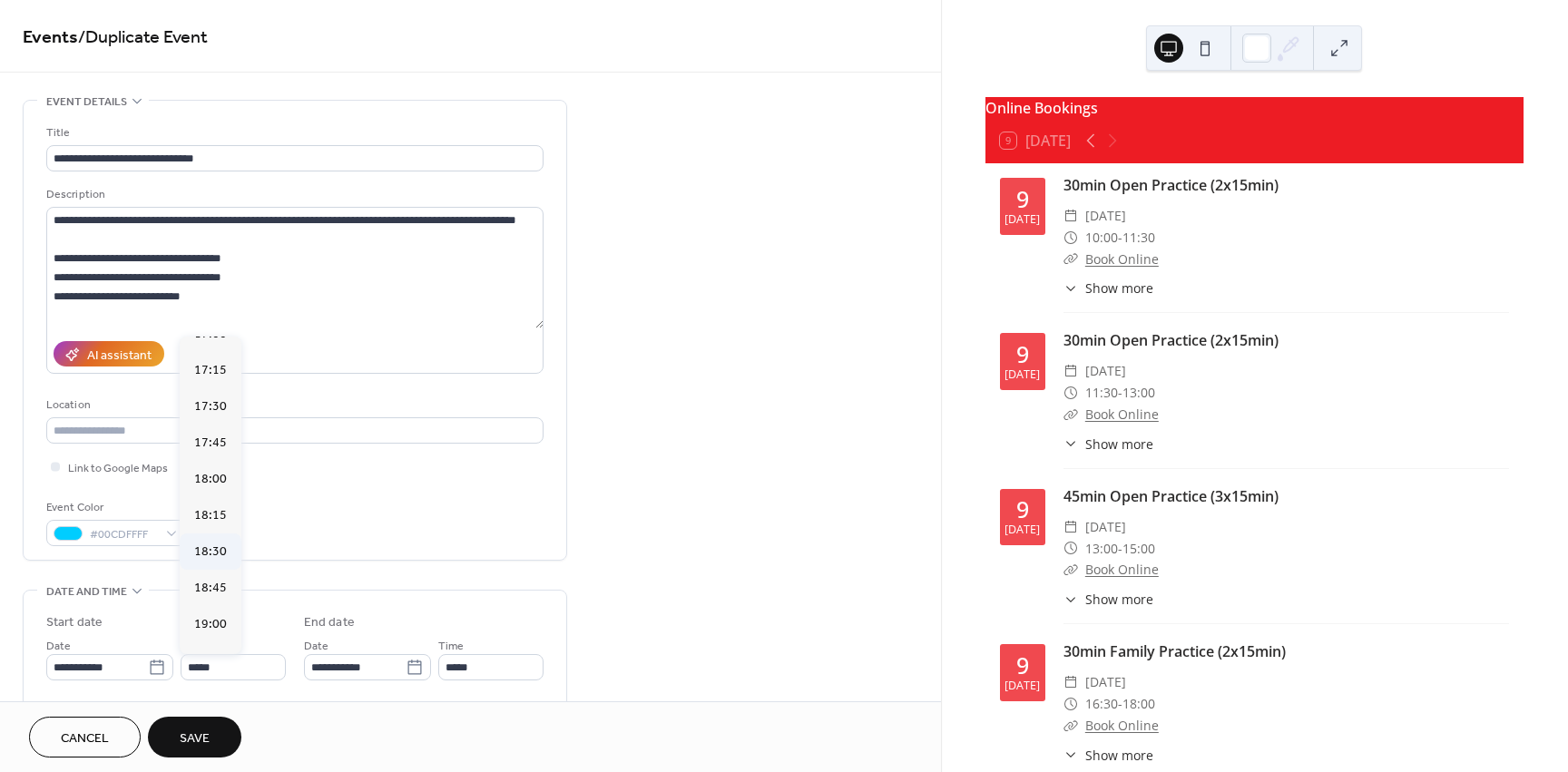 type on "*****" 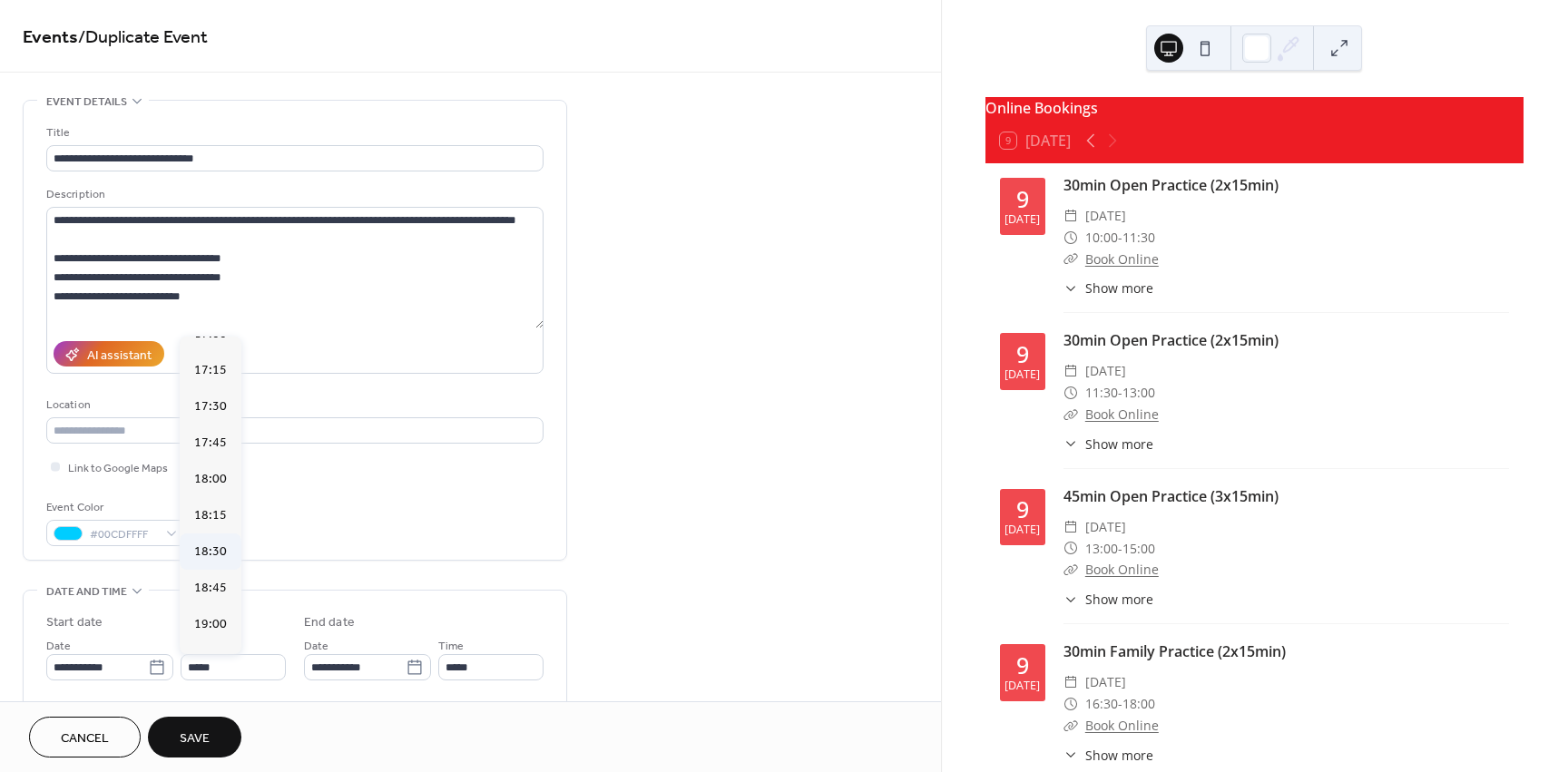 type on "*****" 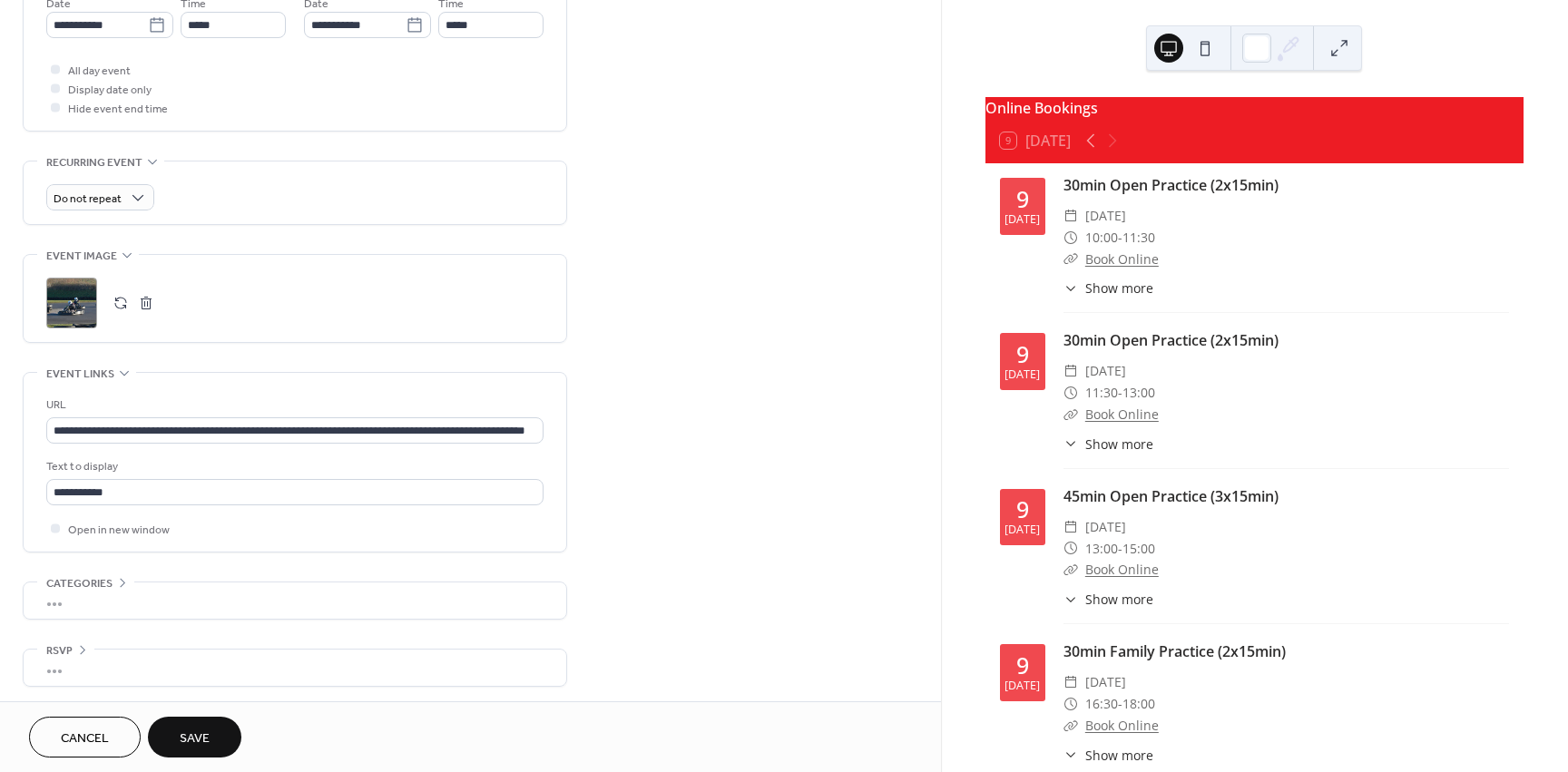 scroll, scrollTop: 646, scrollLeft: 0, axis: vertical 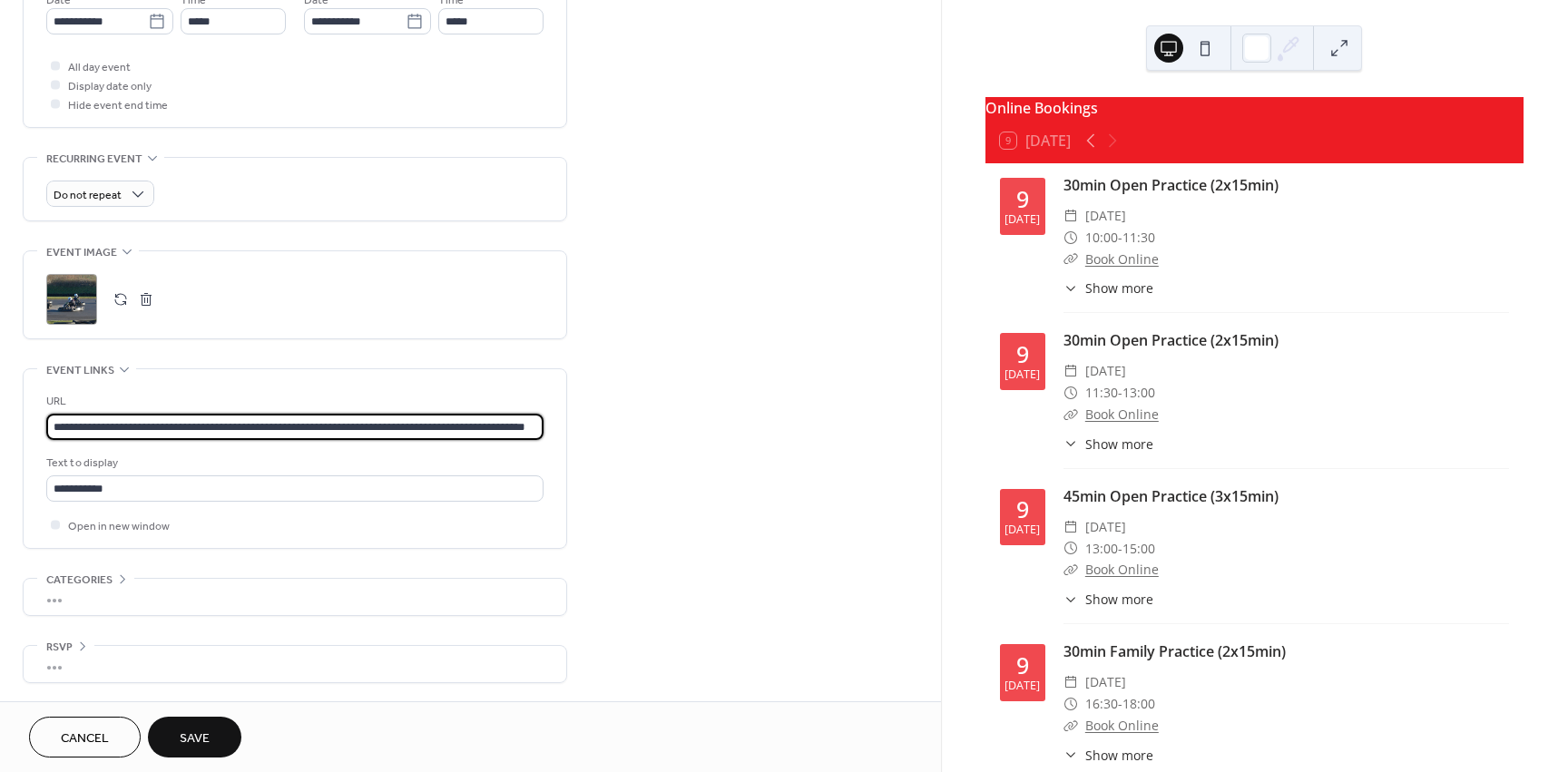 drag, startPoint x: 395, startPoint y: 424, endPoint x: 679, endPoint y: 422, distance: 284.00704 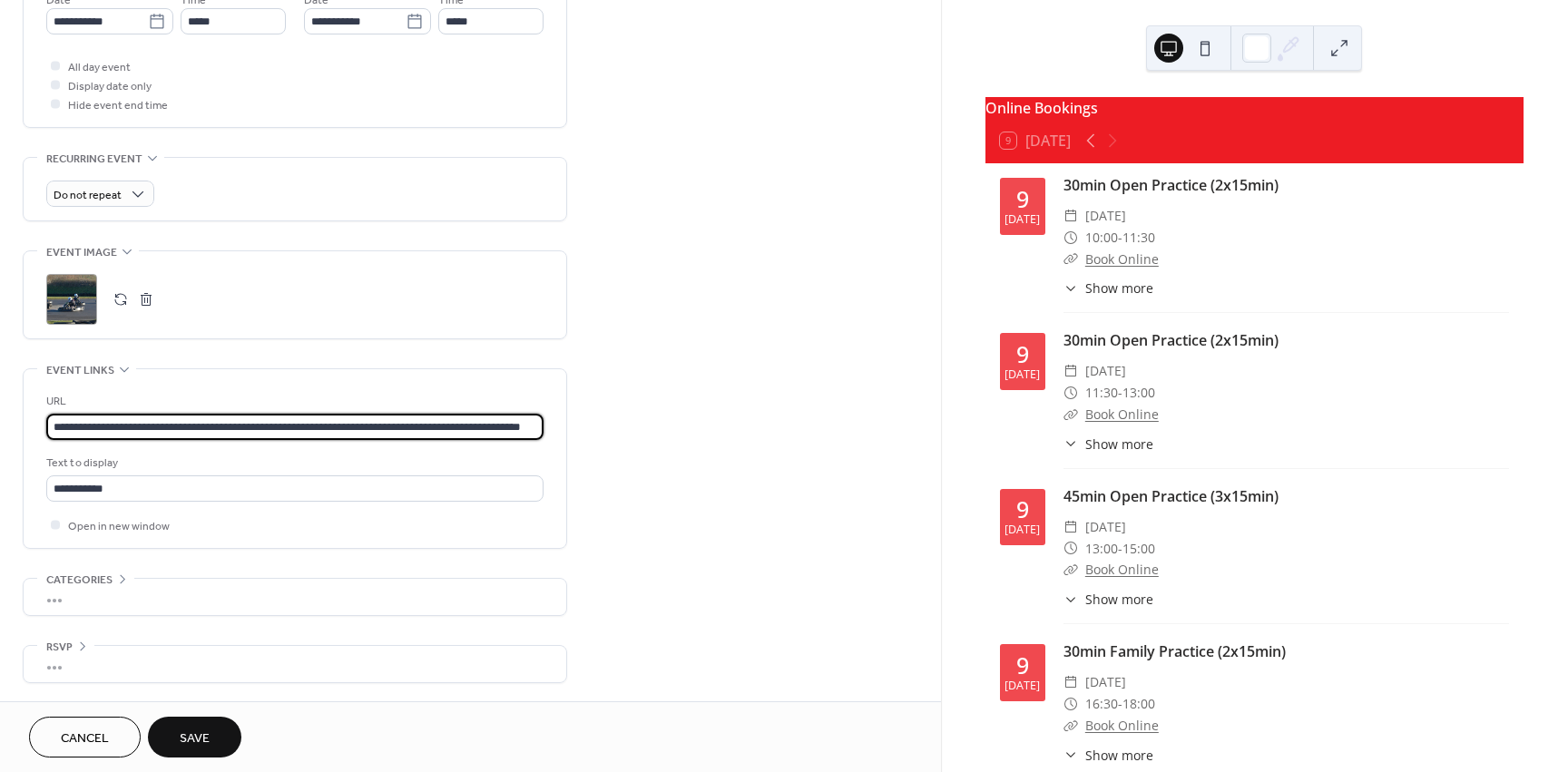 scroll, scrollTop: 0, scrollLeft: 59, axis: horizontal 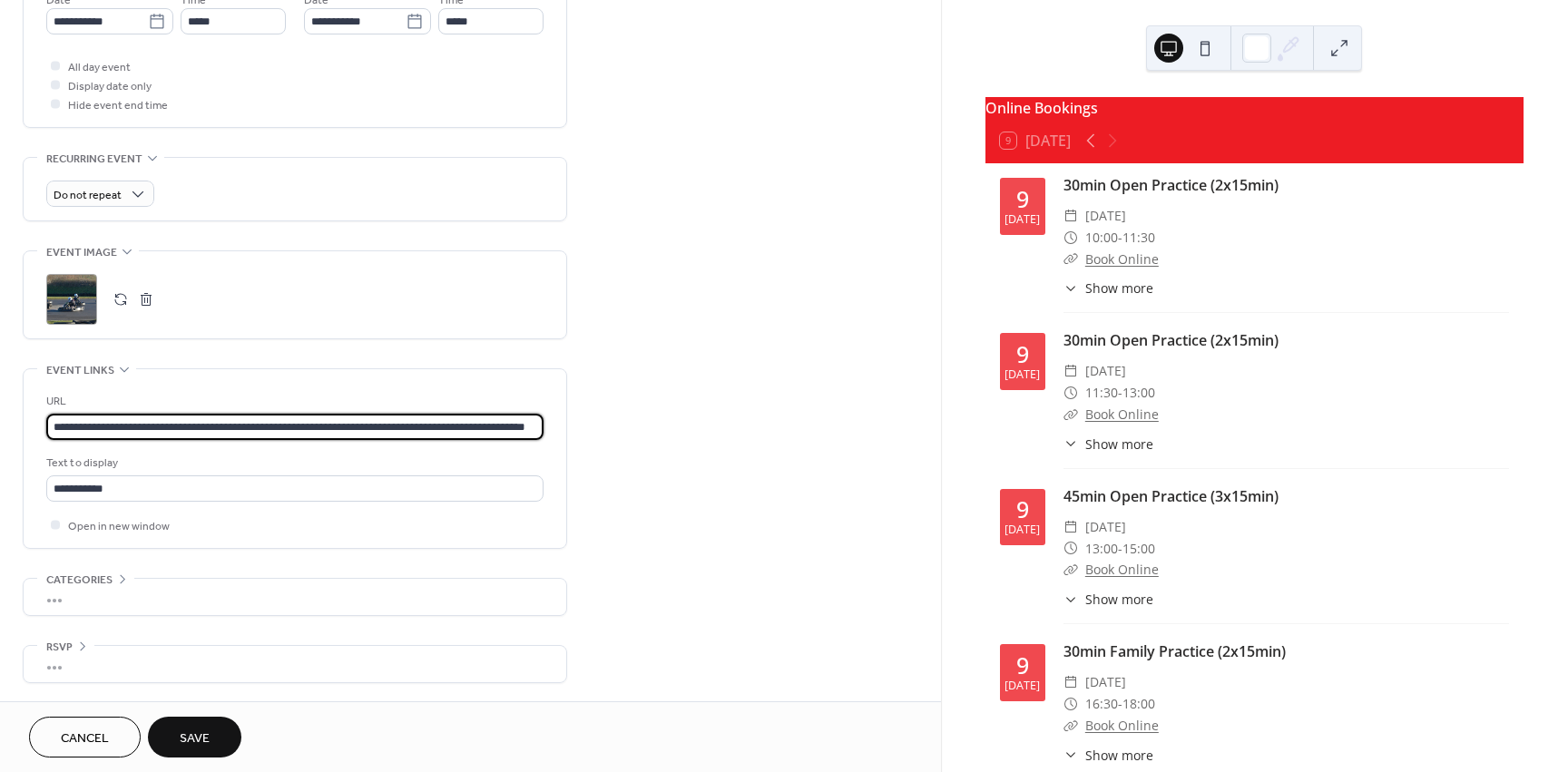type on "**********" 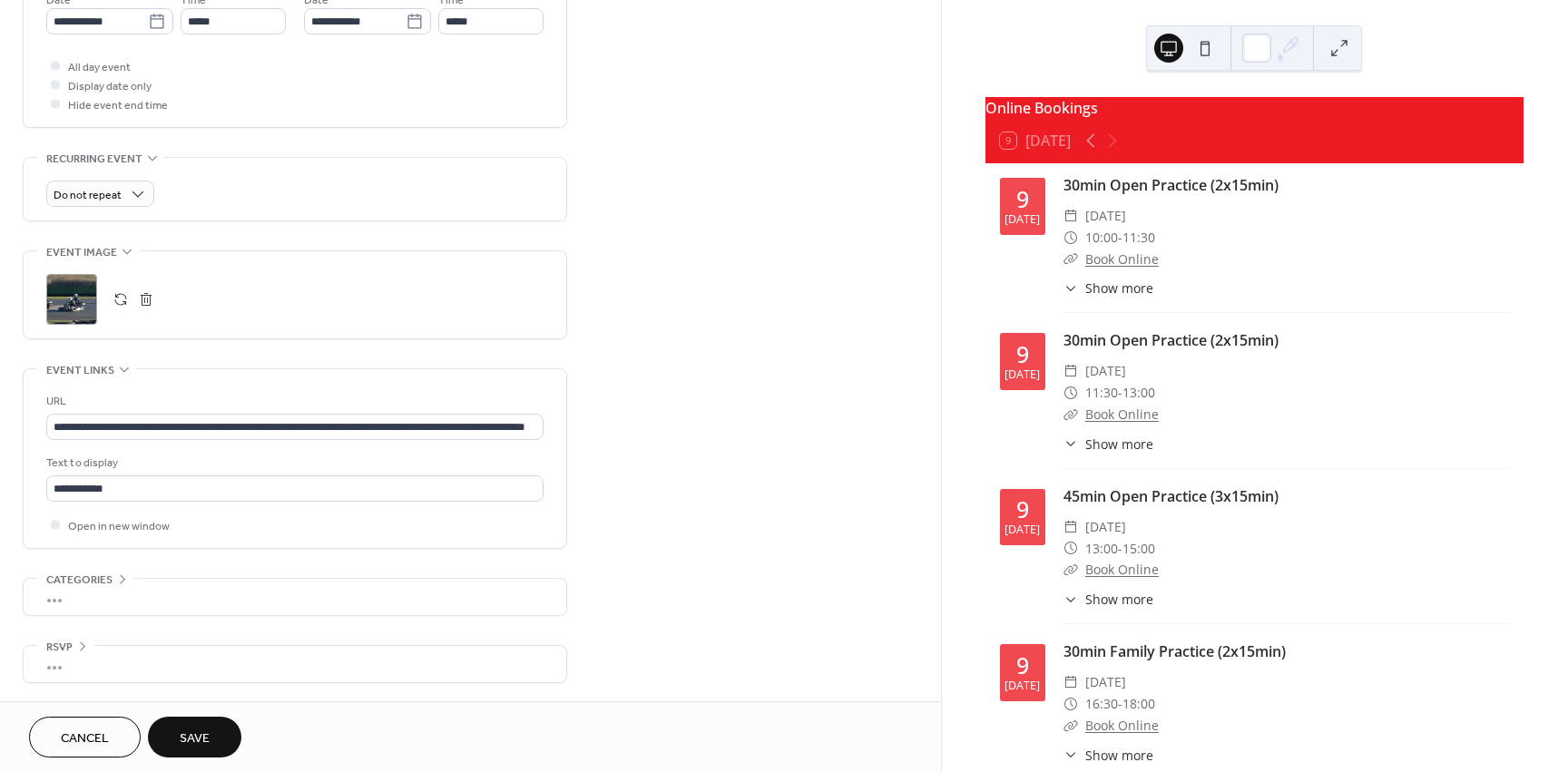 click on "**********" at bounding box center (470, 77) 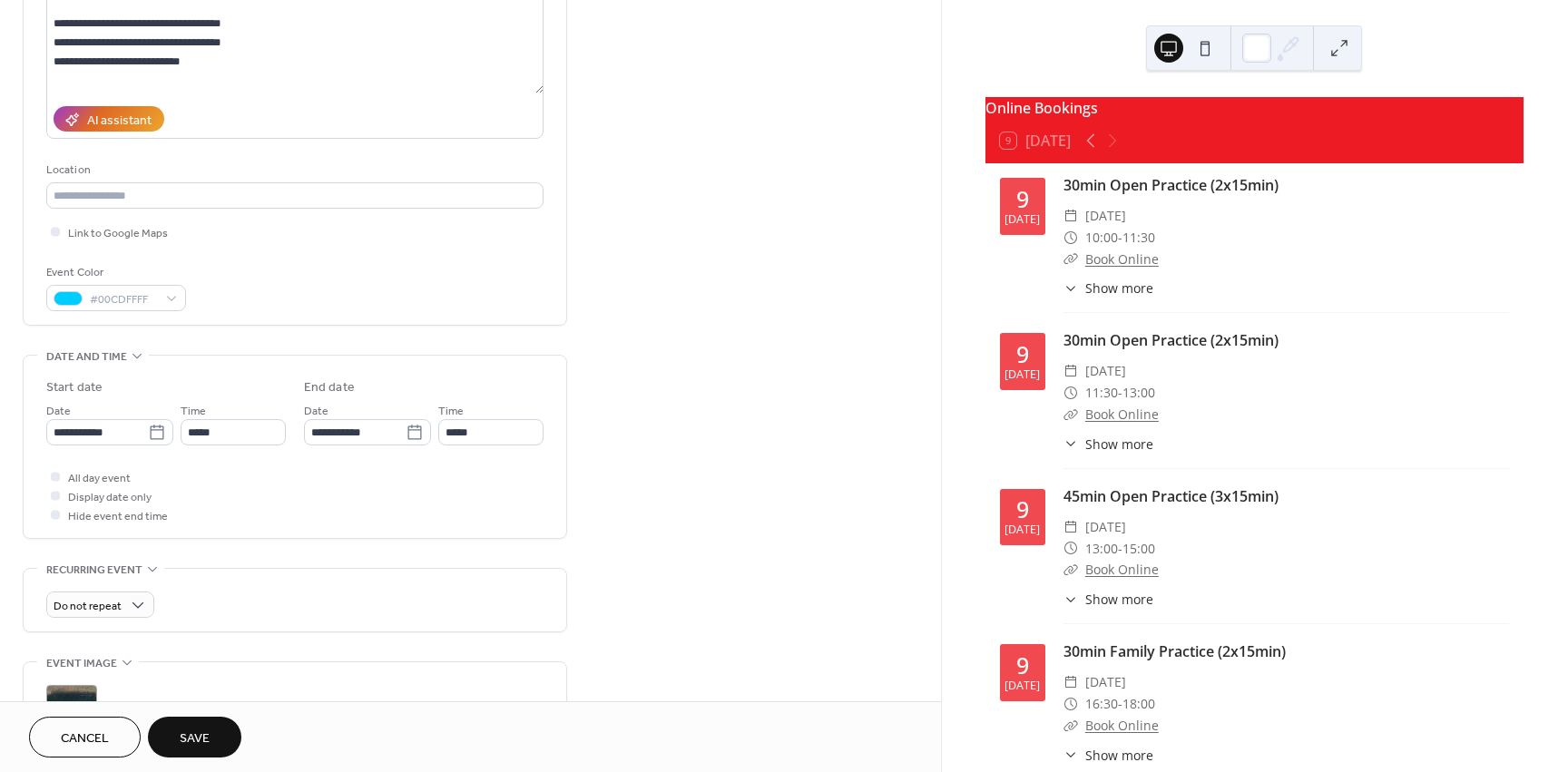 scroll, scrollTop: 646, scrollLeft: 0, axis: vertical 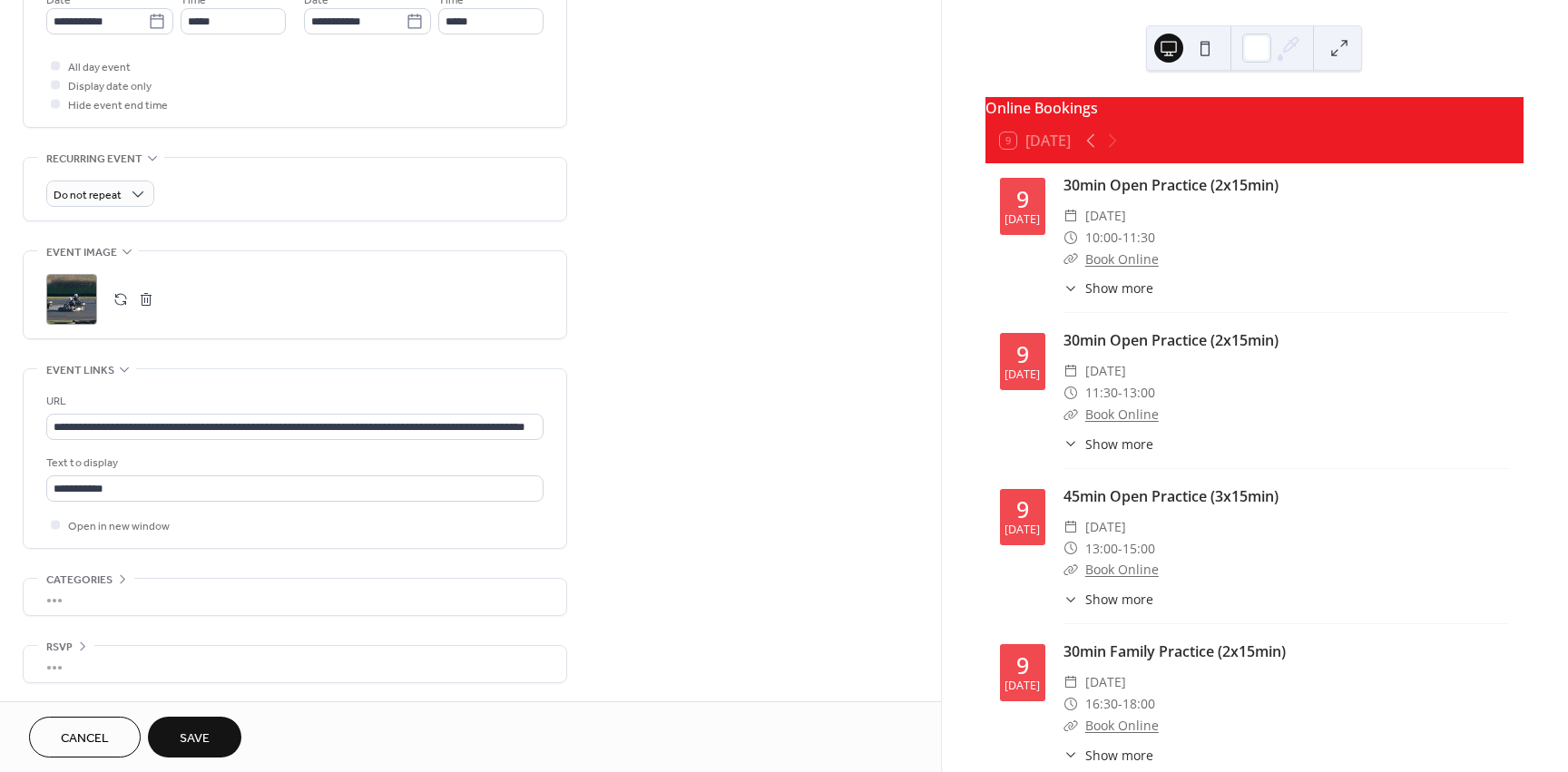 click on "Save" at bounding box center (194, 738) 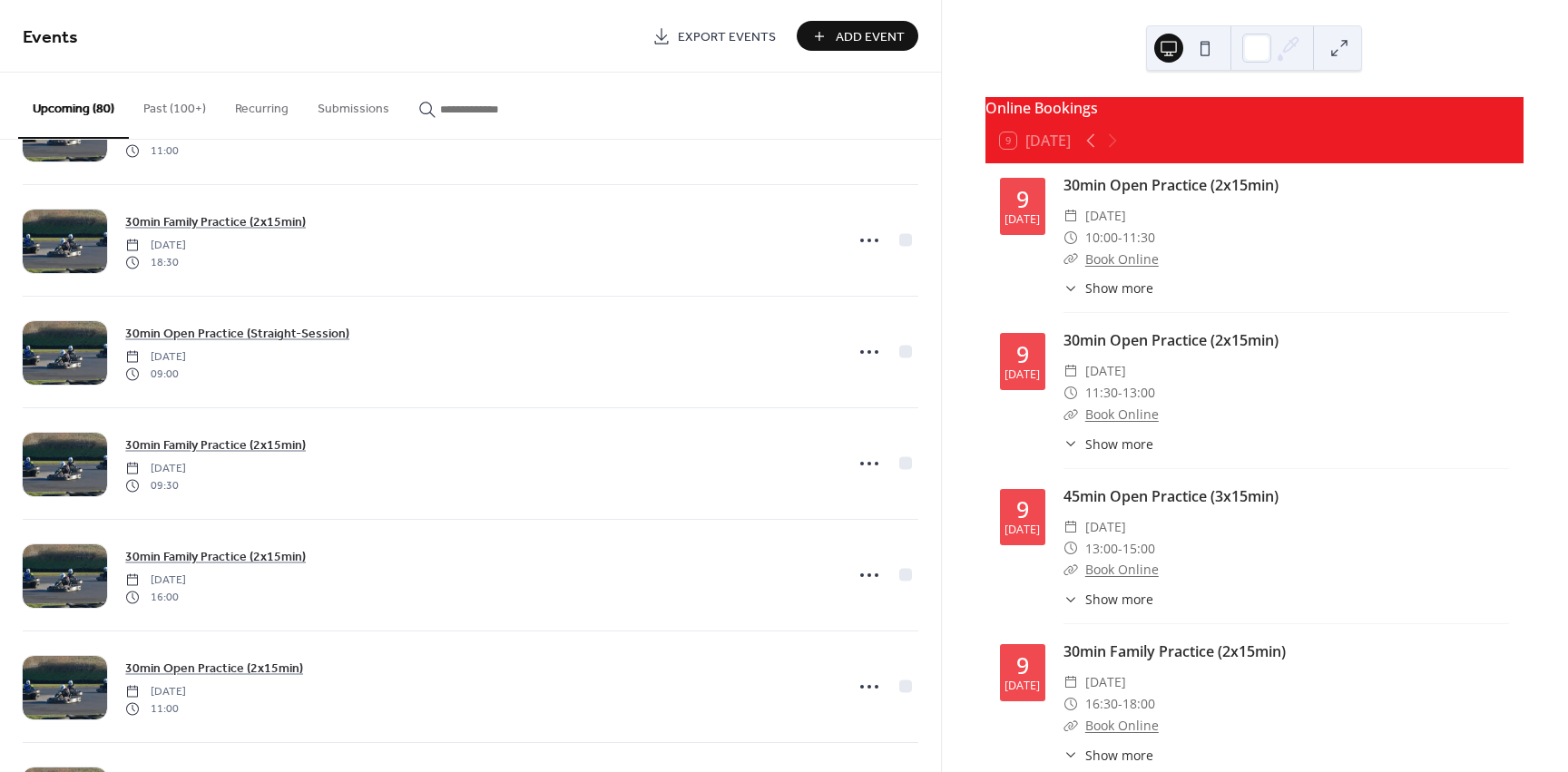 scroll, scrollTop: 5938, scrollLeft: 0, axis: vertical 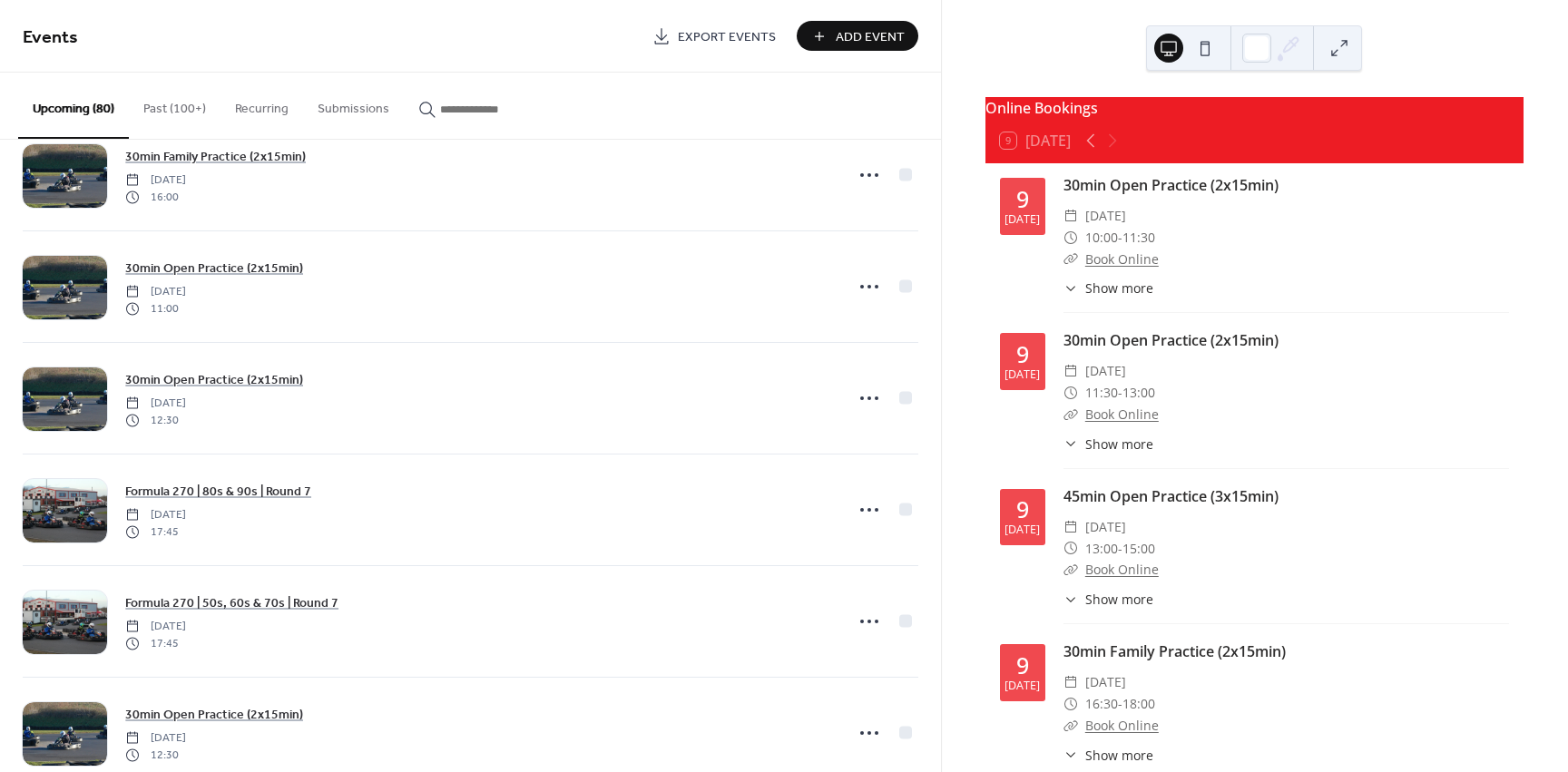 click at bounding box center [485, 109] 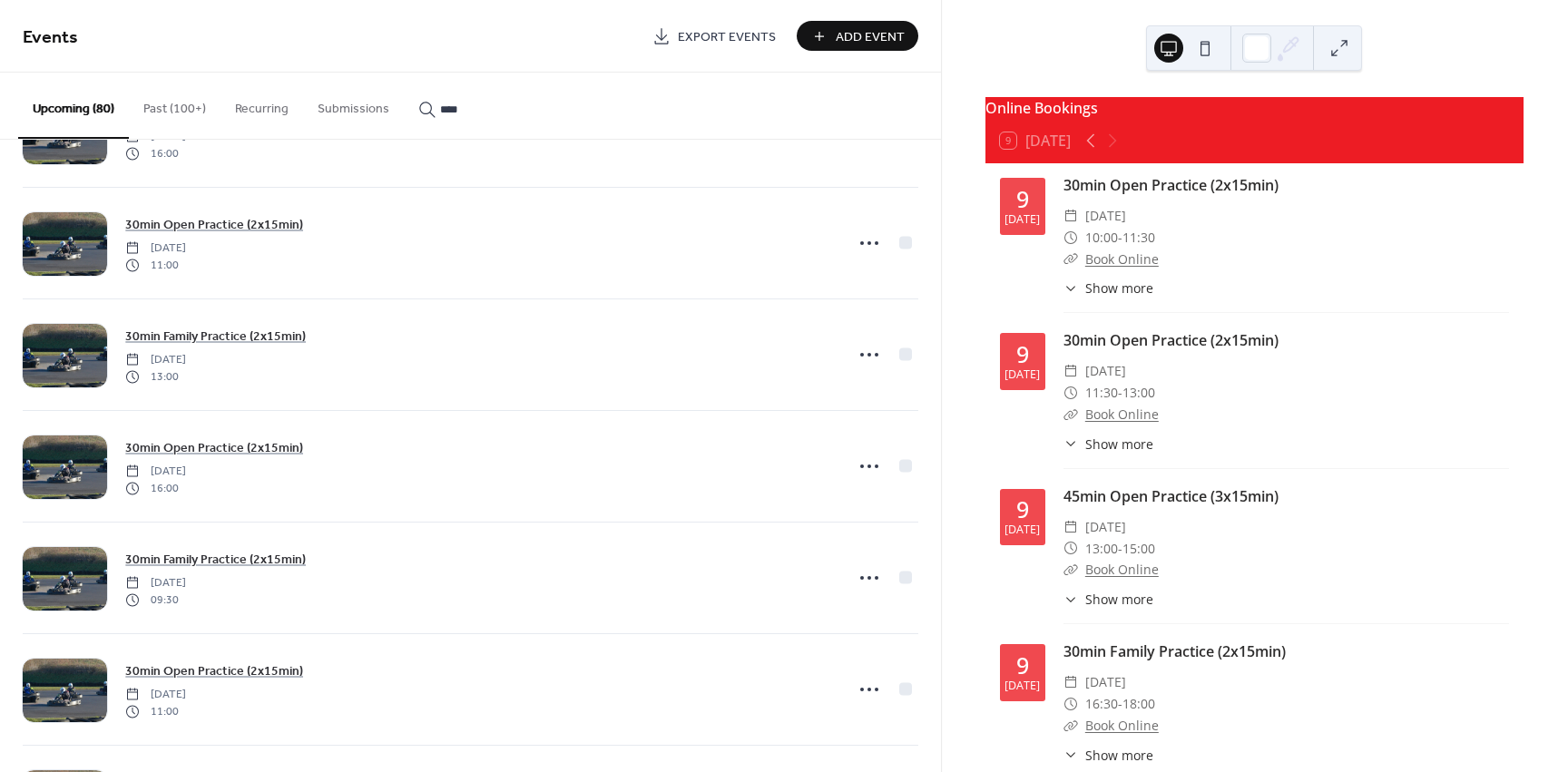 scroll, scrollTop: 6519, scrollLeft: 0, axis: vertical 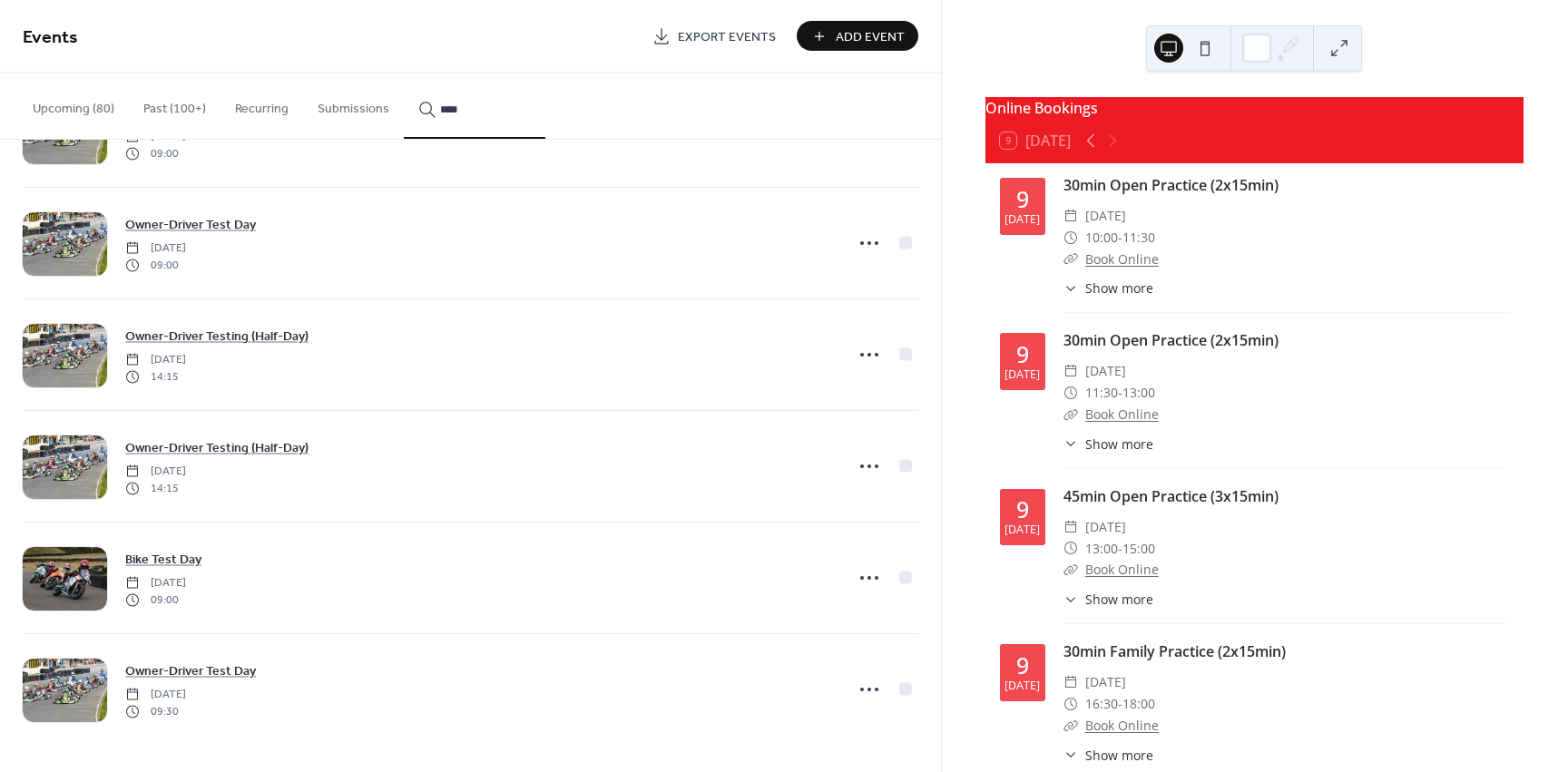 type on "****" 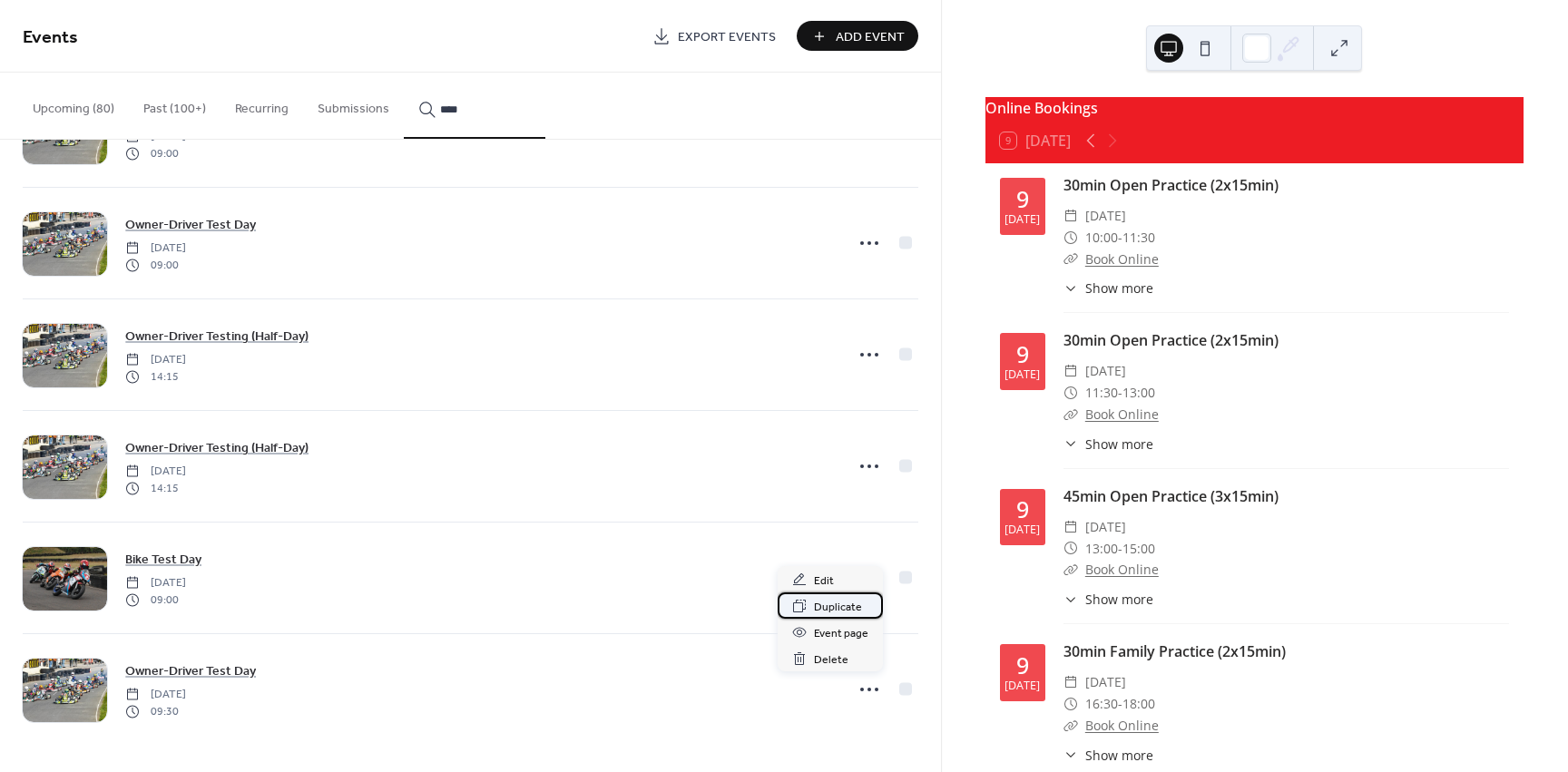 click on "Duplicate" at bounding box center (838, 607) 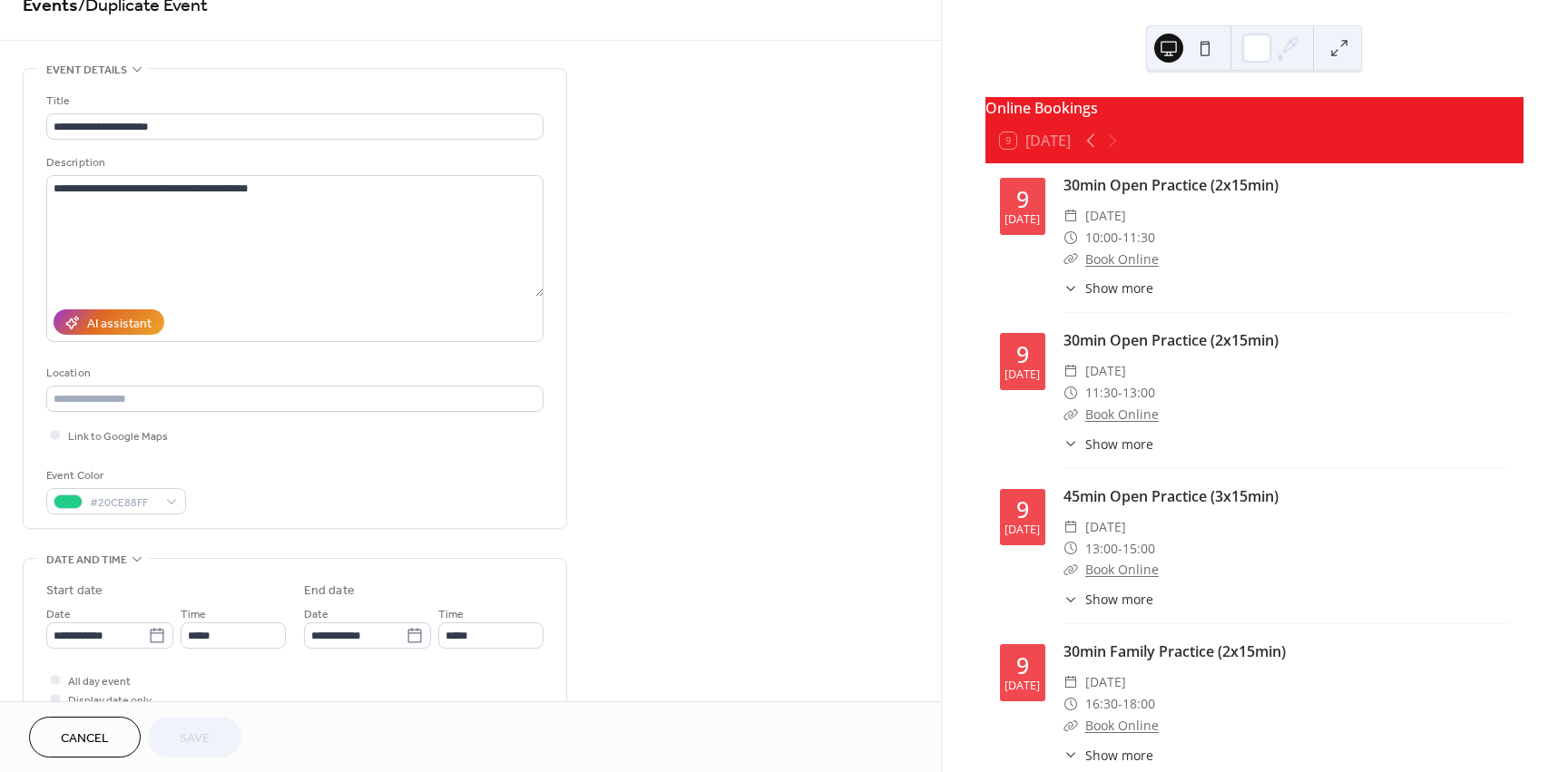 scroll, scrollTop: 39, scrollLeft: 0, axis: vertical 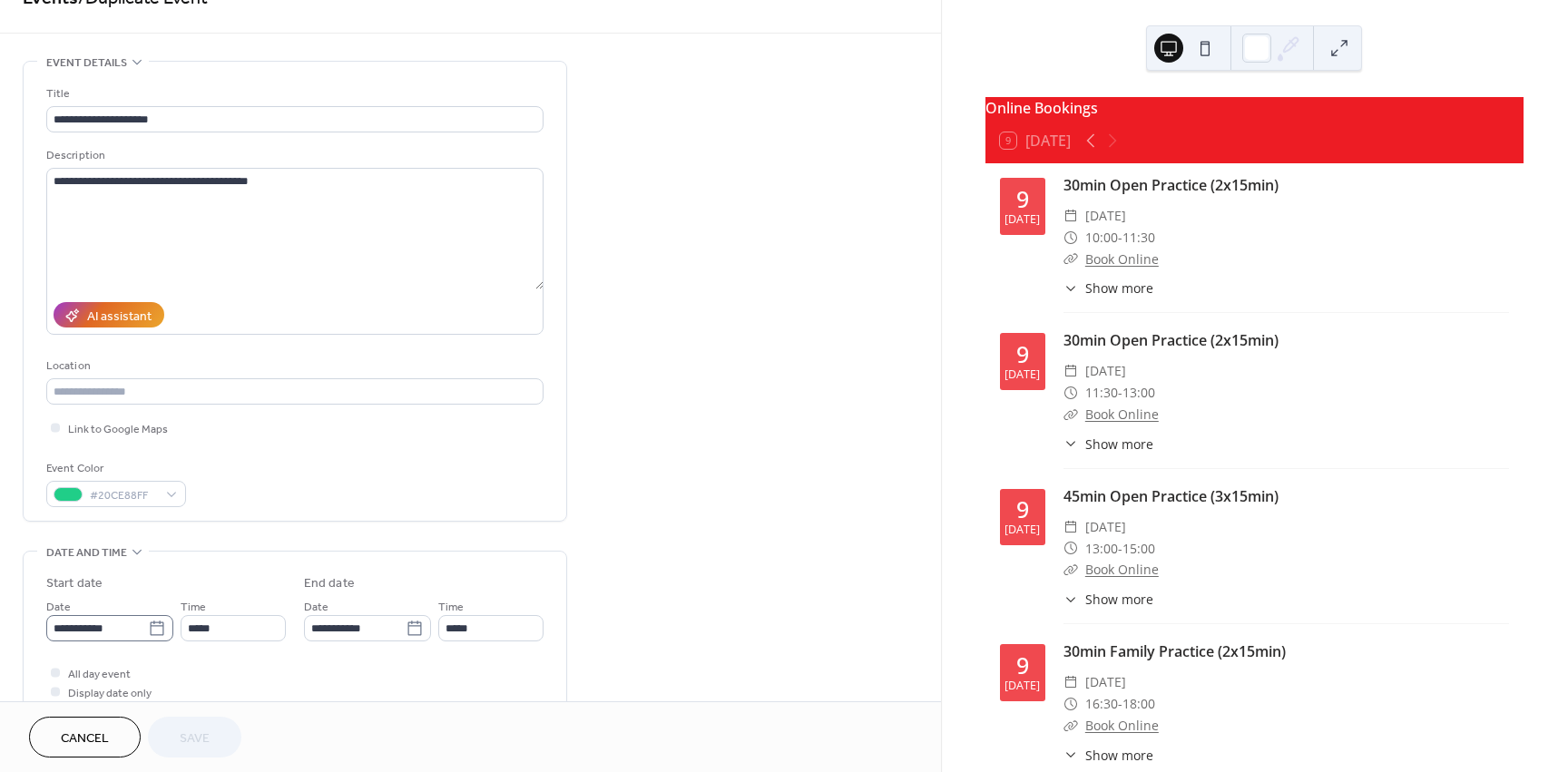 click 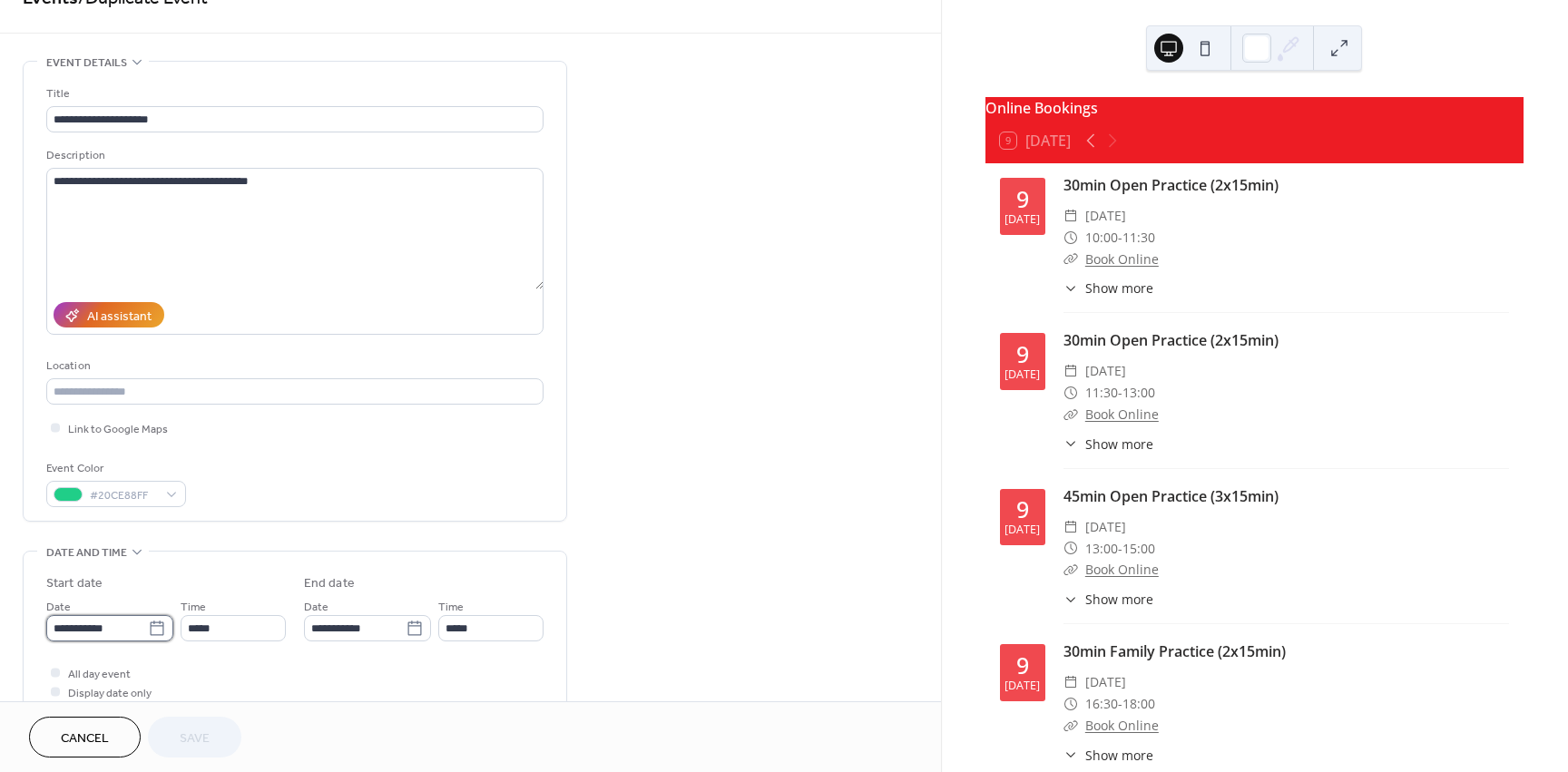 click on "**********" at bounding box center (97, 628) 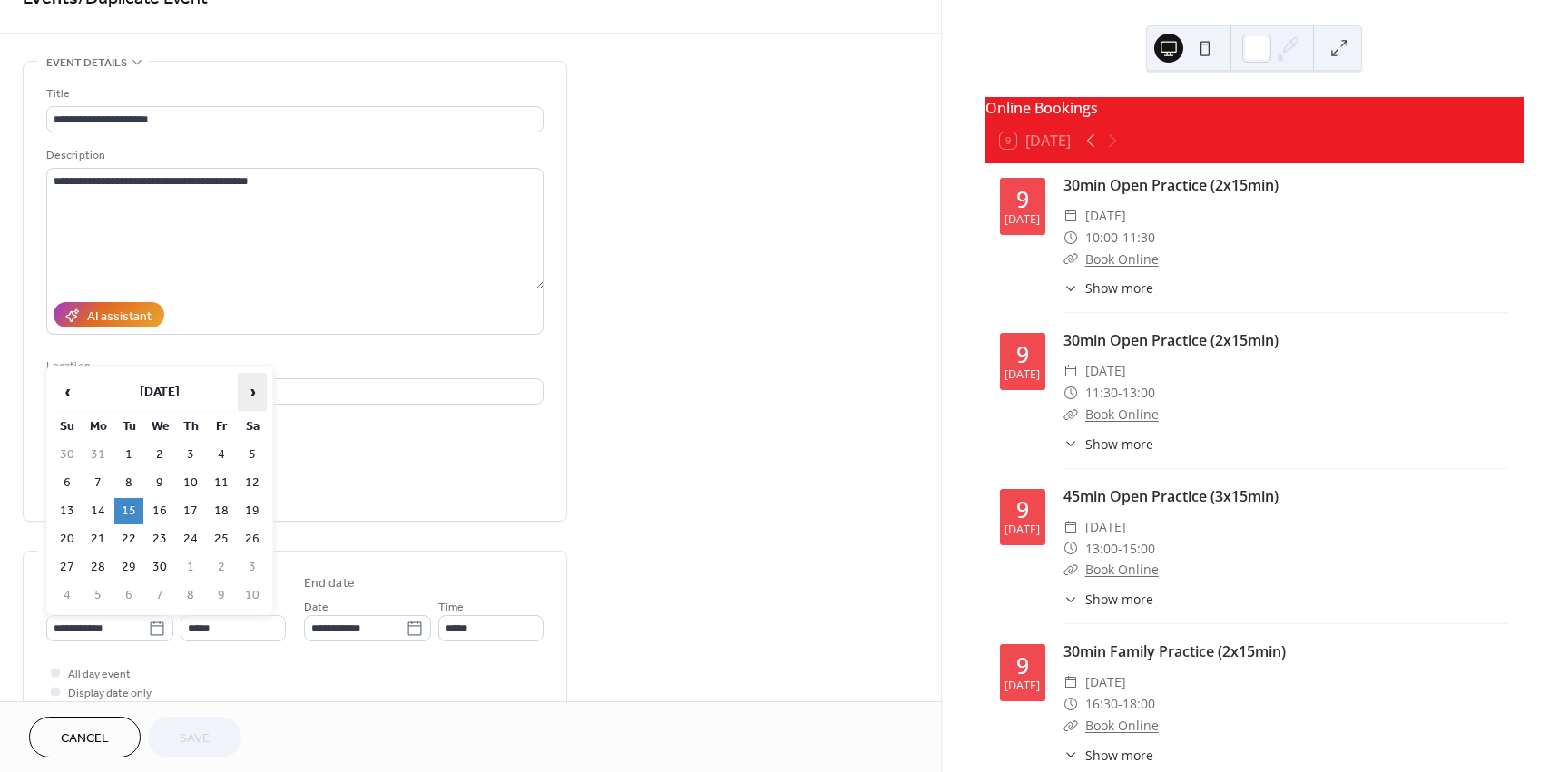 click on "›" at bounding box center [252, 392] 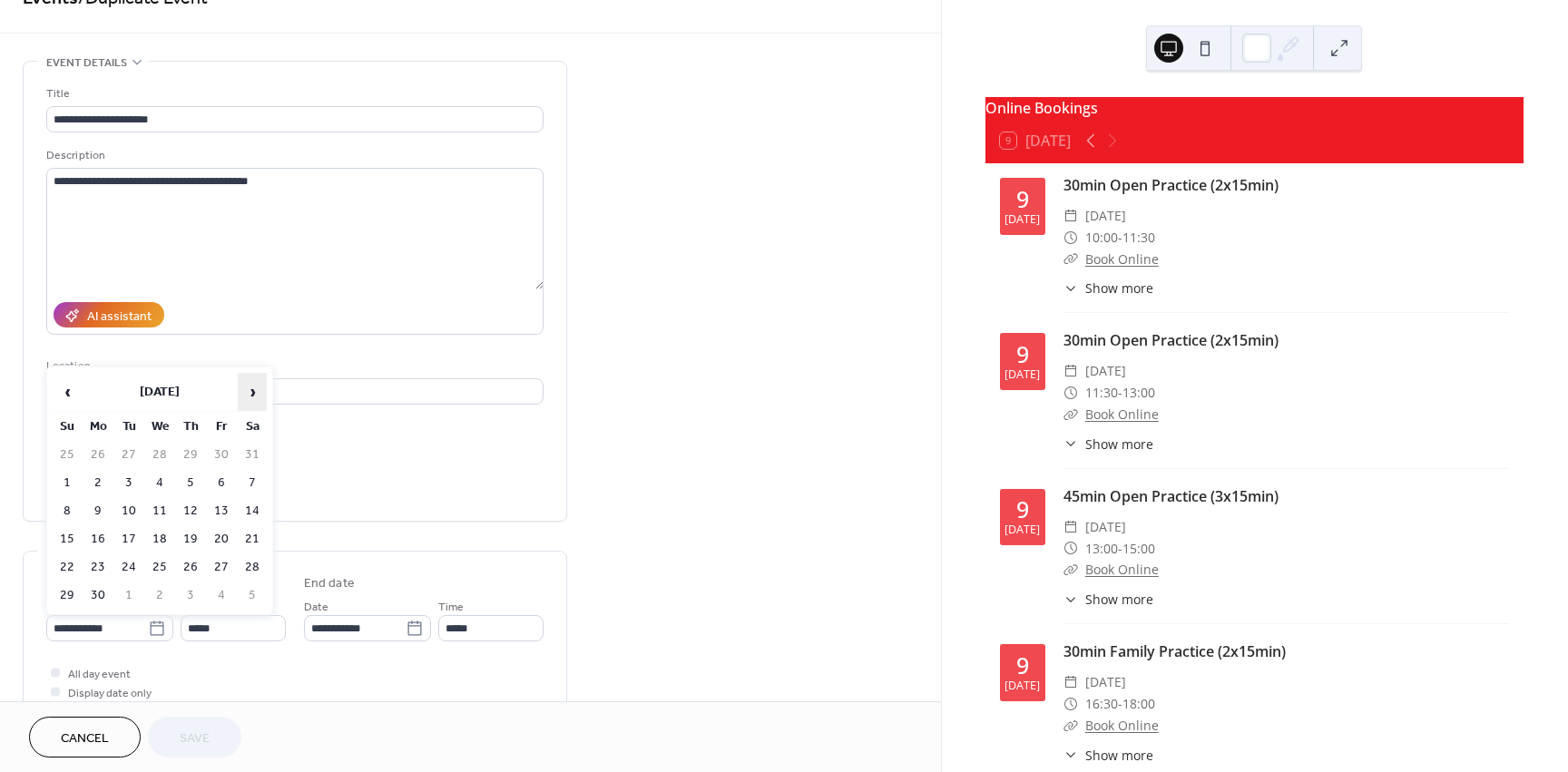 click on "›" at bounding box center [252, 392] 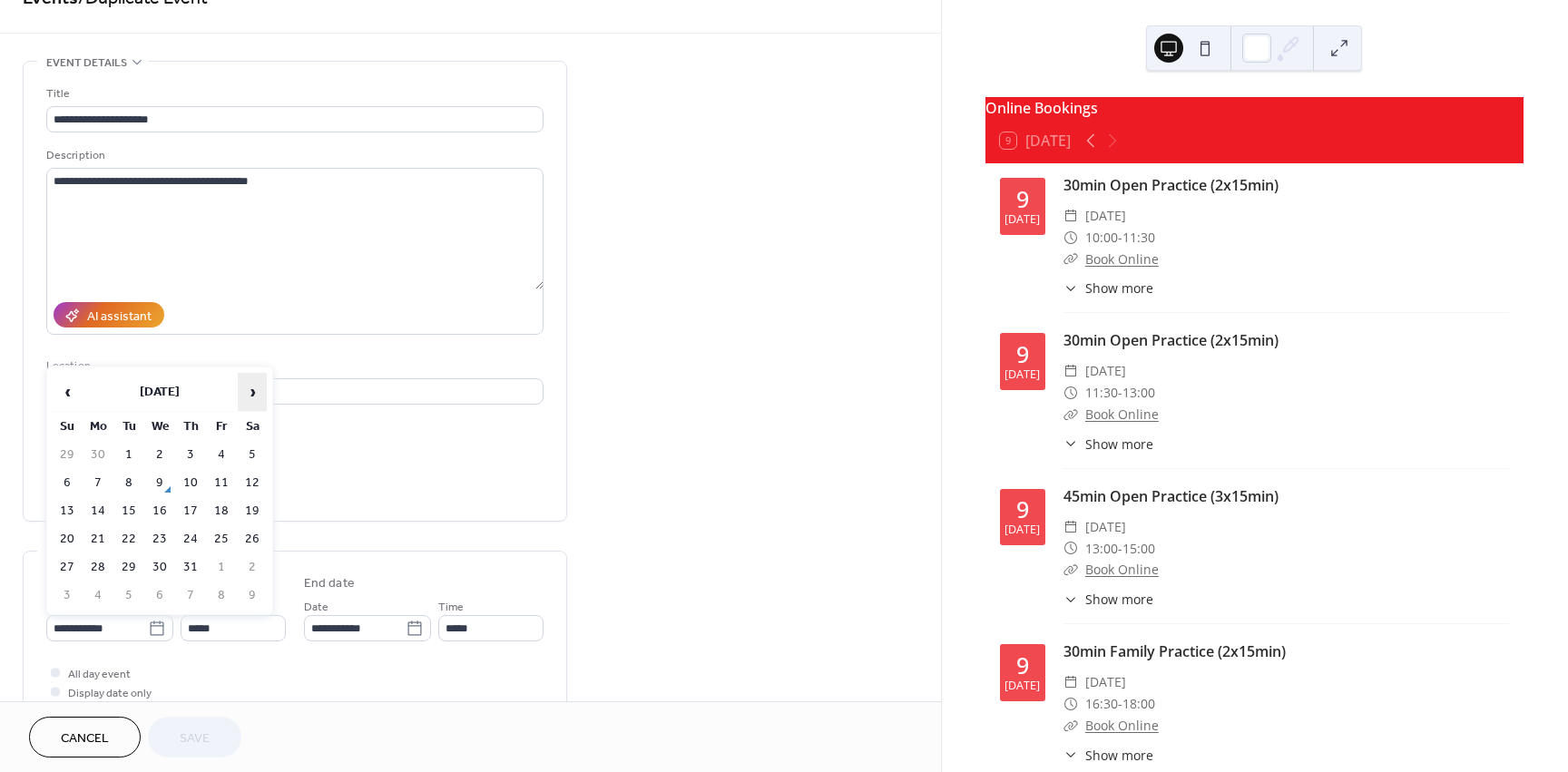 click on "›" at bounding box center (252, 392) 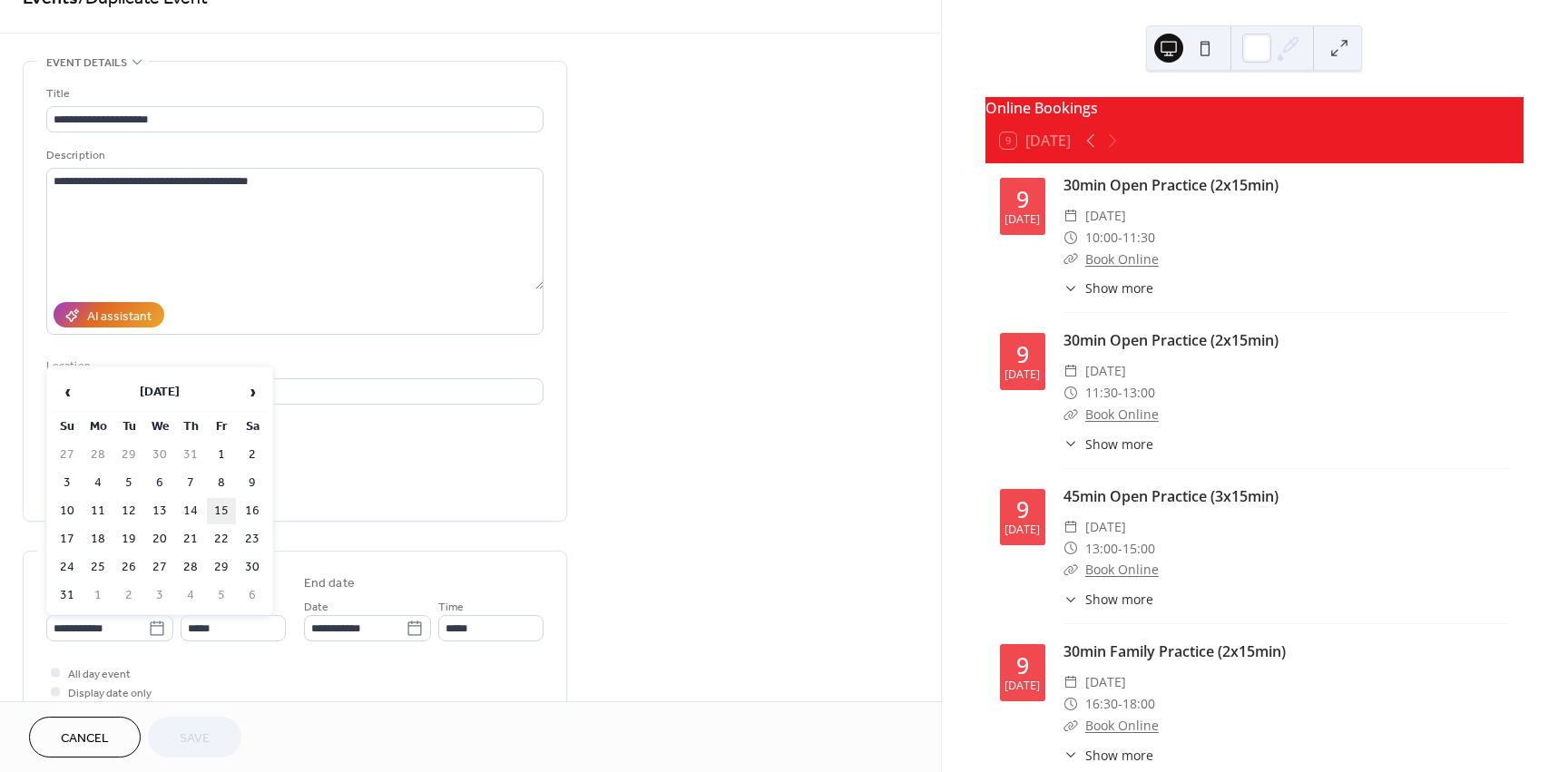 click on "15" at bounding box center [221, 511] 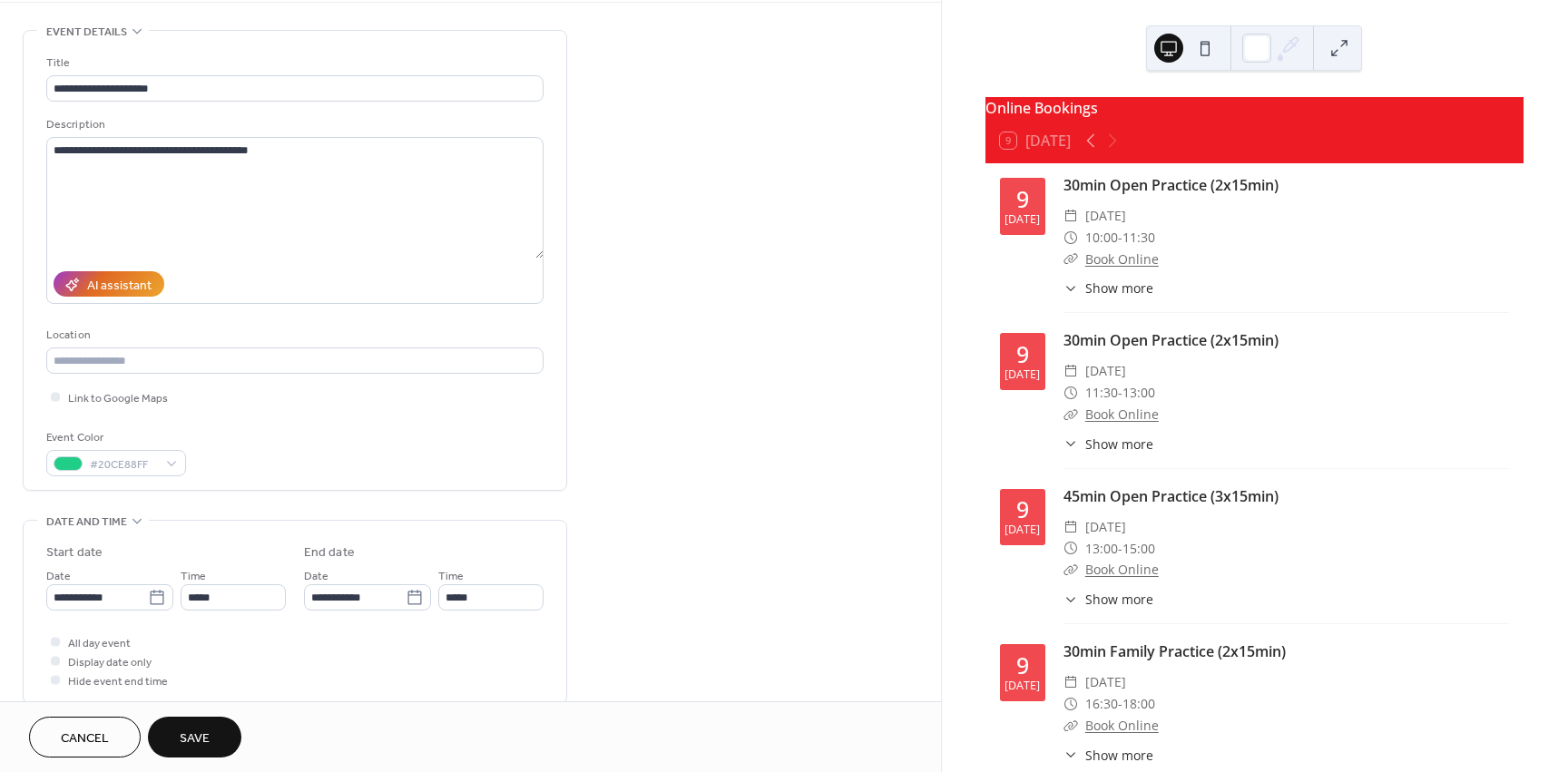 scroll, scrollTop: 84, scrollLeft: 0, axis: vertical 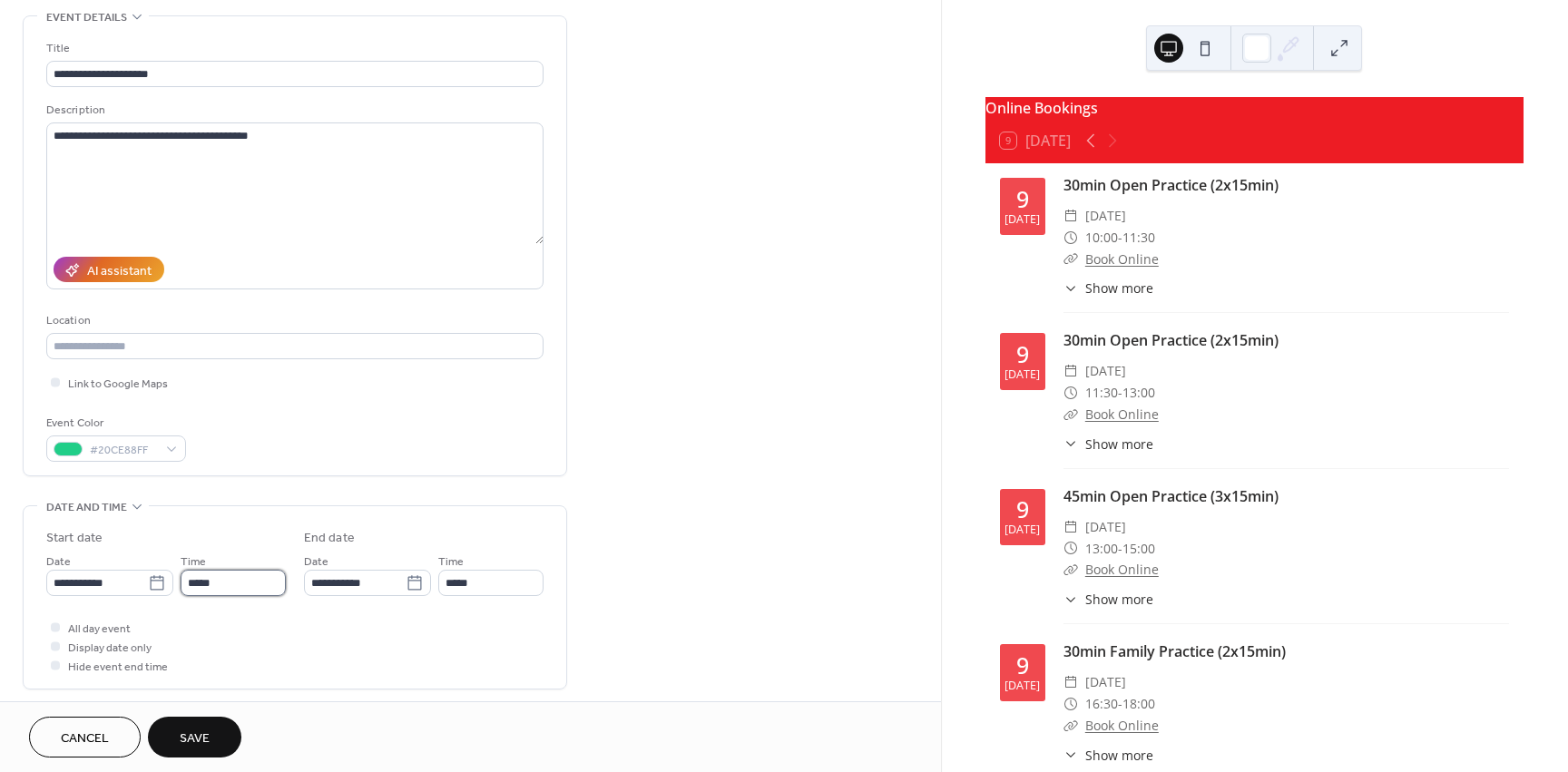 click on "*****" at bounding box center (233, 582) 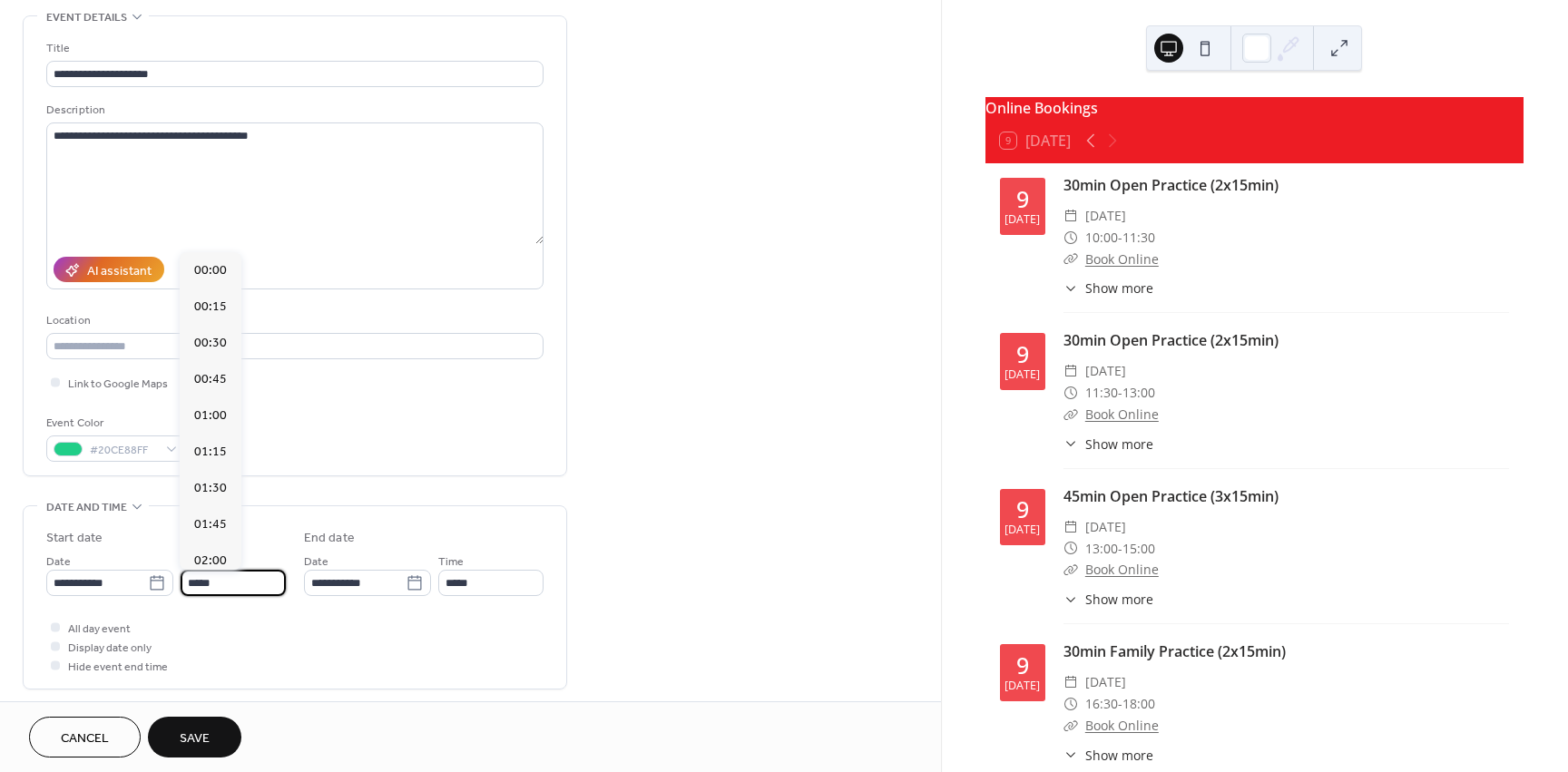scroll, scrollTop: 1413, scrollLeft: 0, axis: vertical 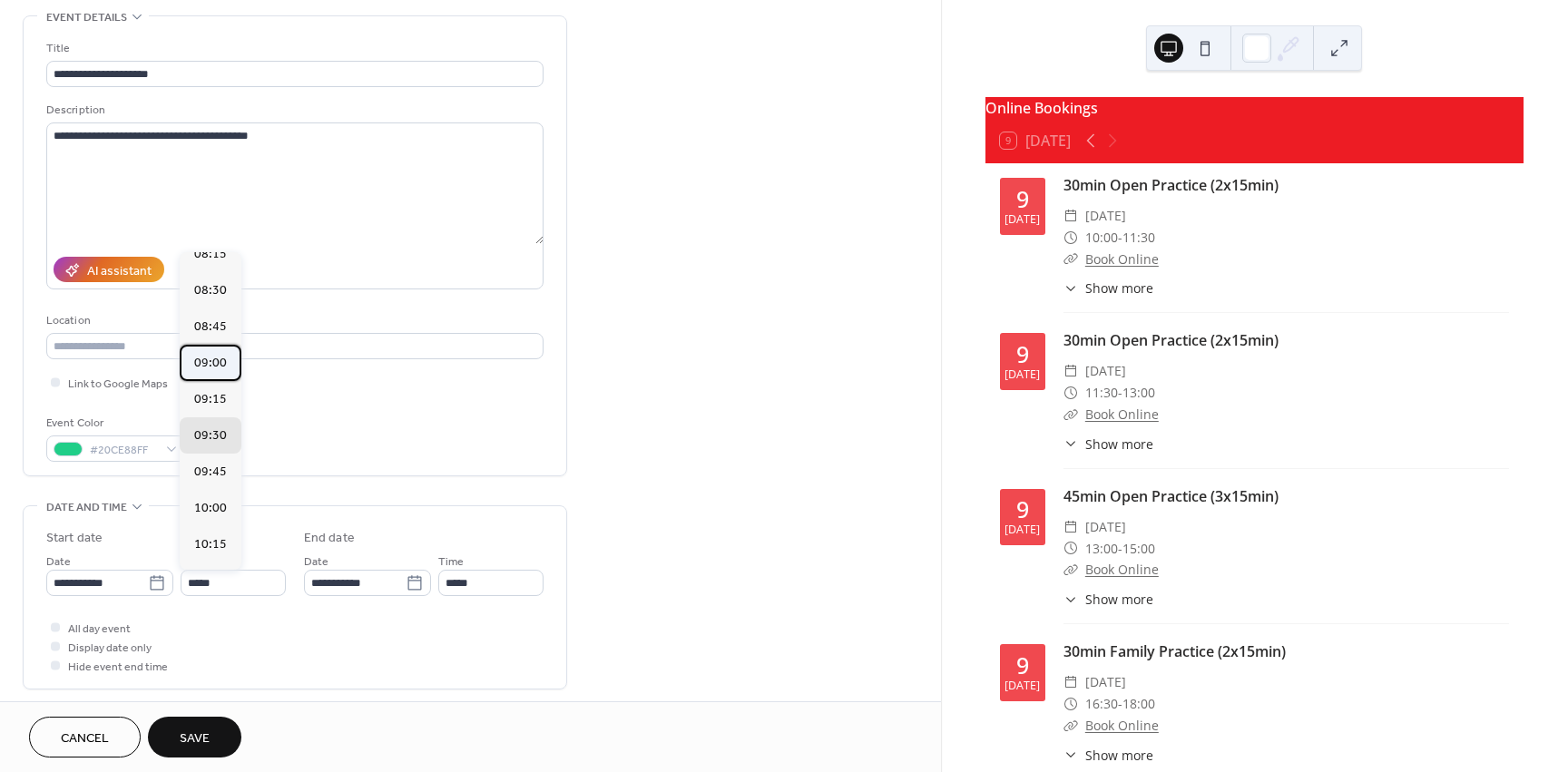 click on "09:00" at bounding box center (211, 363) 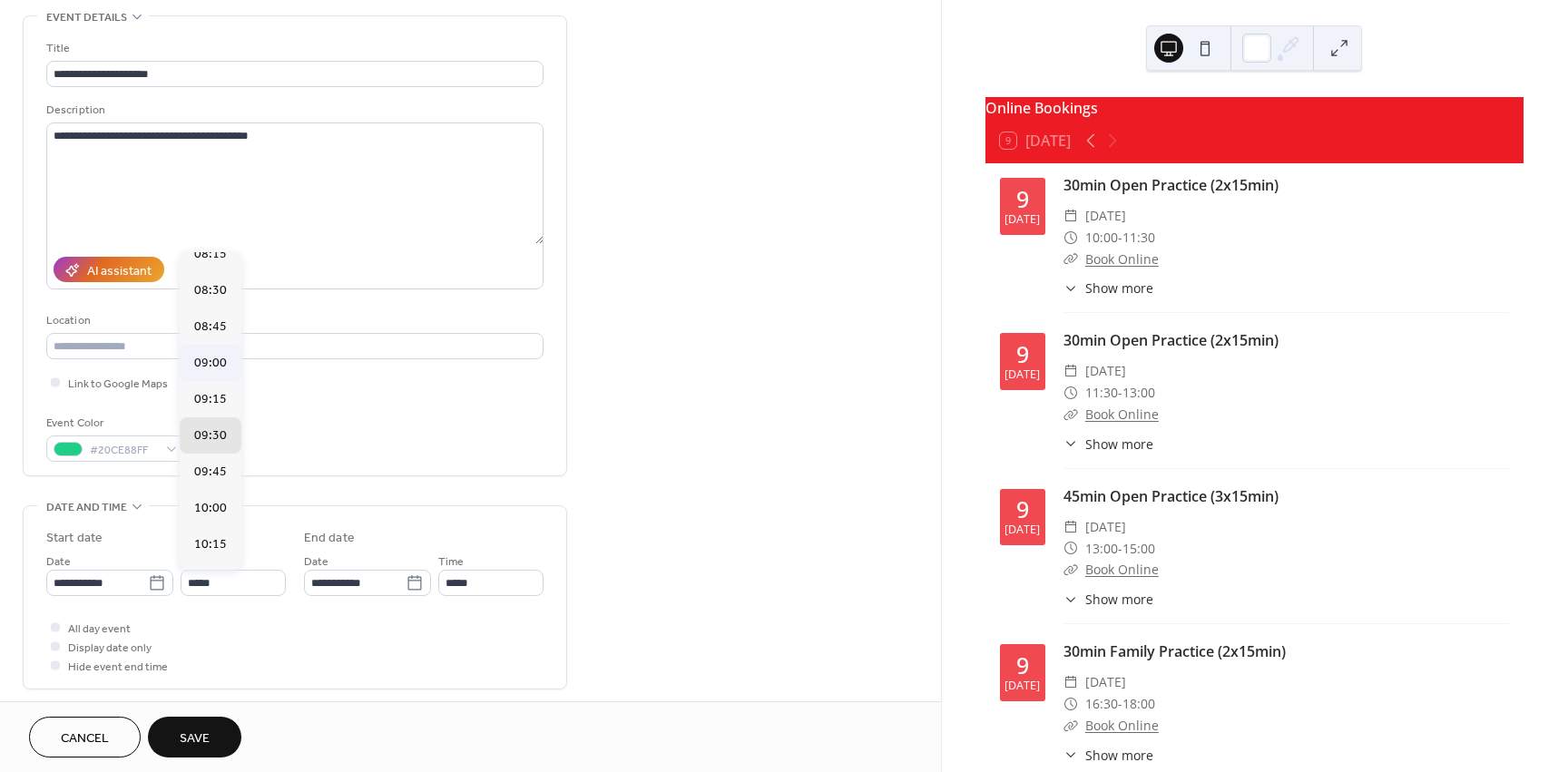 type on "*****" 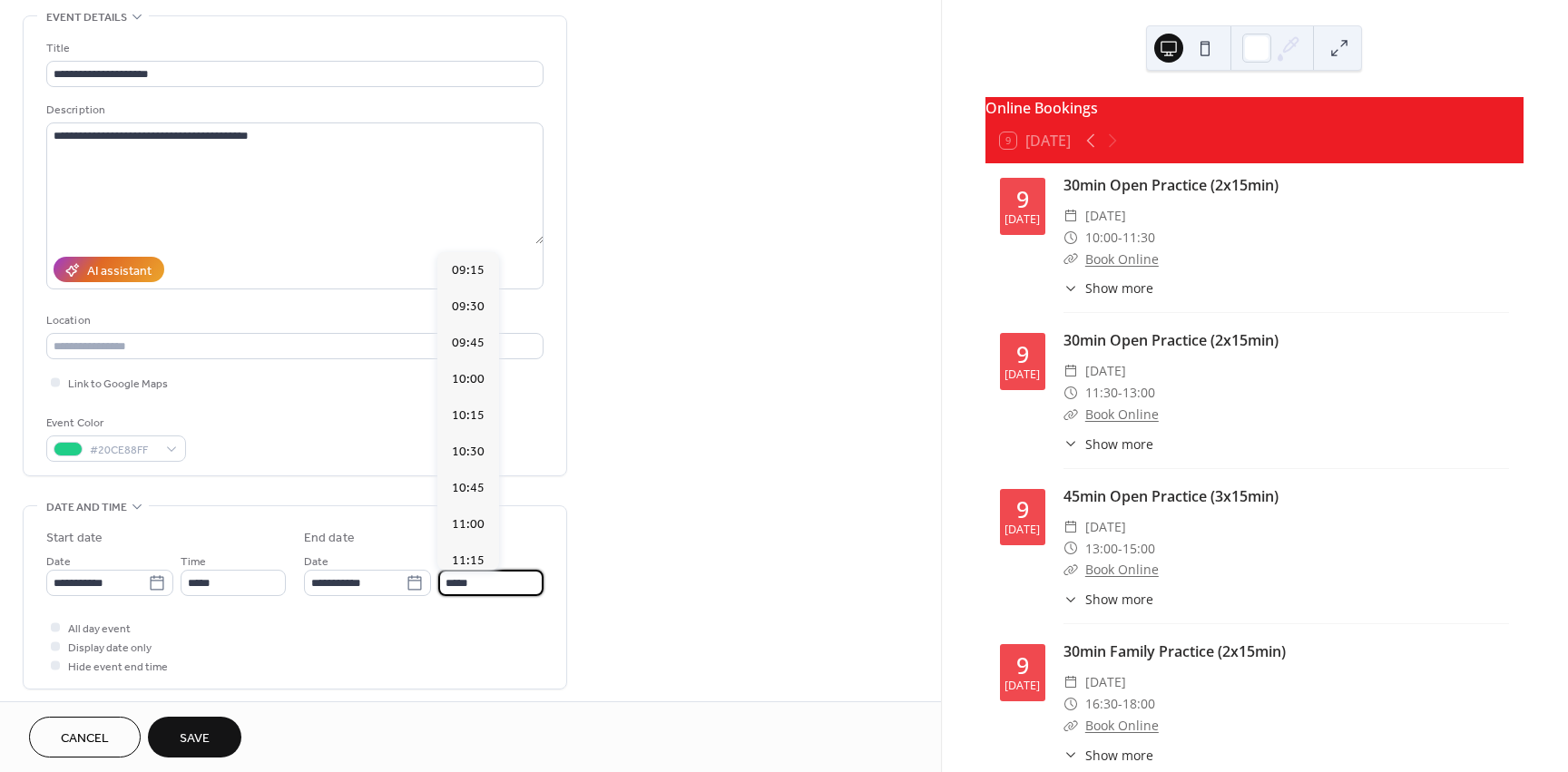 click on "*****" at bounding box center [491, 582] 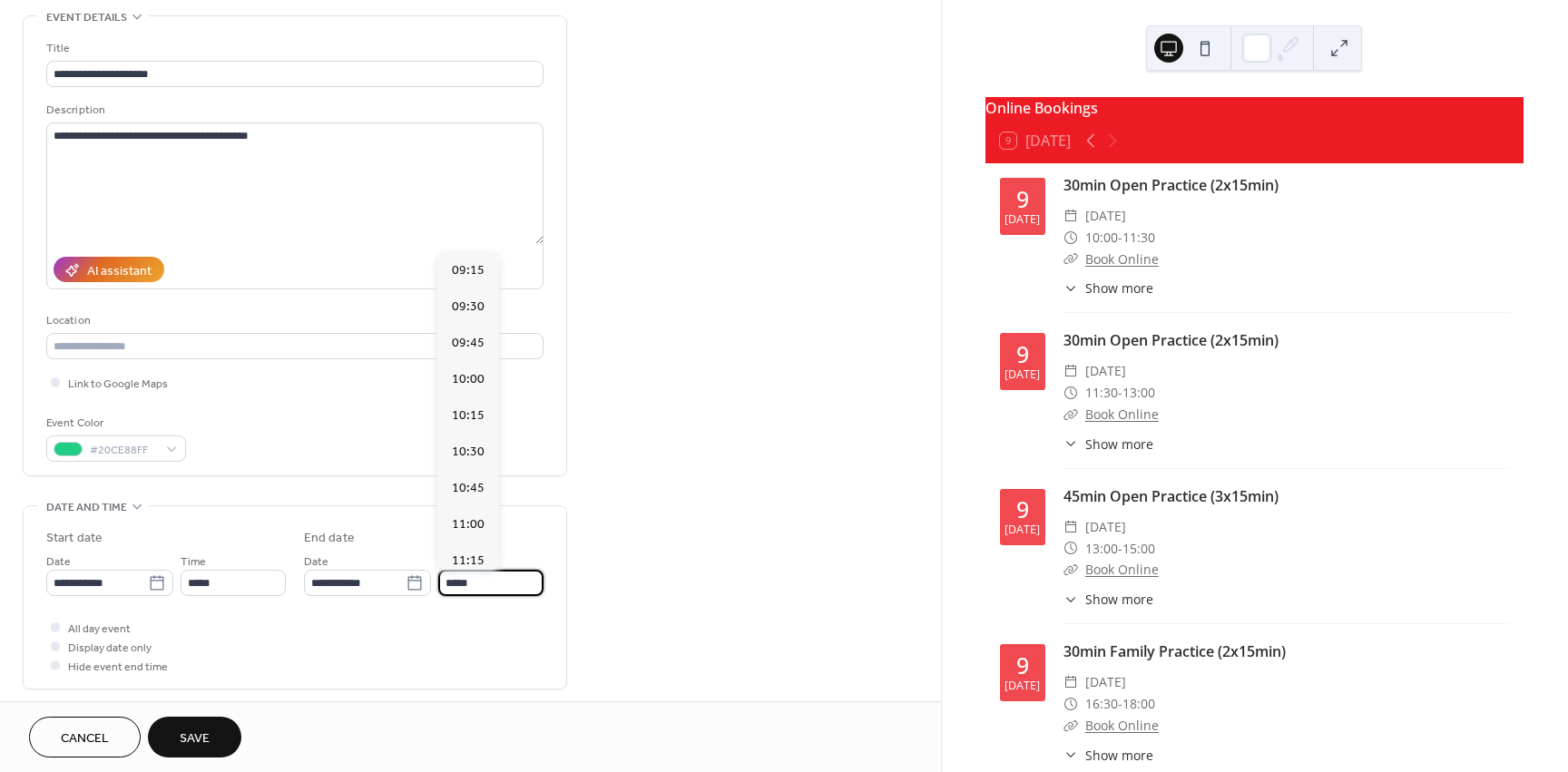 scroll, scrollTop: 930, scrollLeft: 0, axis: vertical 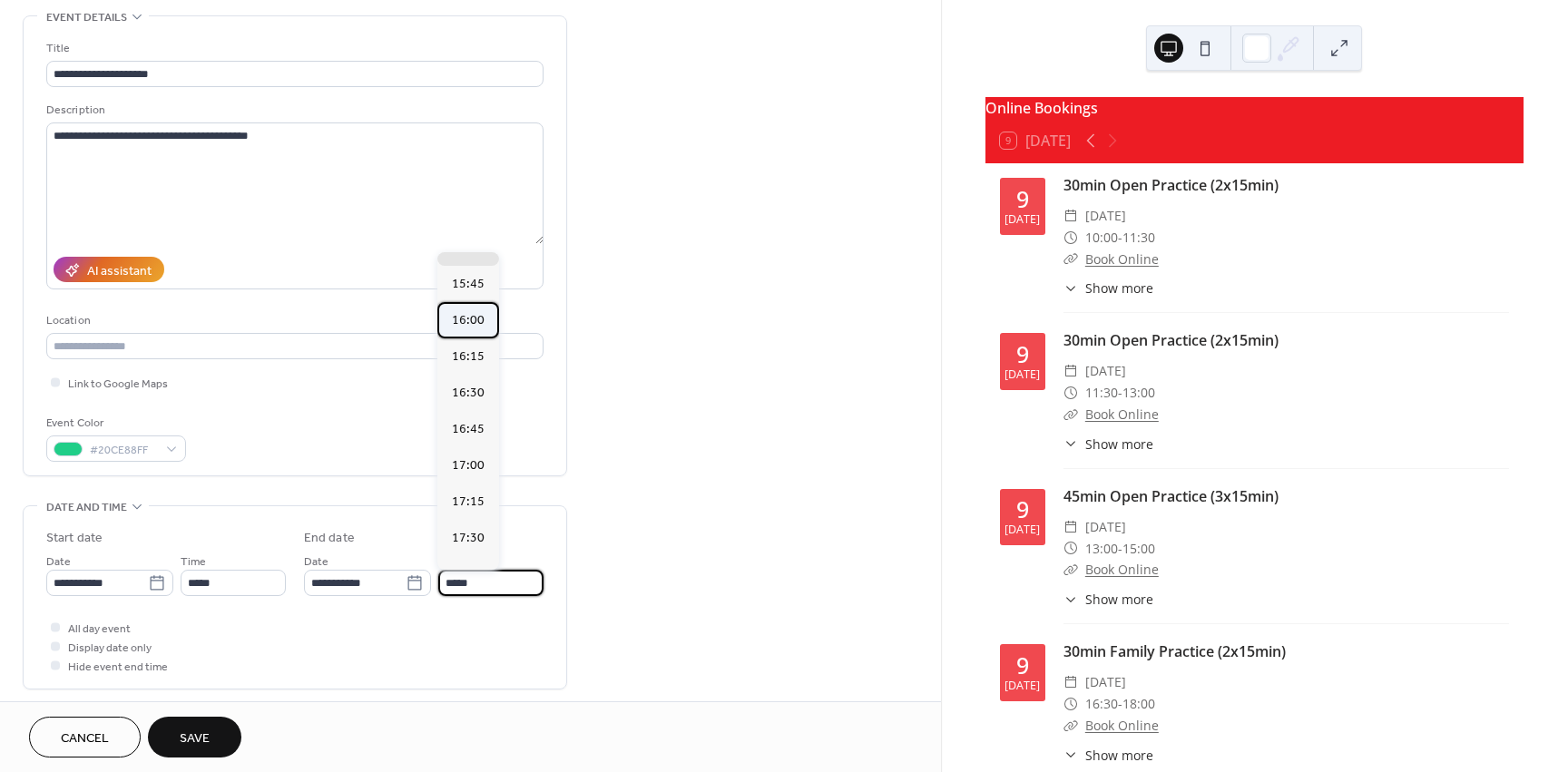 click on "16:00" at bounding box center [468, 320] 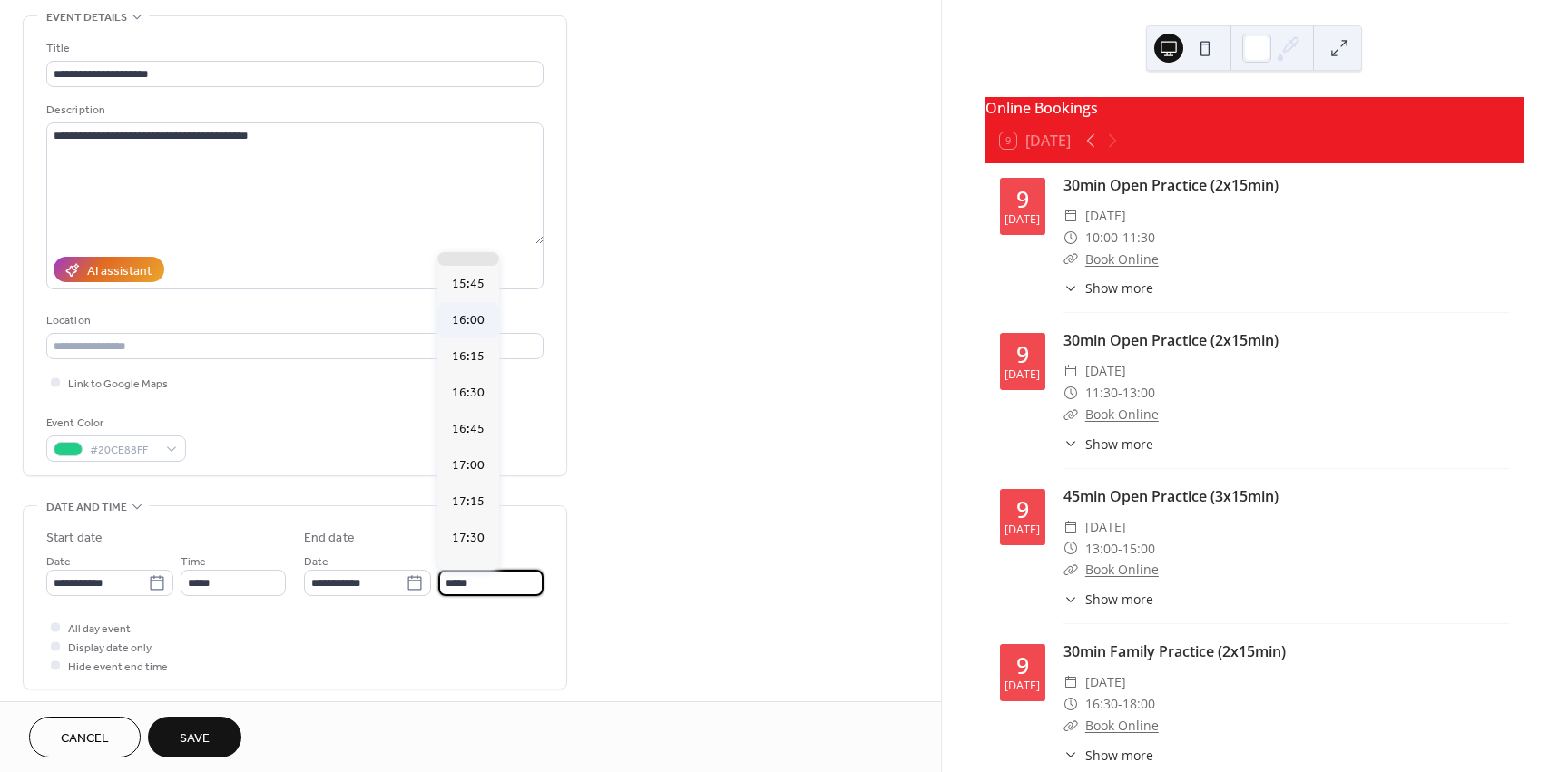 type on "*****" 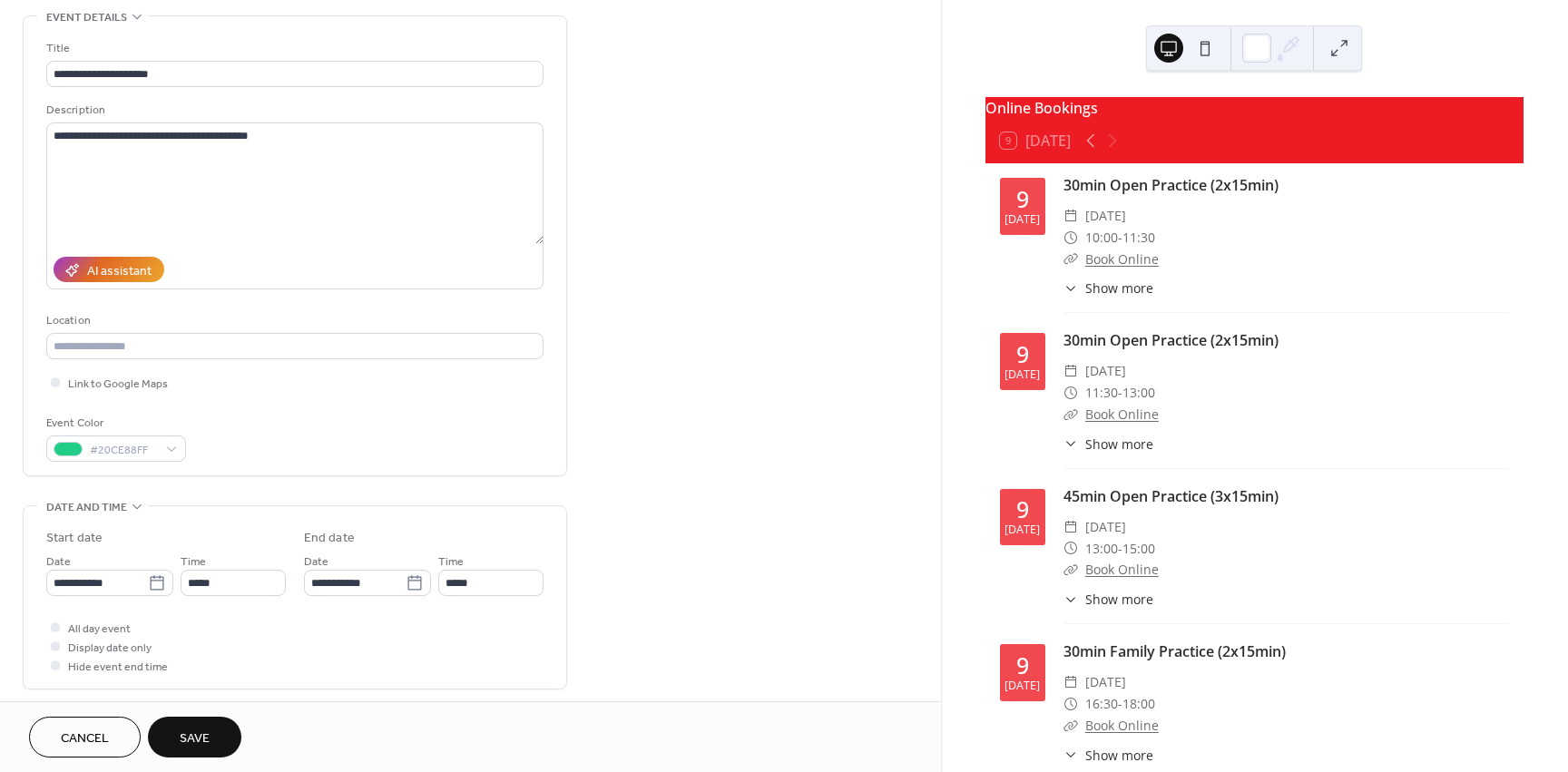 drag, startPoint x: 683, startPoint y: 450, endPoint x: 730, endPoint y: 425, distance: 53.23533 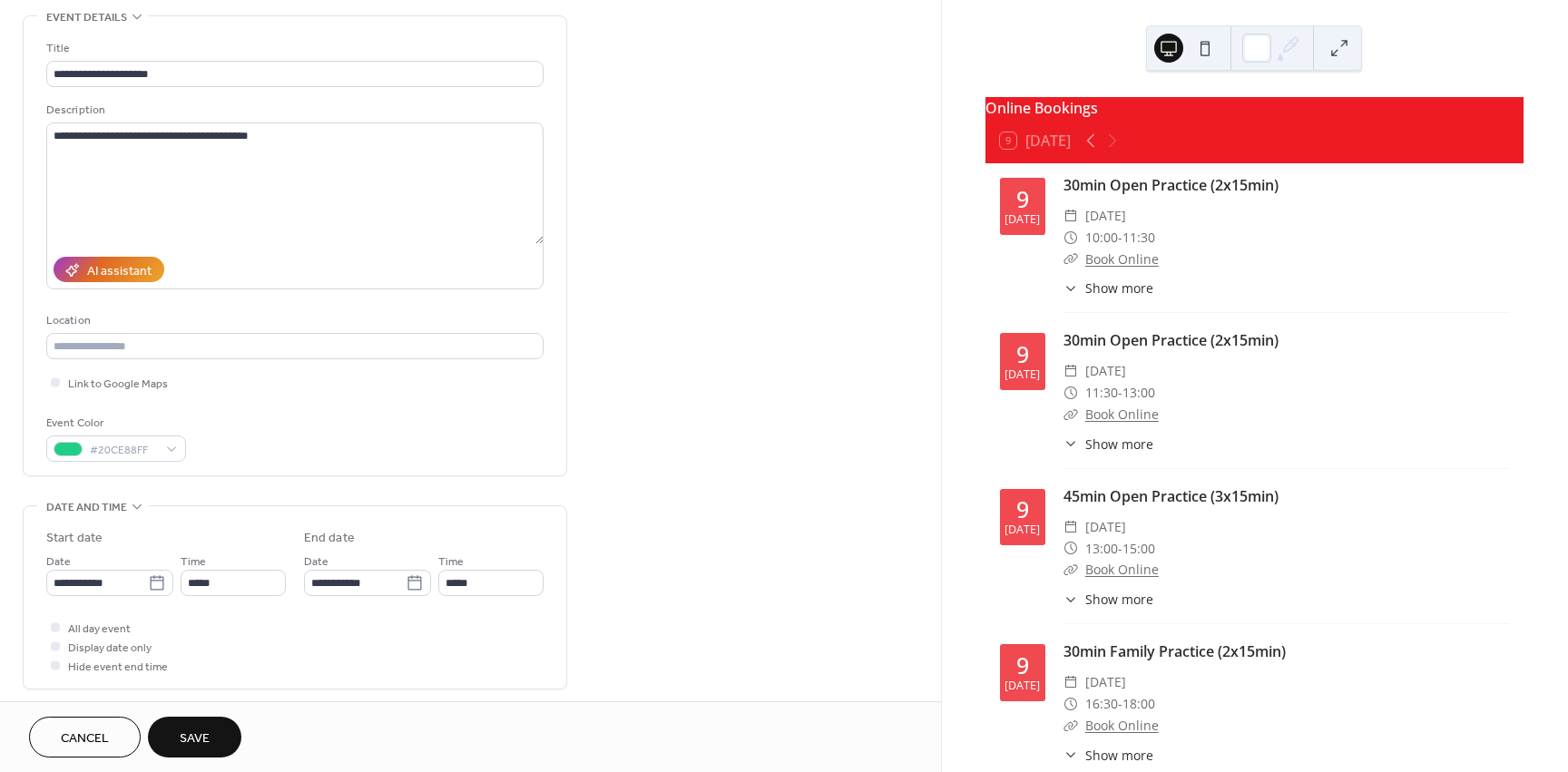 click on "**********" at bounding box center [470, 639] 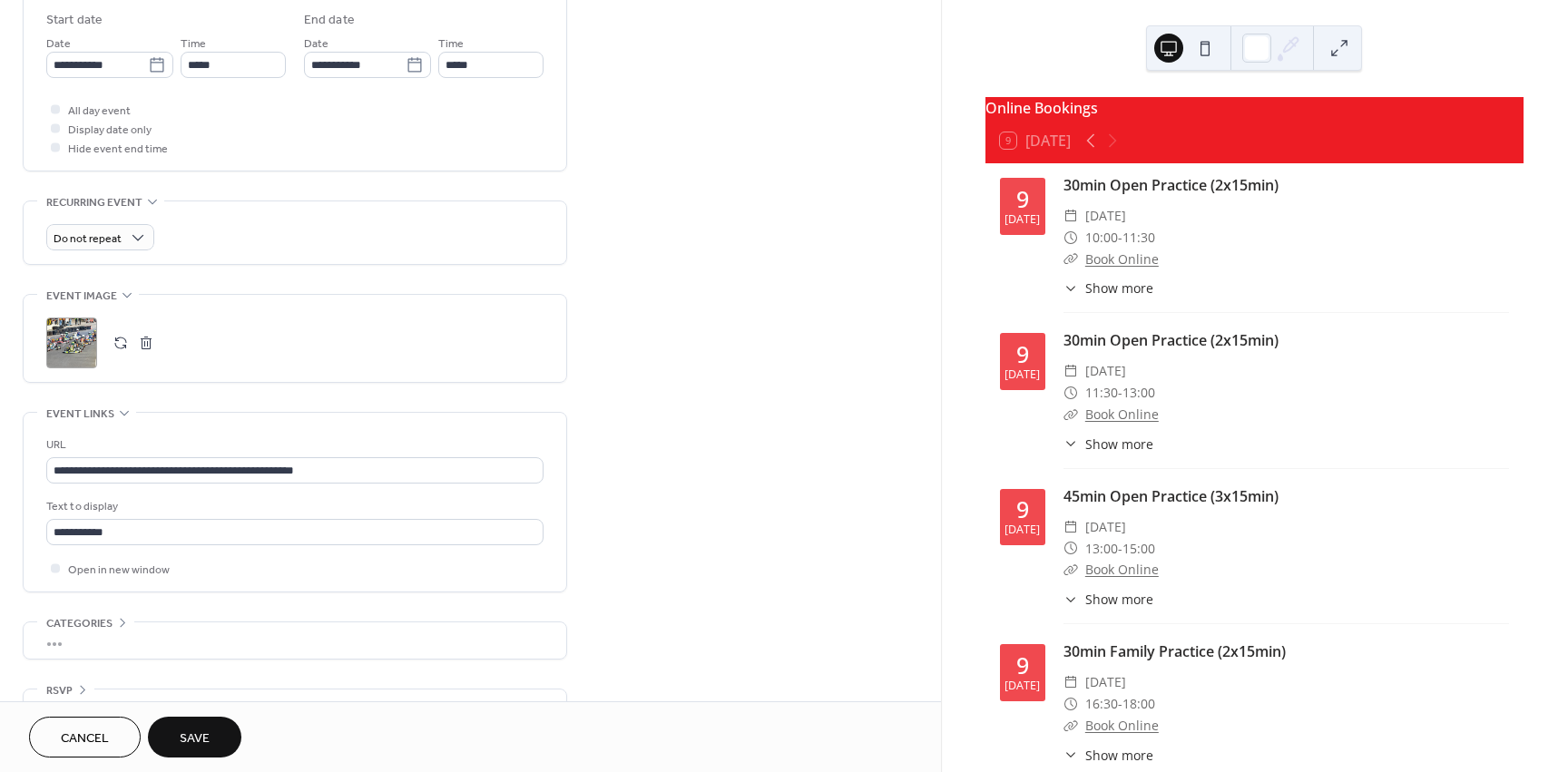 scroll, scrollTop: 633, scrollLeft: 0, axis: vertical 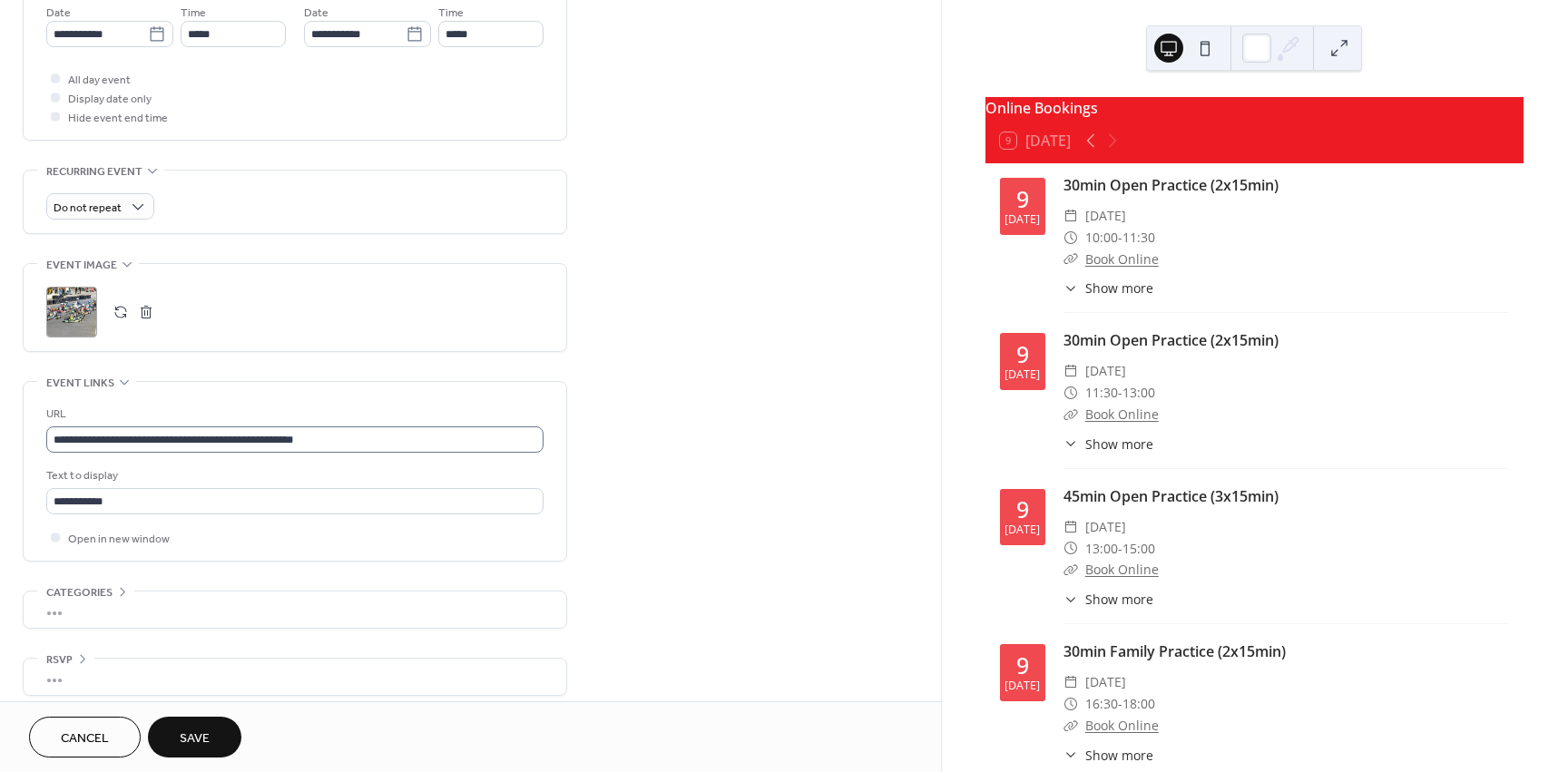 drag, startPoint x: 345, startPoint y: 424, endPoint x: 353, endPoint y: 435, distance: 13.601471 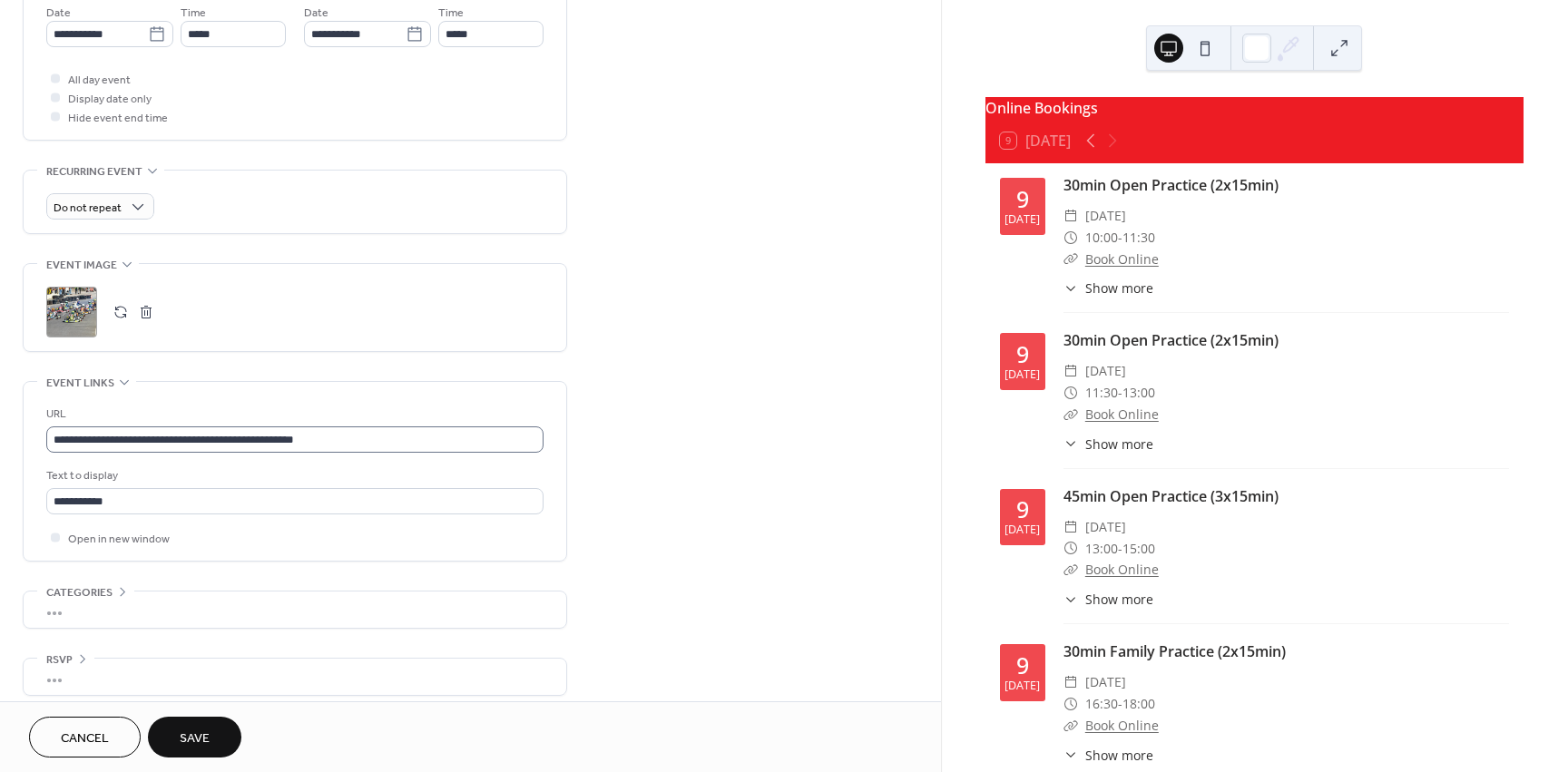 click on "**********" at bounding box center (295, 428) 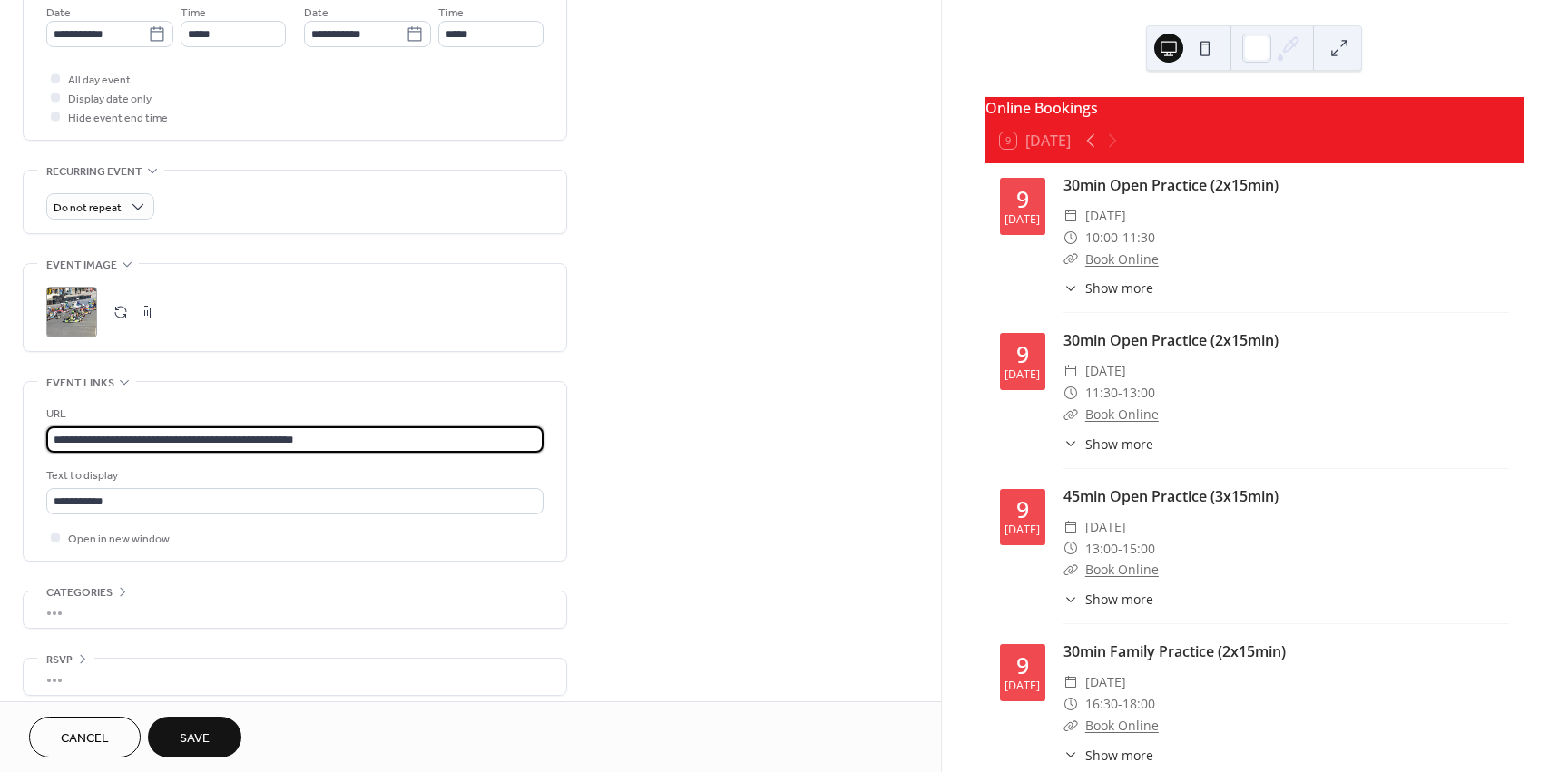 drag, startPoint x: 353, startPoint y: 435, endPoint x: -87, endPoint y: 442, distance: 440.0557 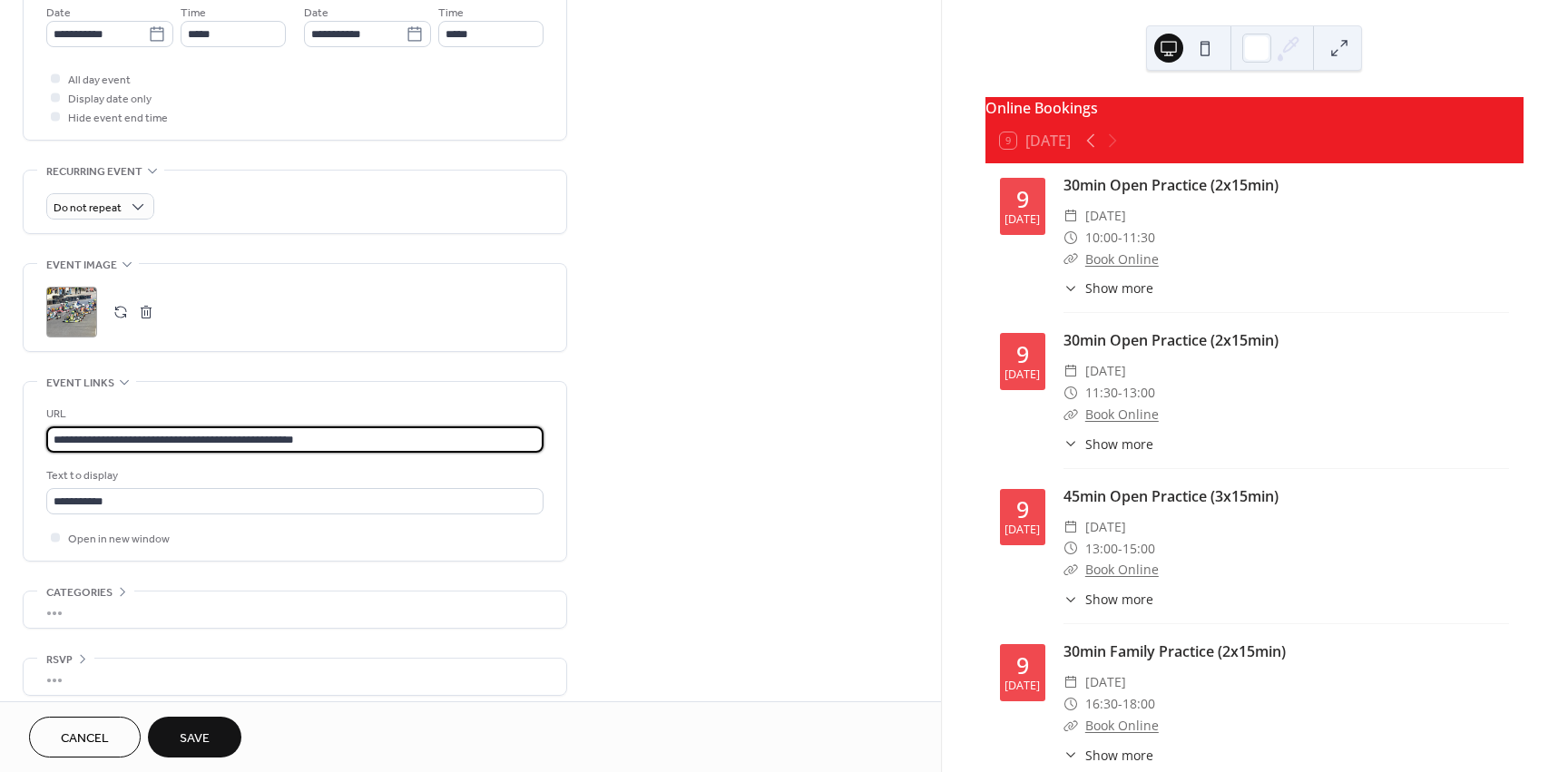 click on "**********" at bounding box center [784, 386] 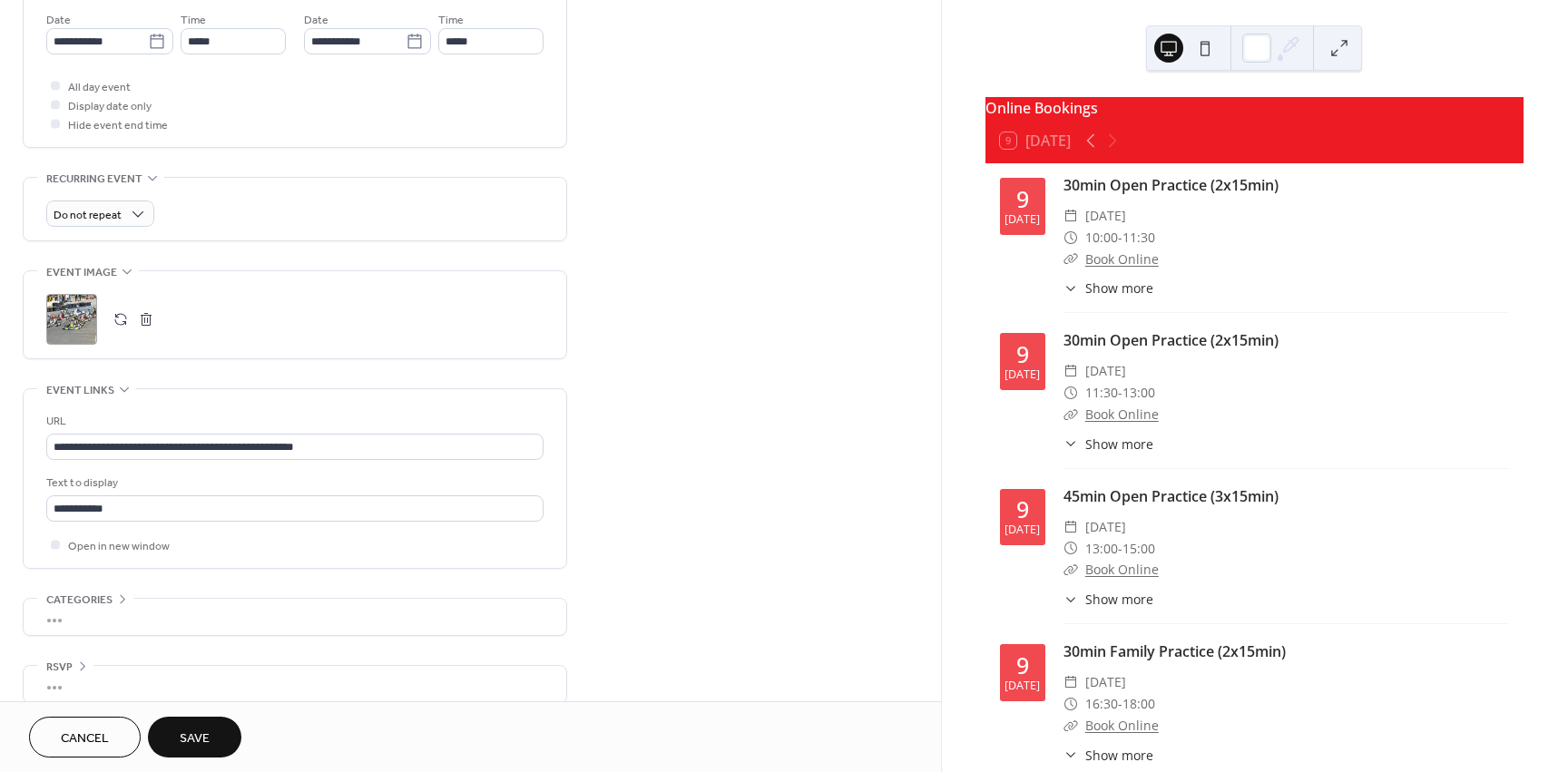 scroll, scrollTop: 646, scrollLeft: 0, axis: vertical 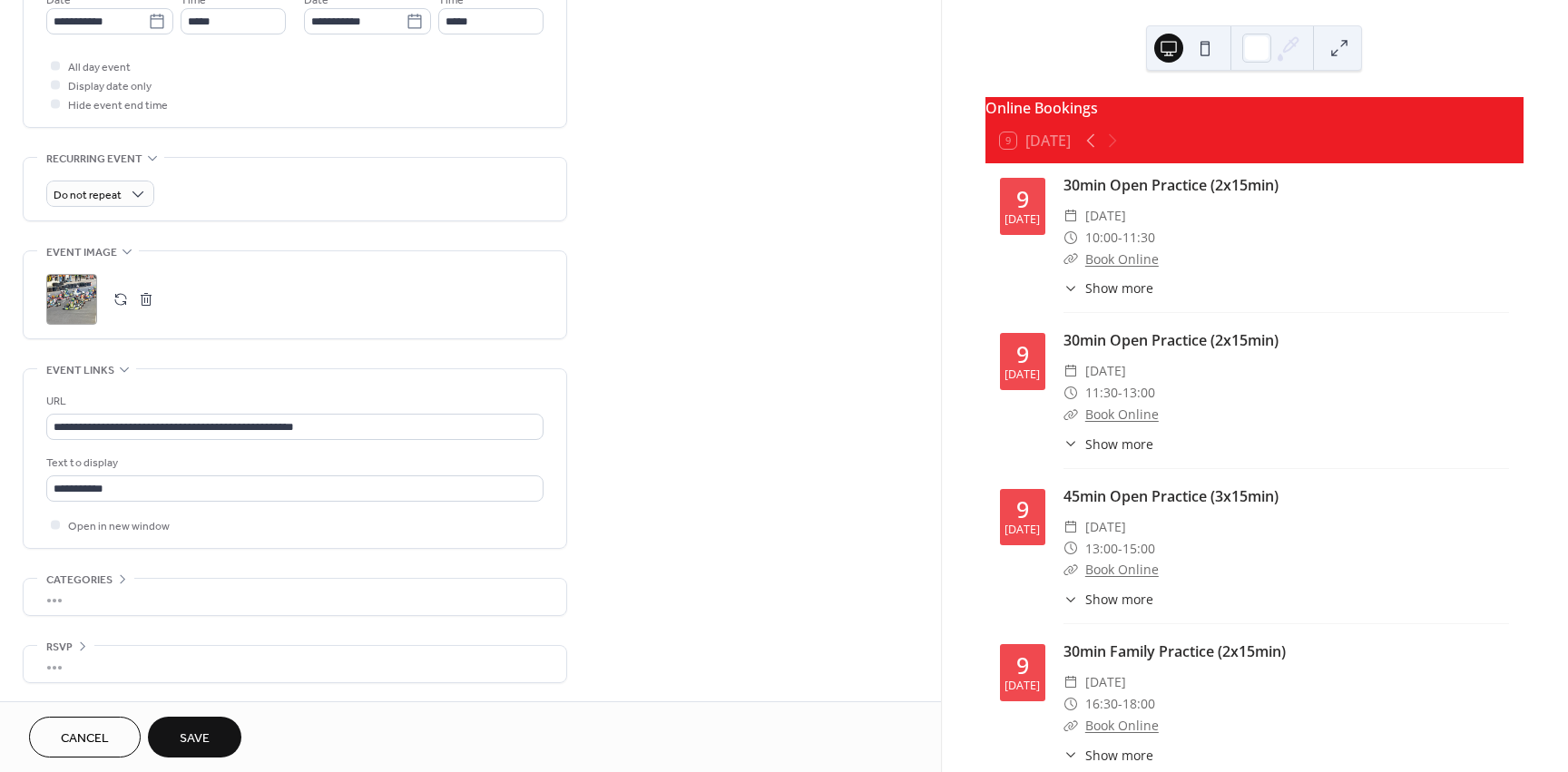 click on "Save" at bounding box center [194, 738] 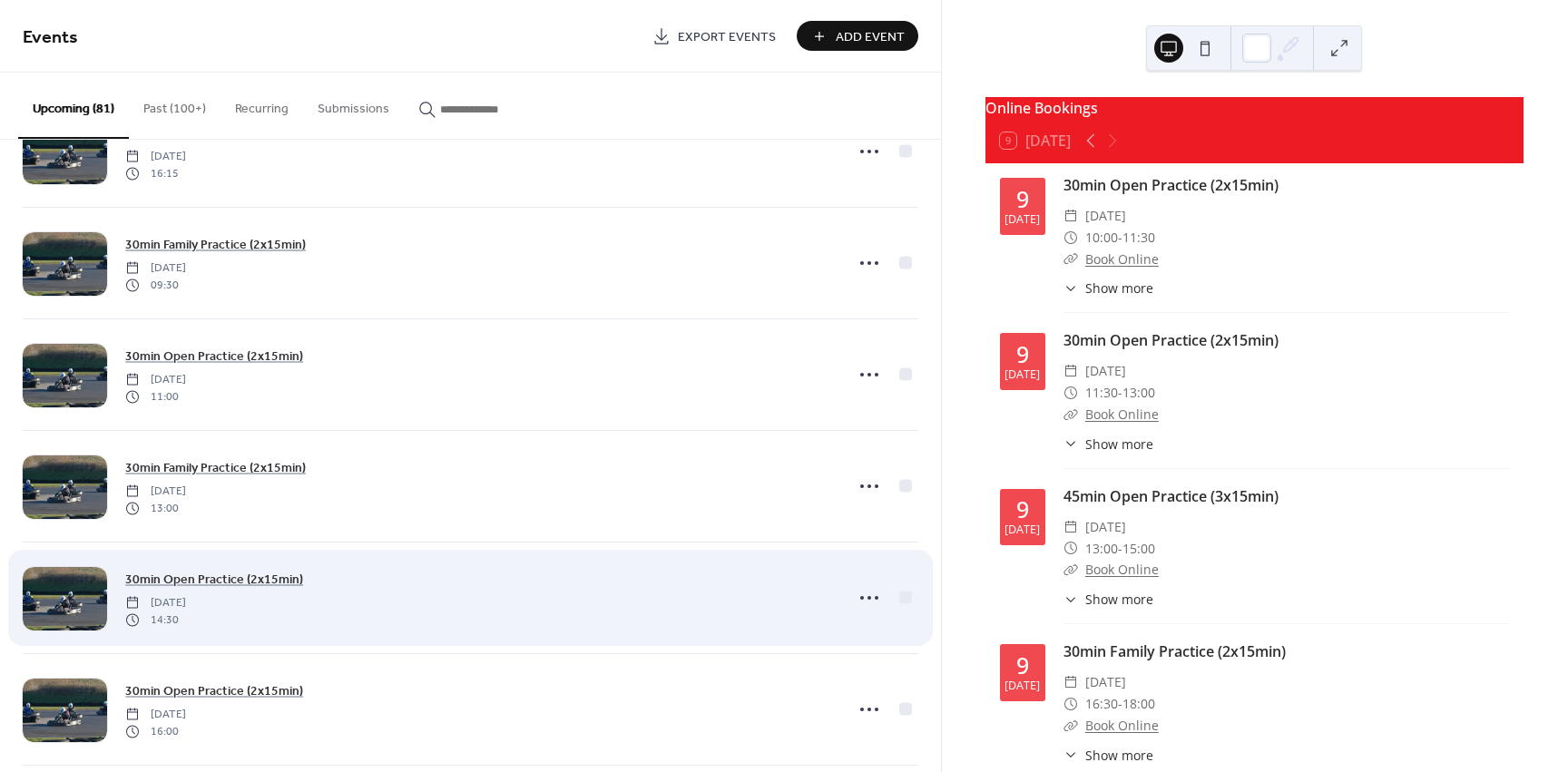 scroll, scrollTop: 7560, scrollLeft: 0, axis: vertical 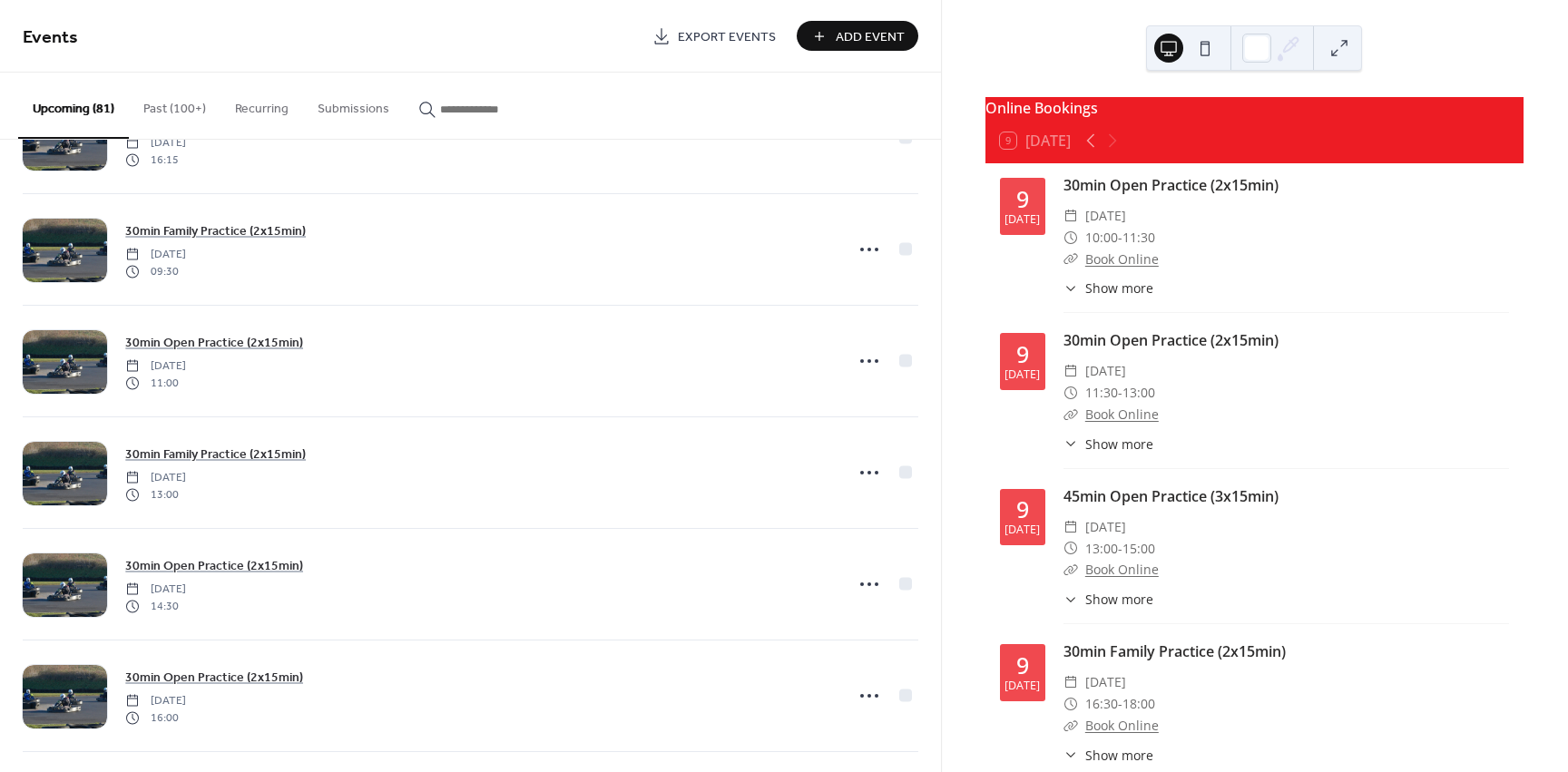 click at bounding box center [485, 109] 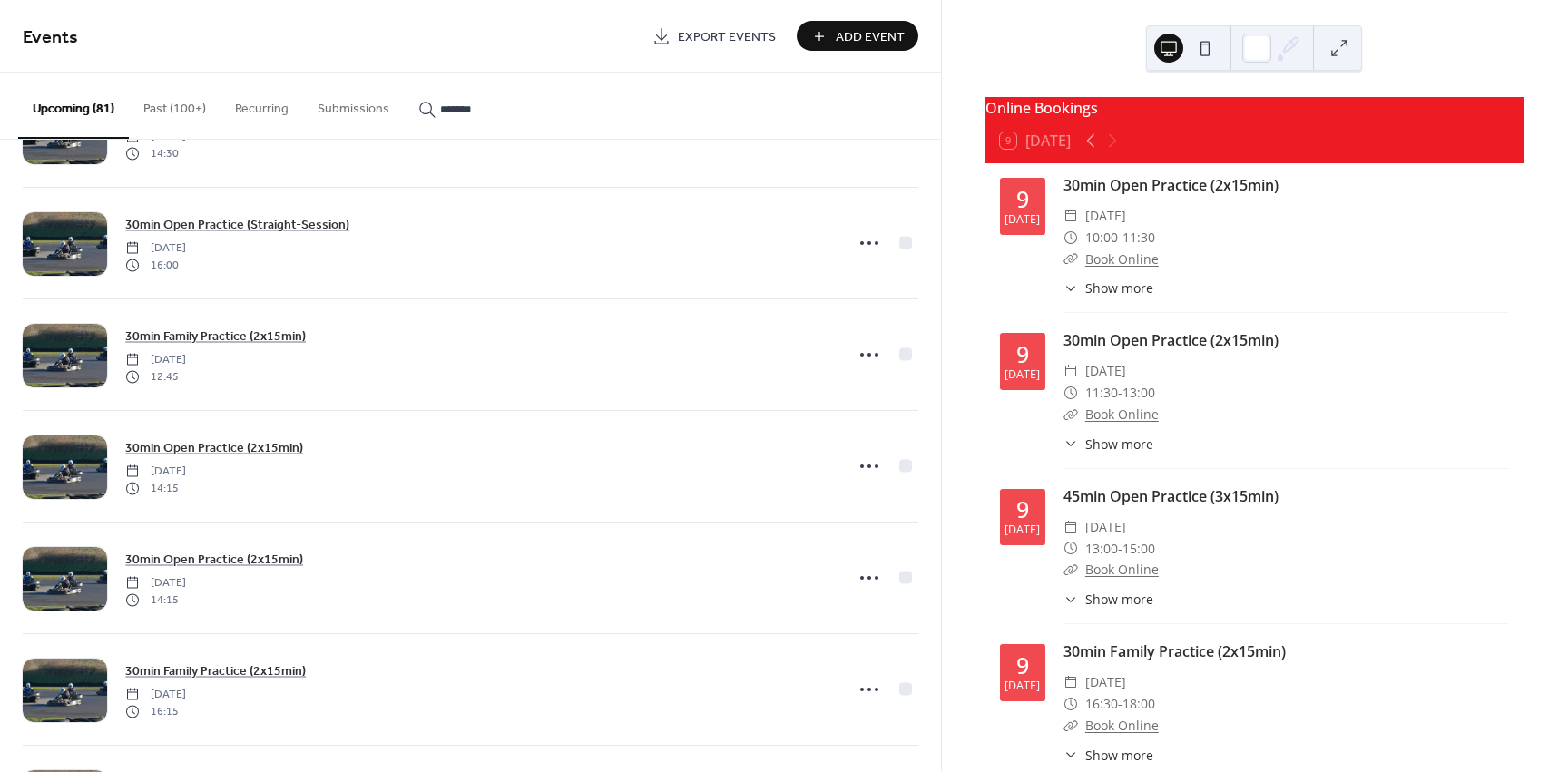 scroll, scrollTop: 7560, scrollLeft: 0, axis: vertical 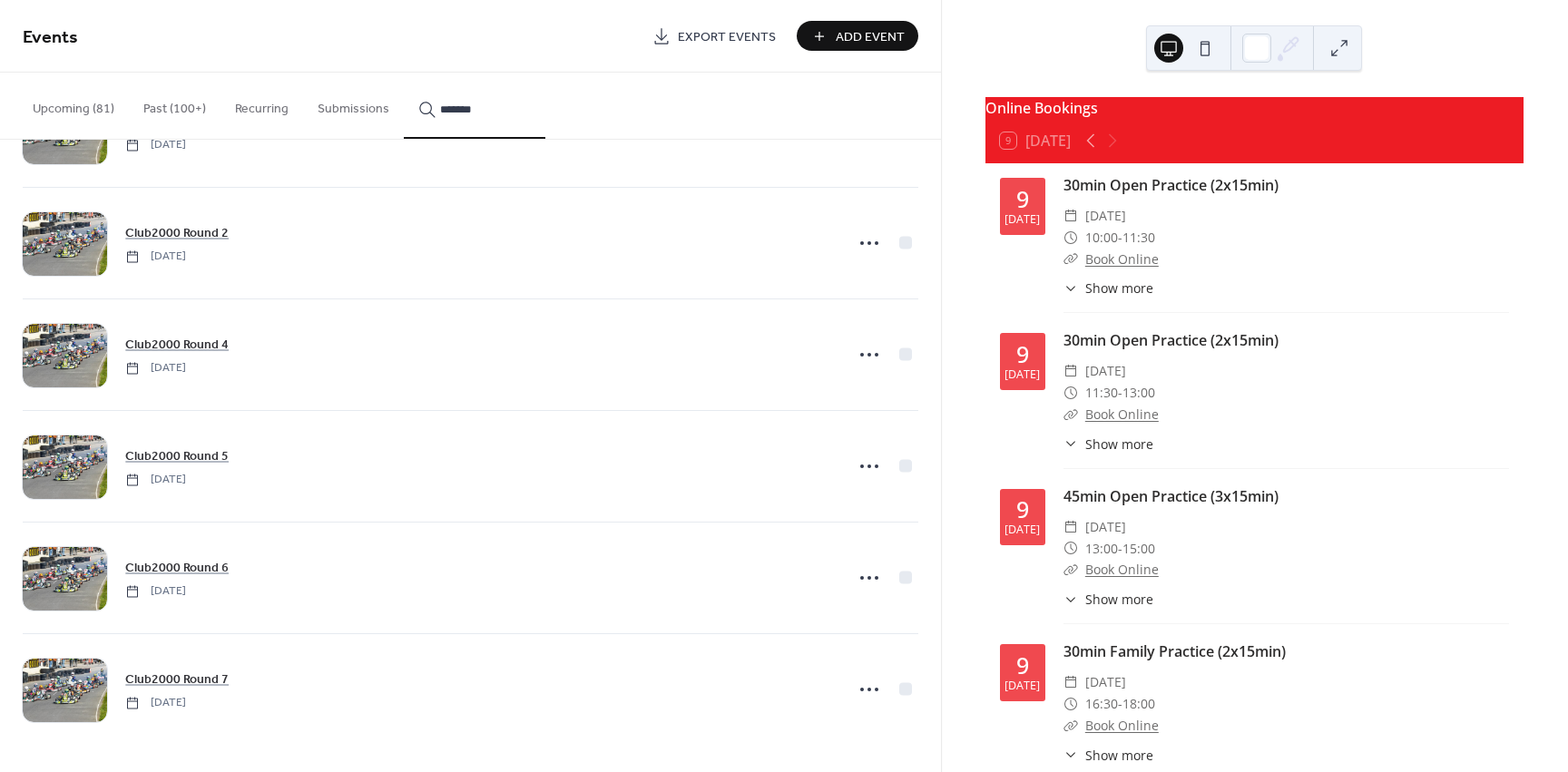 type on "*******" 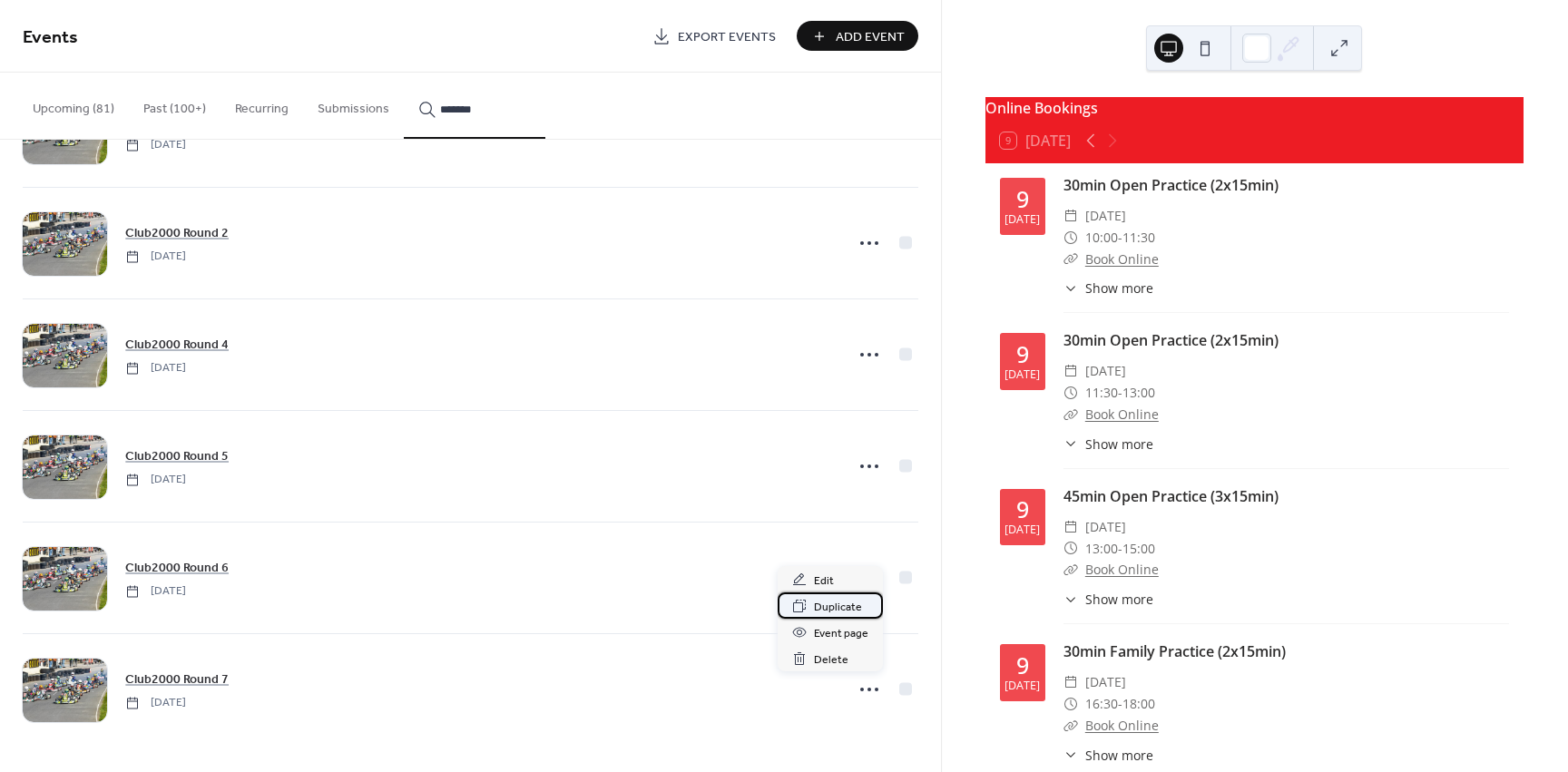click on "Duplicate" at bounding box center (838, 607) 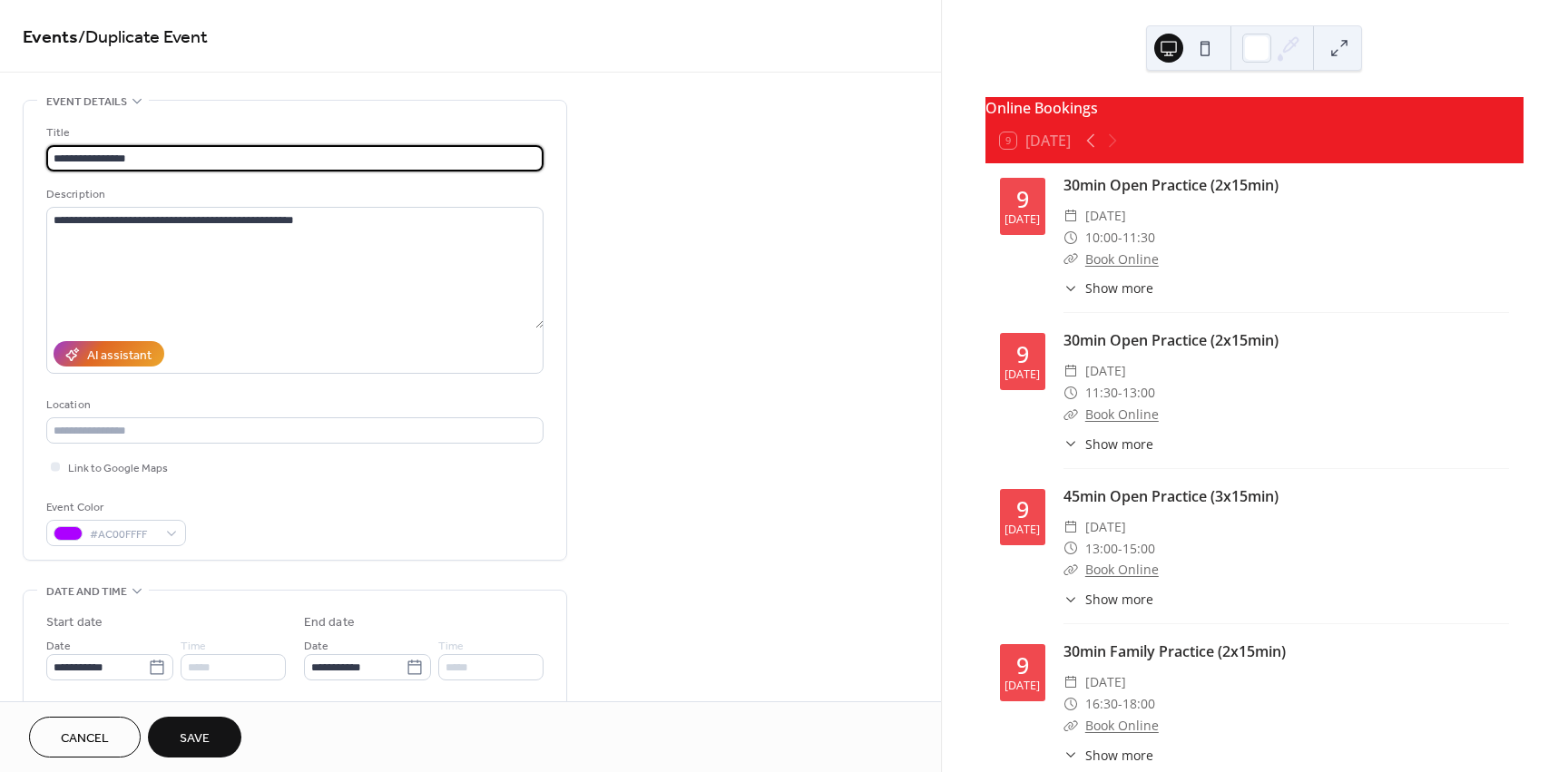 type on "**********" 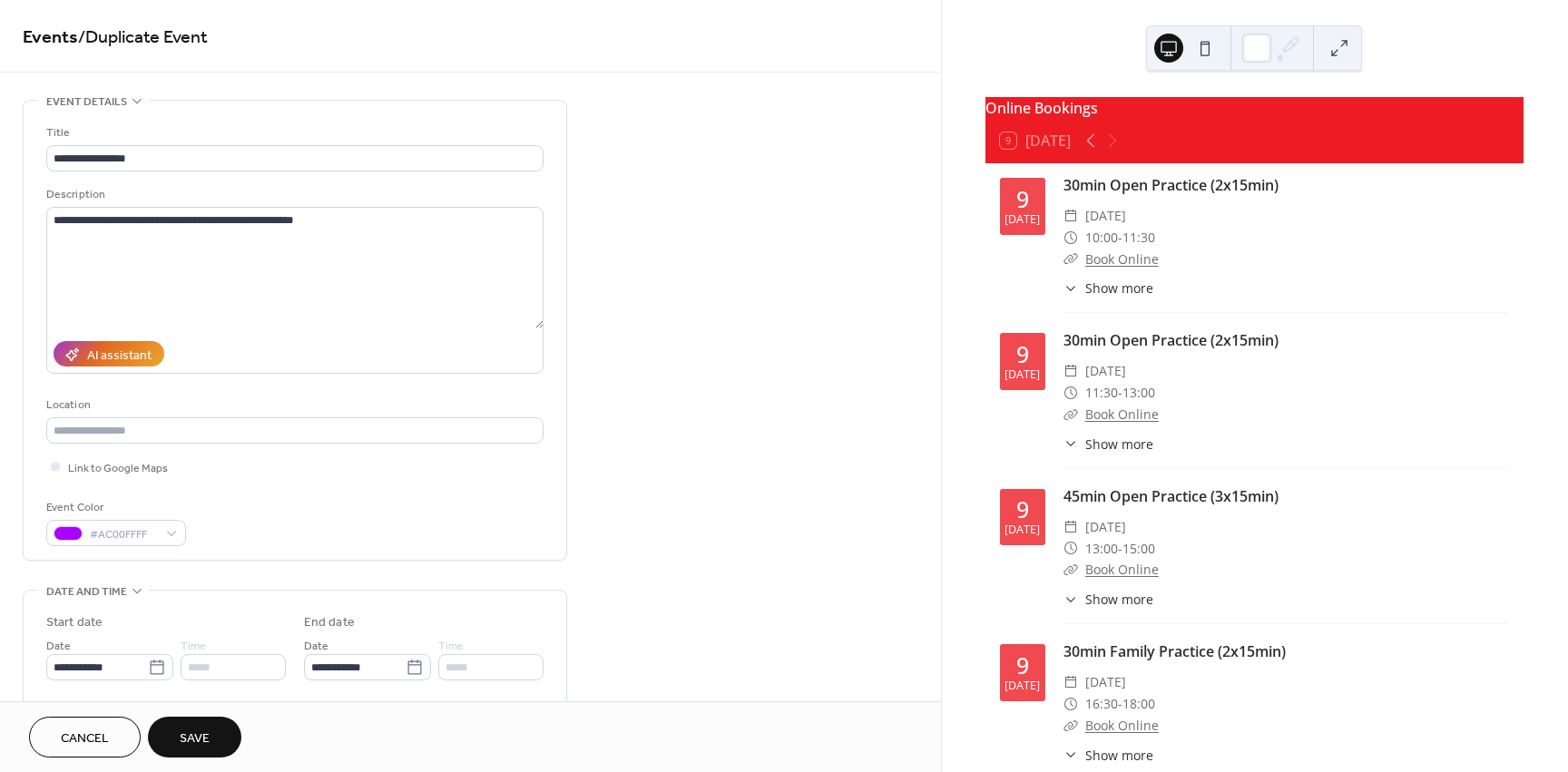 click on "**********" at bounding box center [470, 723] 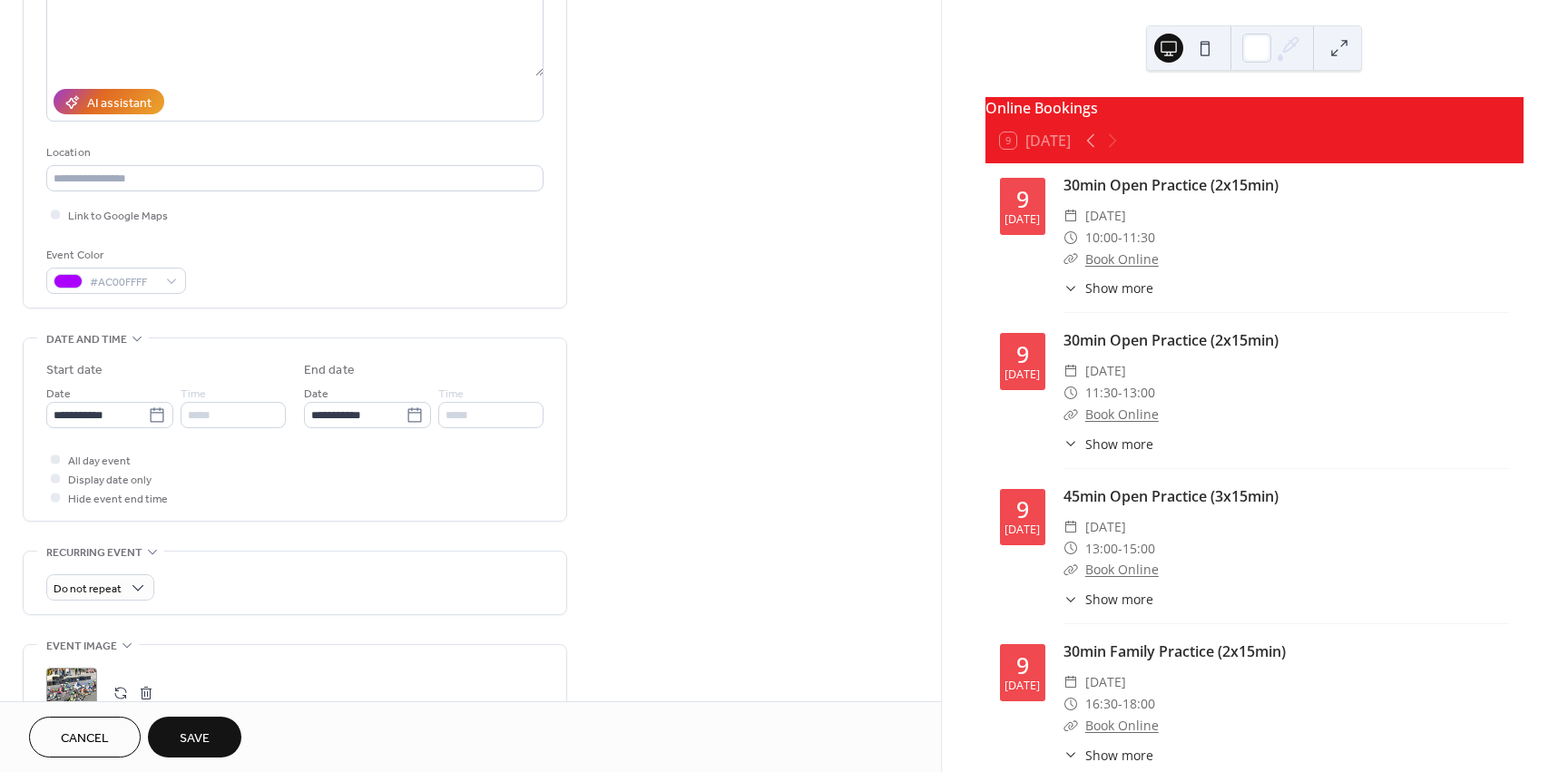 scroll, scrollTop: 263, scrollLeft: 0, axis: vertical 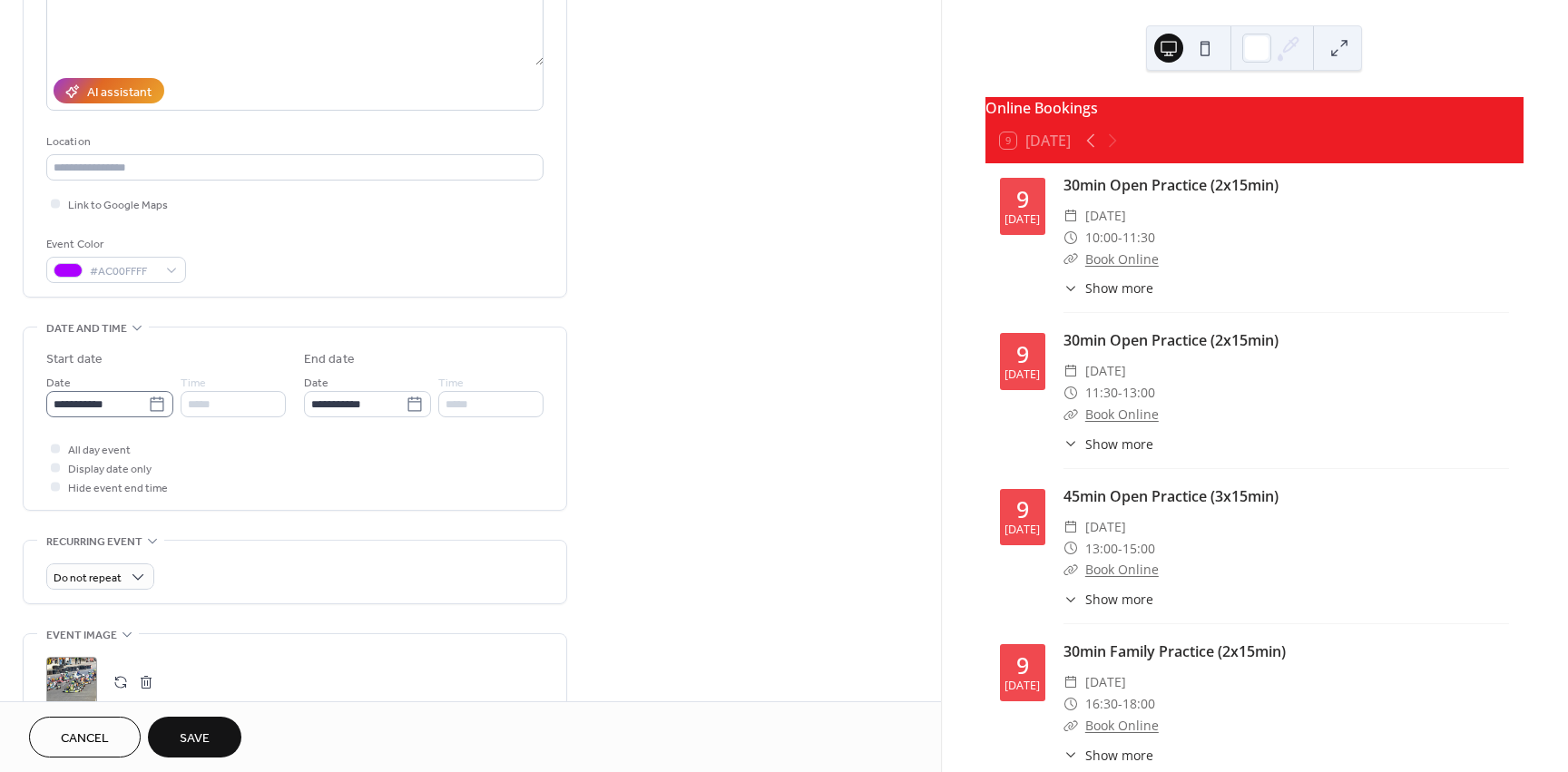 click 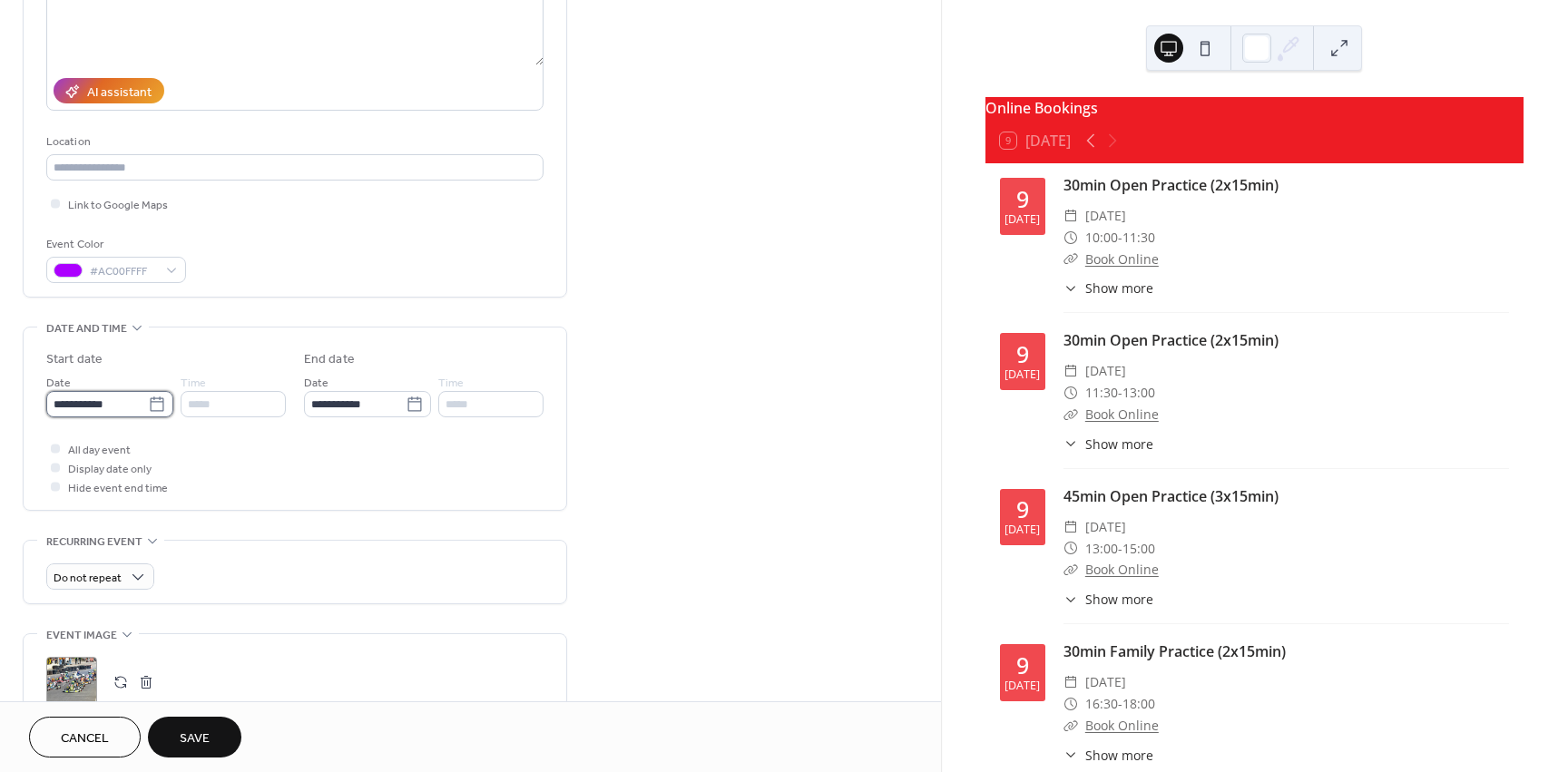 click on "**********" at bounding box center (97, 404) 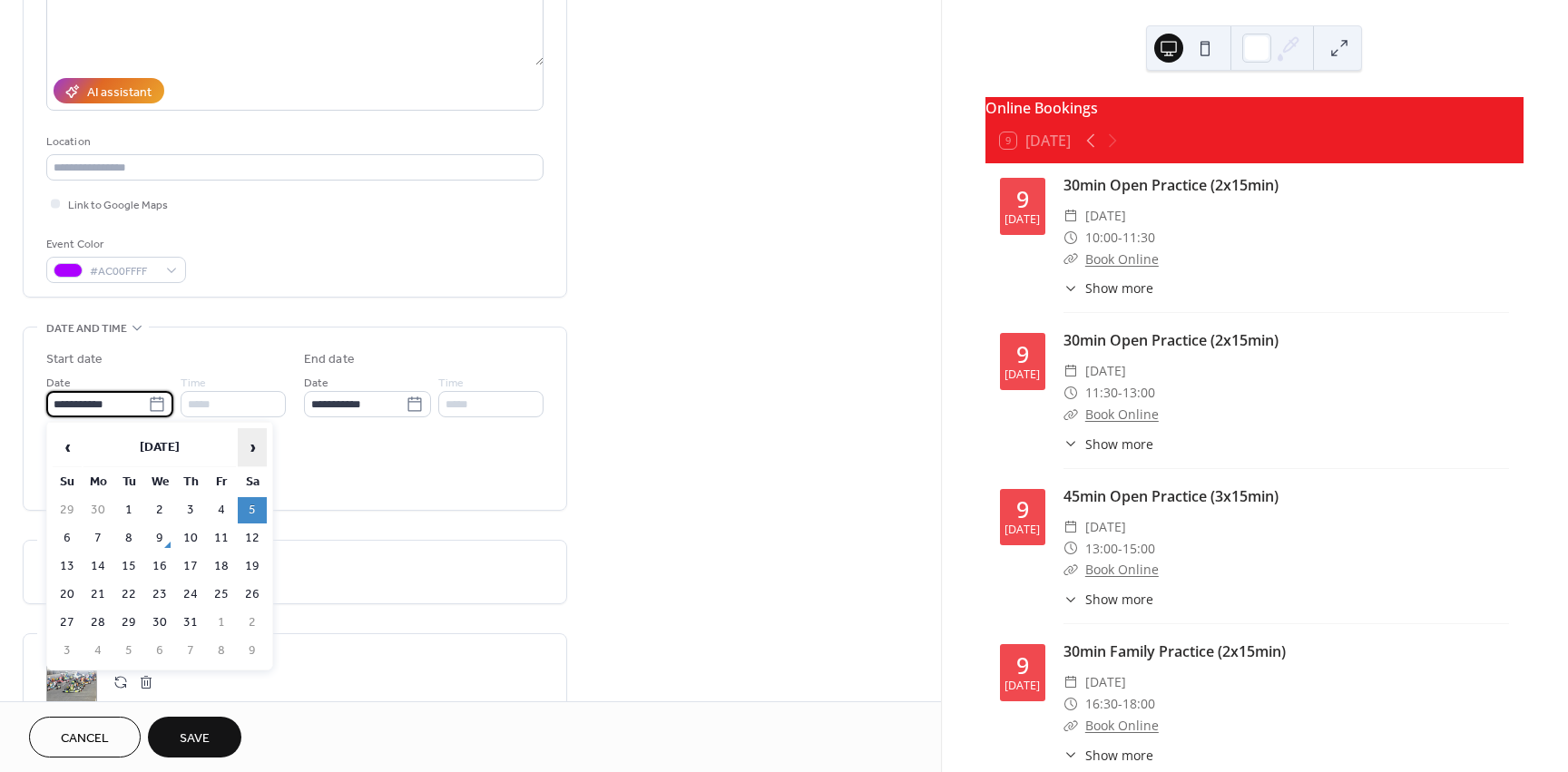 click on "›" at bounding box center [252, 447] 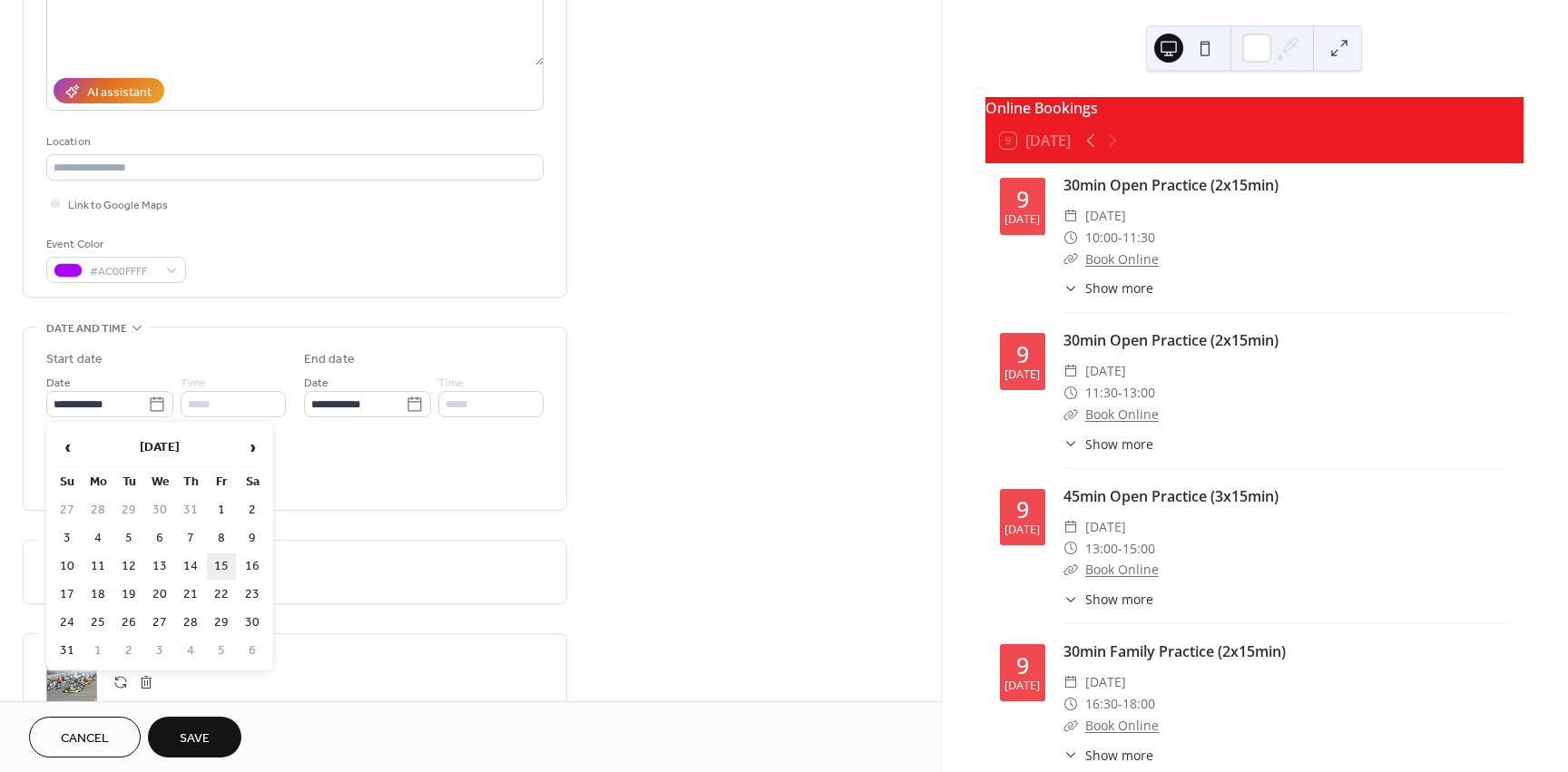 click on "15" at bounding box center (221, 566) 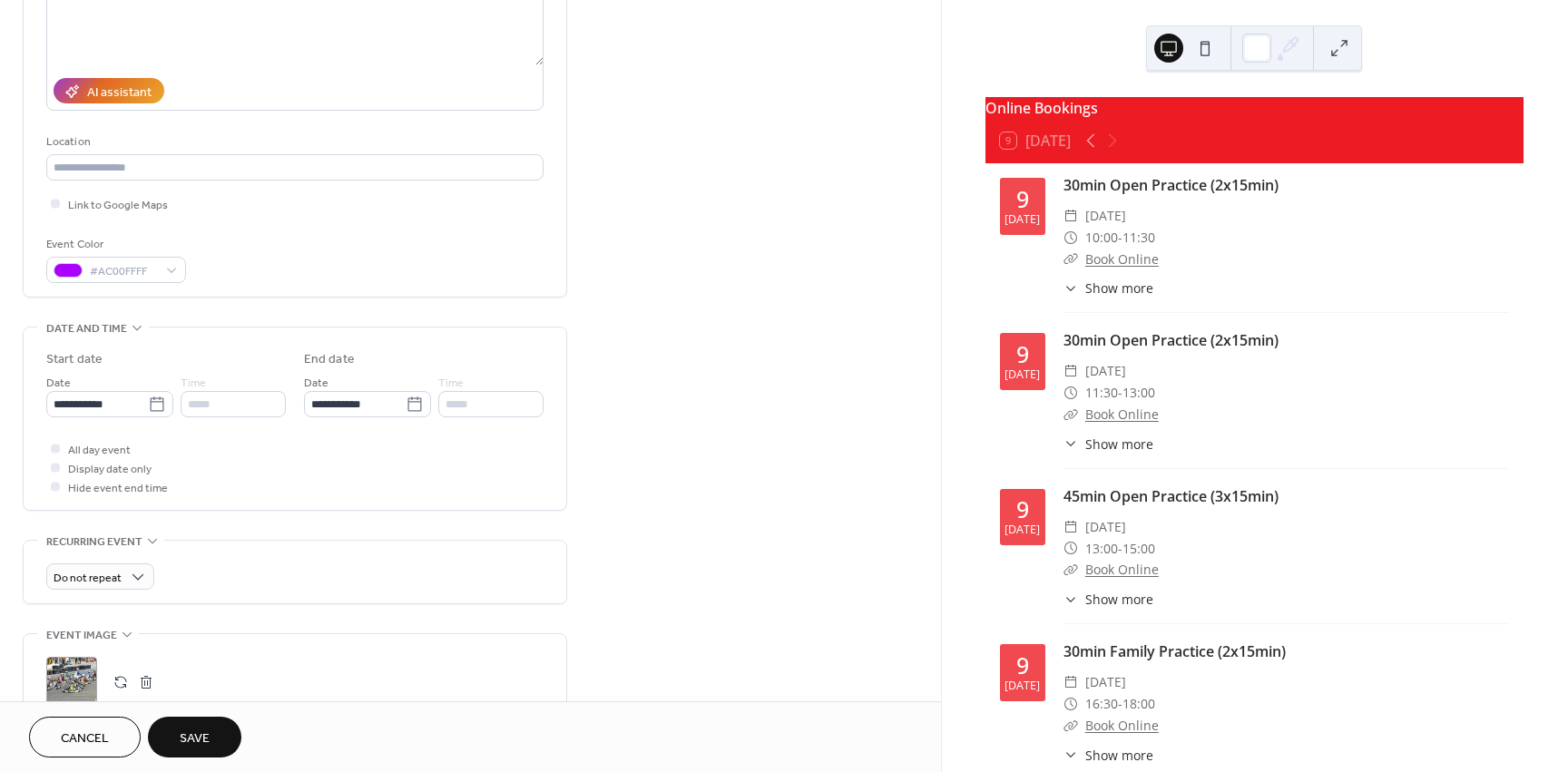 type on "**********" 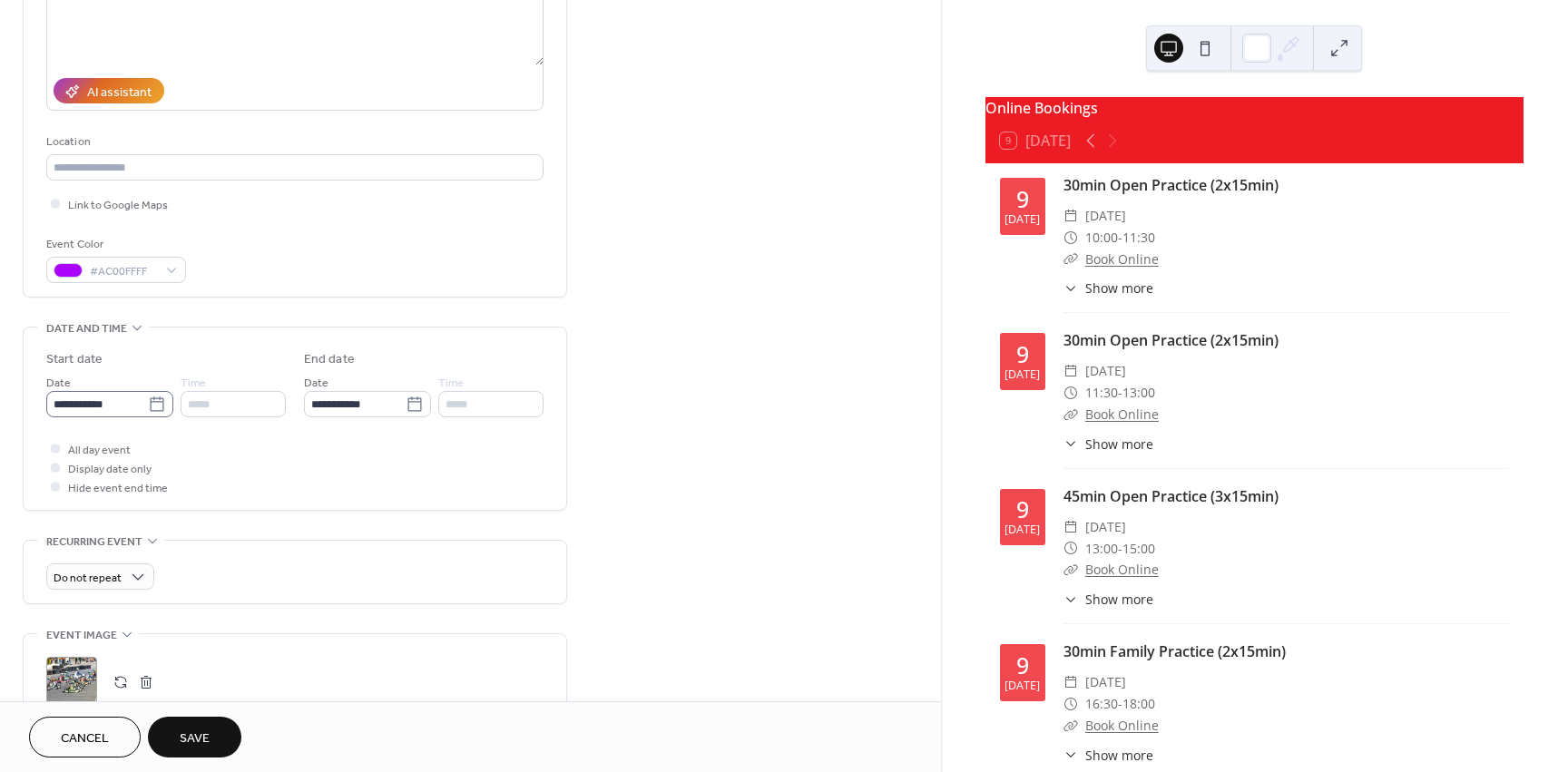 click 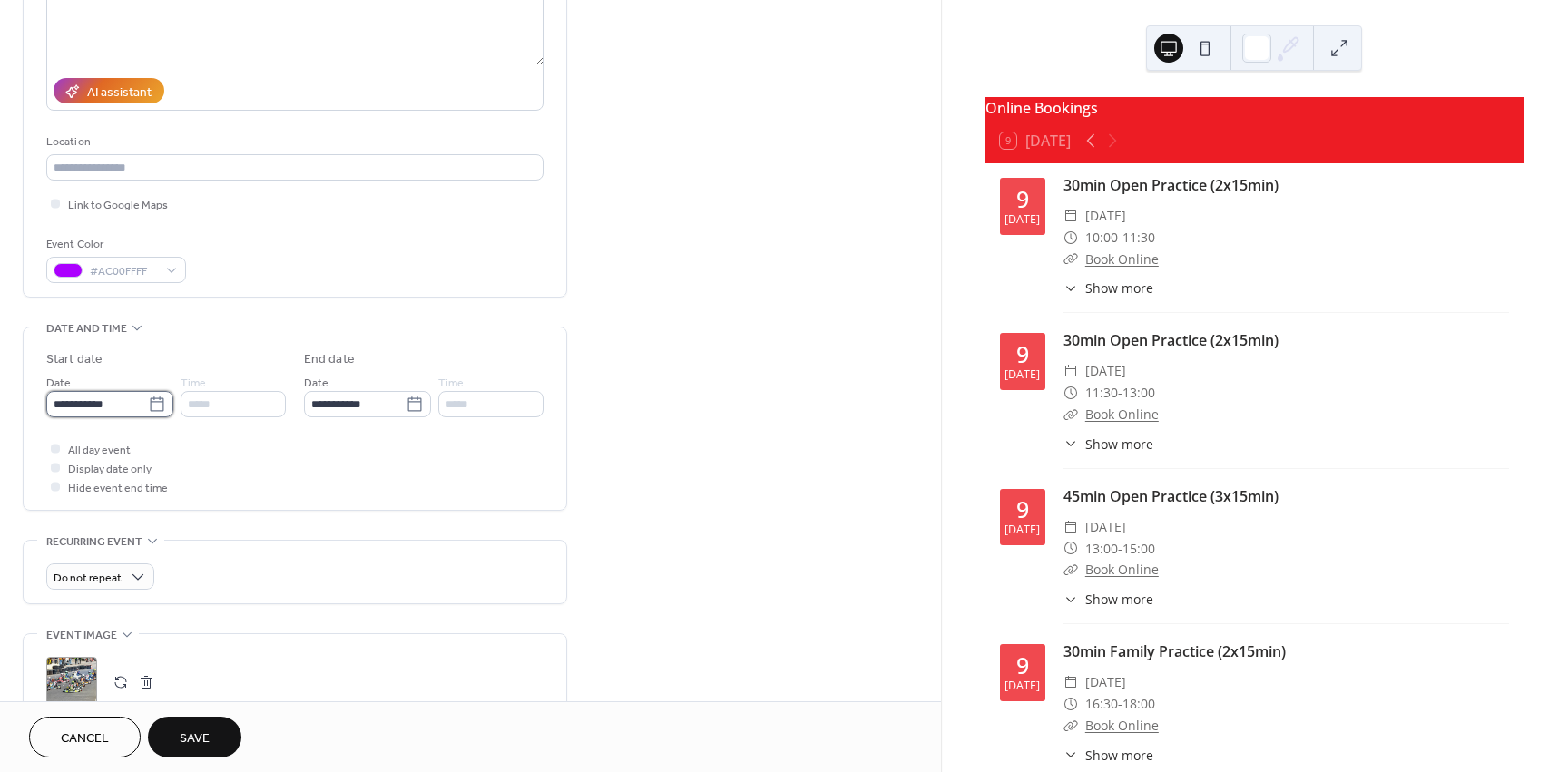 click on "**********" at bounding box center (97, 404) 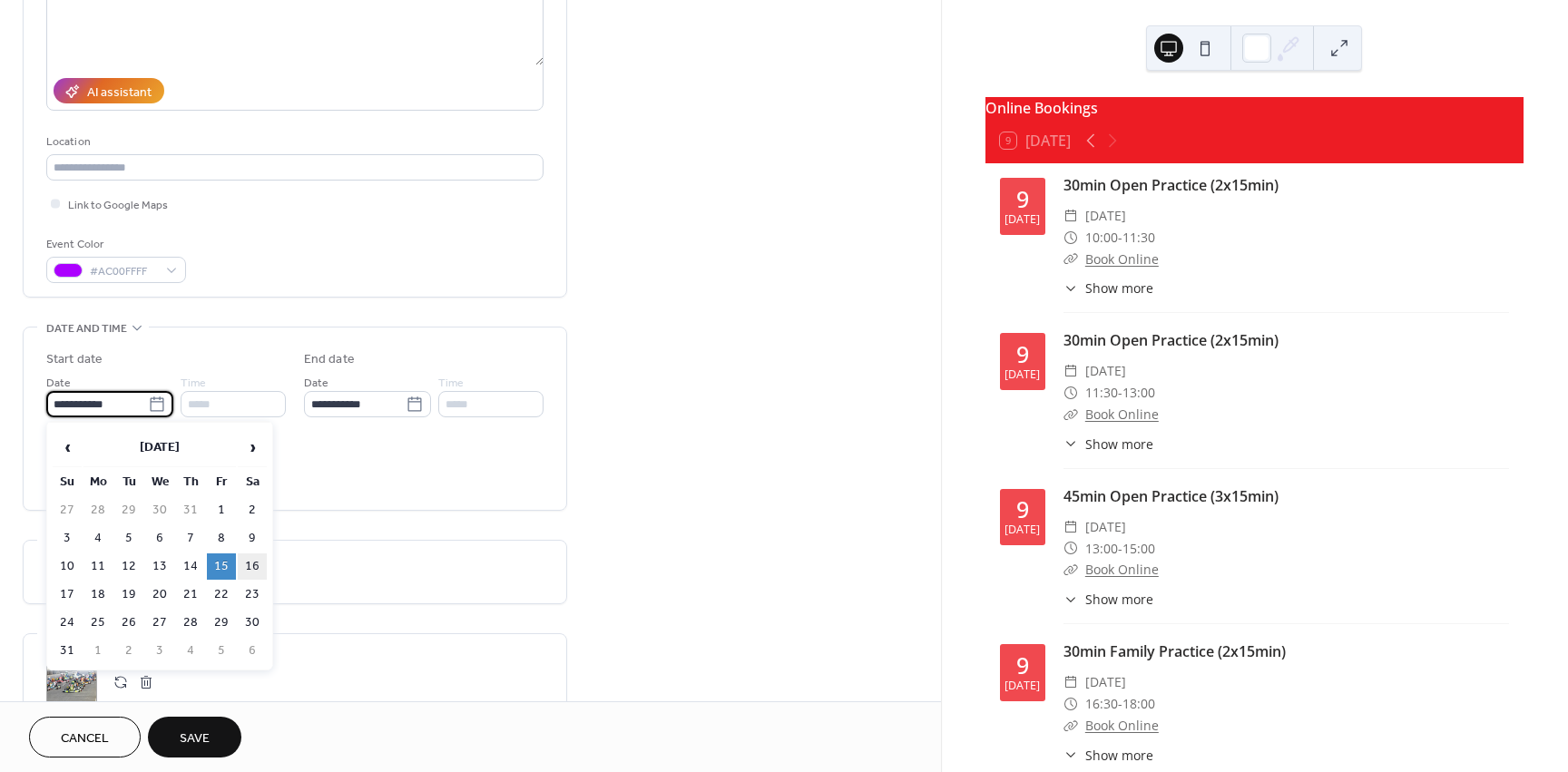 click on "16" at bounding box center [252, 566] 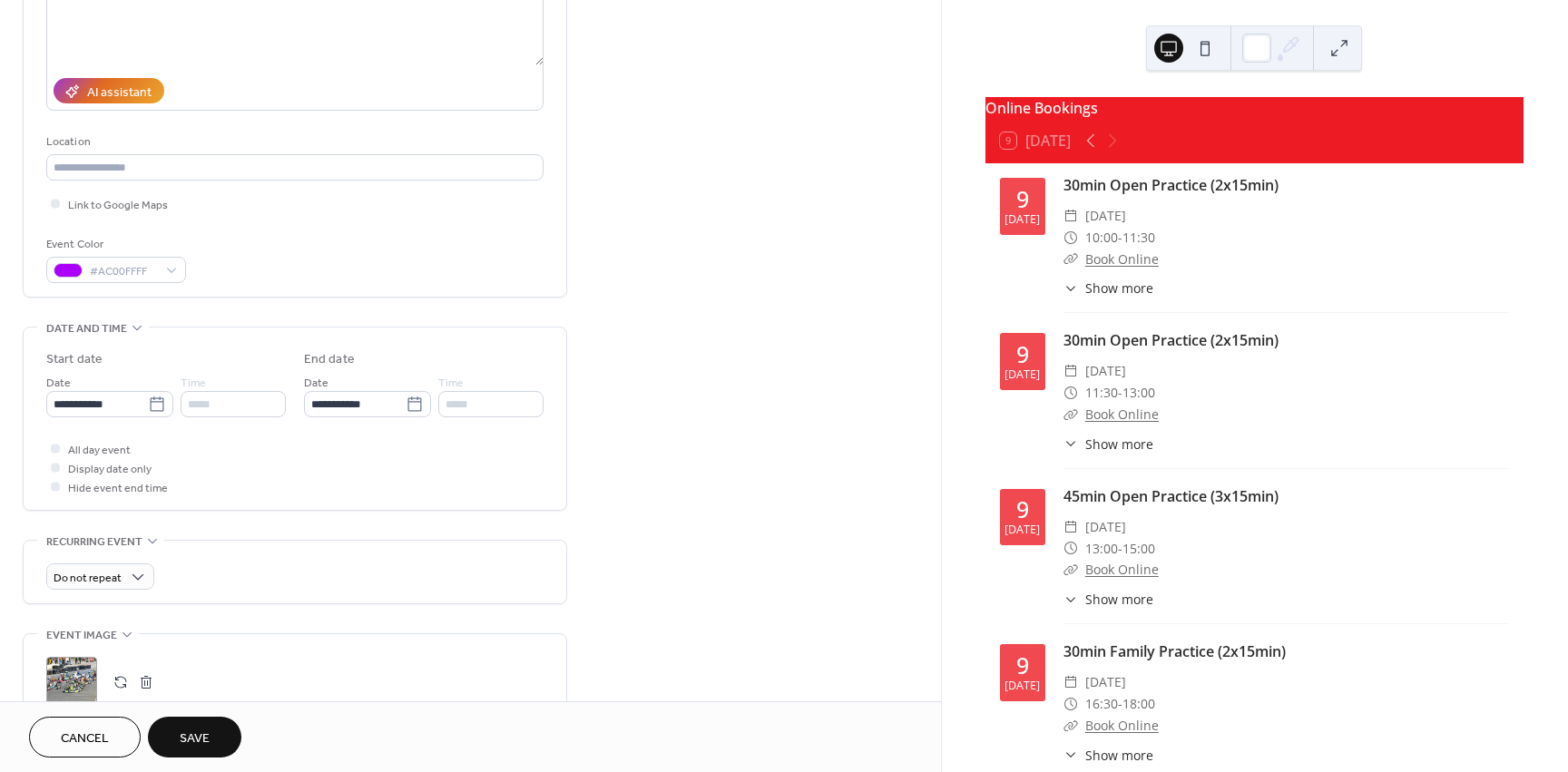 drag, startPoint x: 583, startPoint y: 315, endPoint x: 674, endPoint y: 382, distance: 113.00442 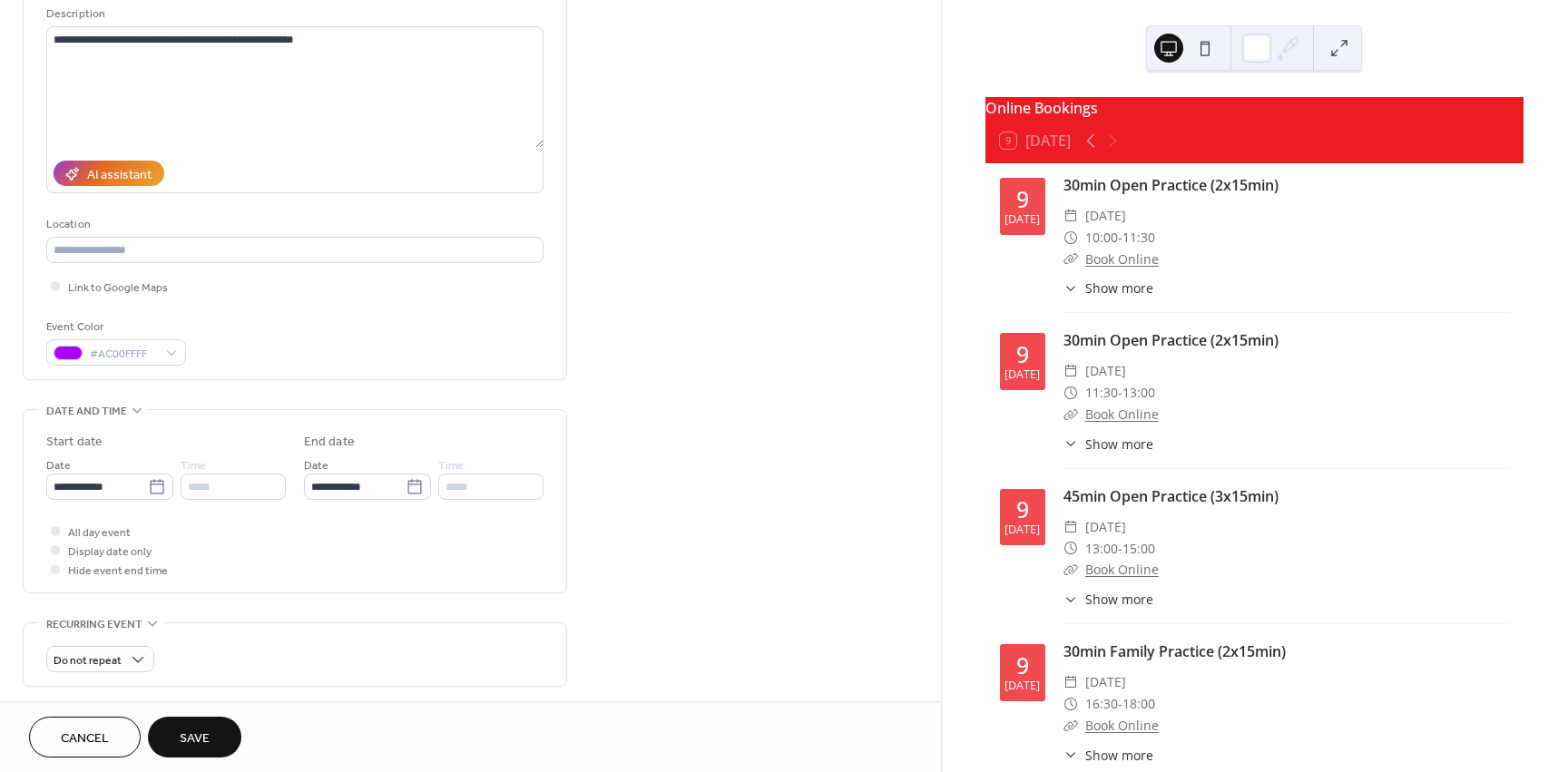 scroll, scrollTop: 0, scrollLeft: 0, axis: both 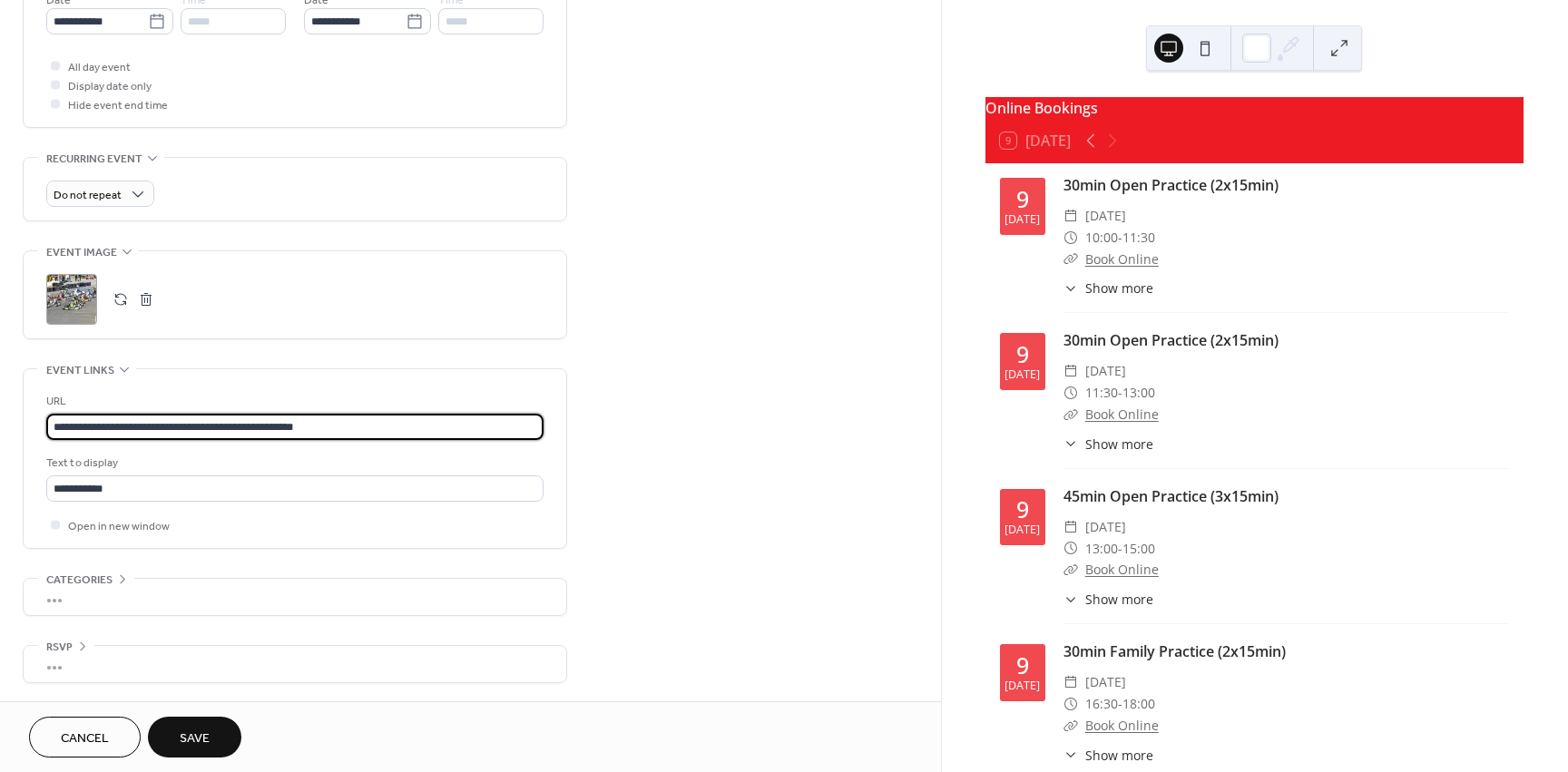 drag, startPoint x: 331, startPoint y: 417, endPoint x: -87, endPoint y: 419, distance: 418.00478 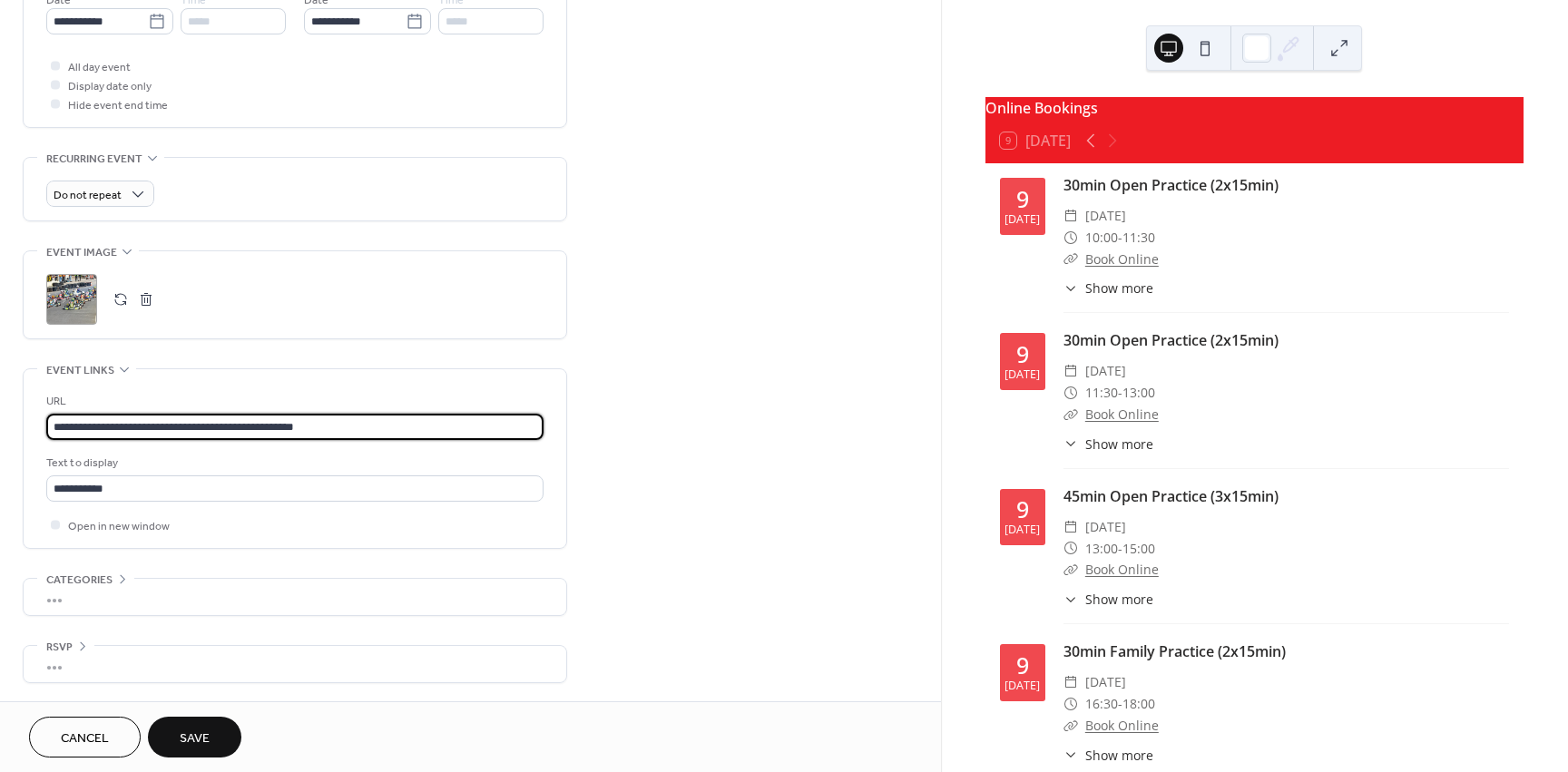 click on "**********" at bounding box center (784, 386) 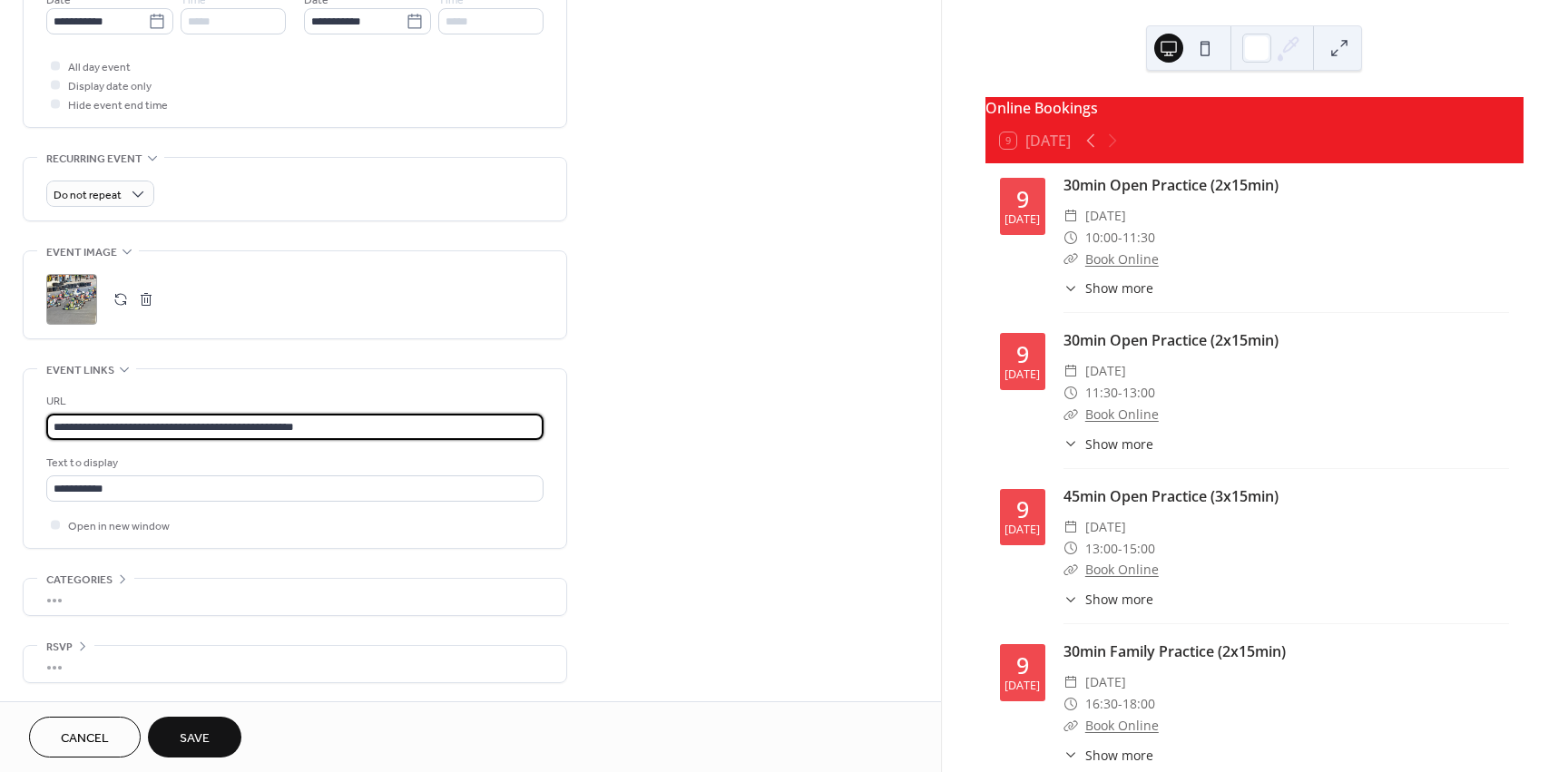 type on "**********" 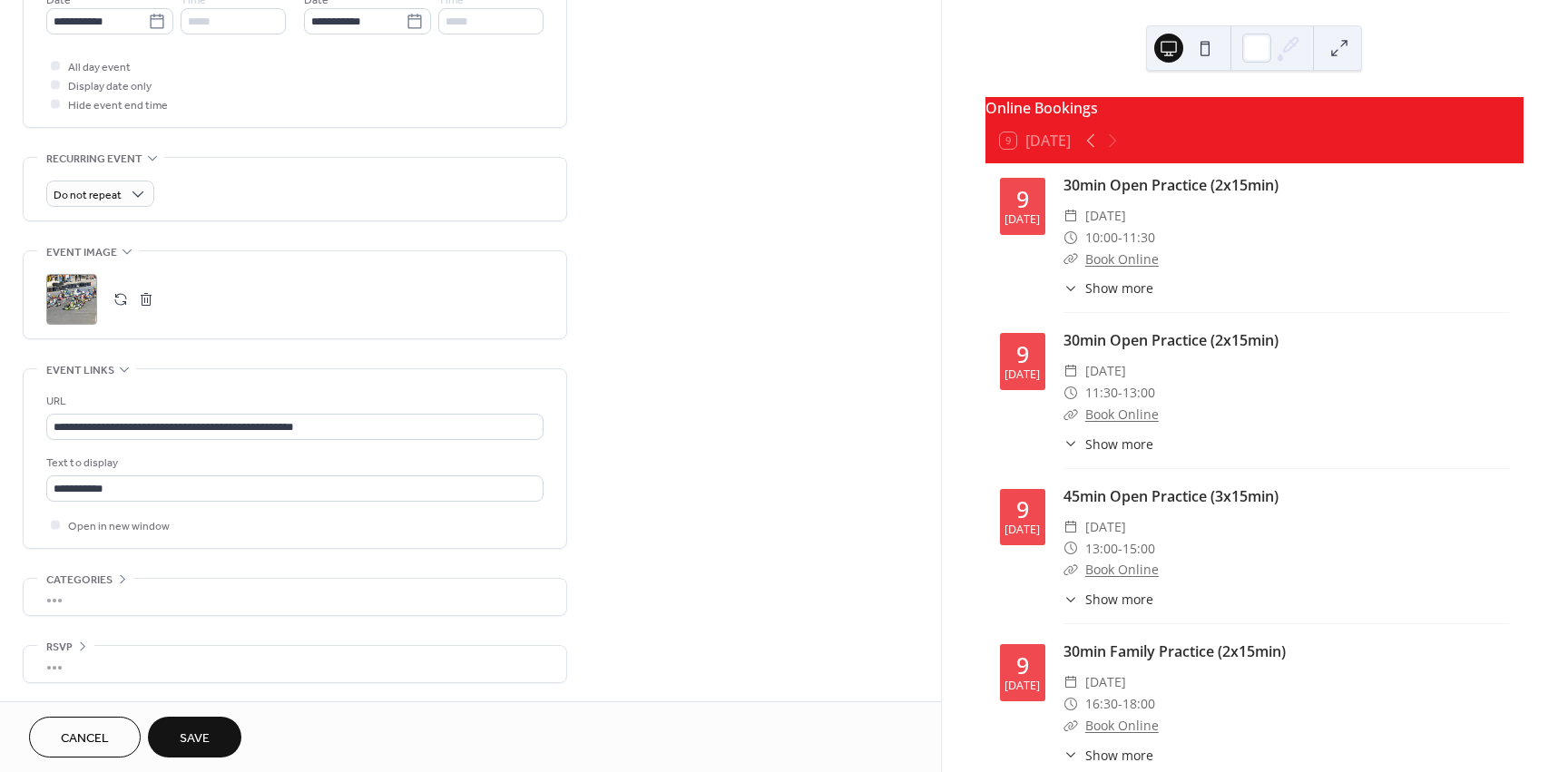 drag, startPoint x: 800, startPoint y: 630, endPoint x: 758, endPoint y: 369, distance: 264.35771 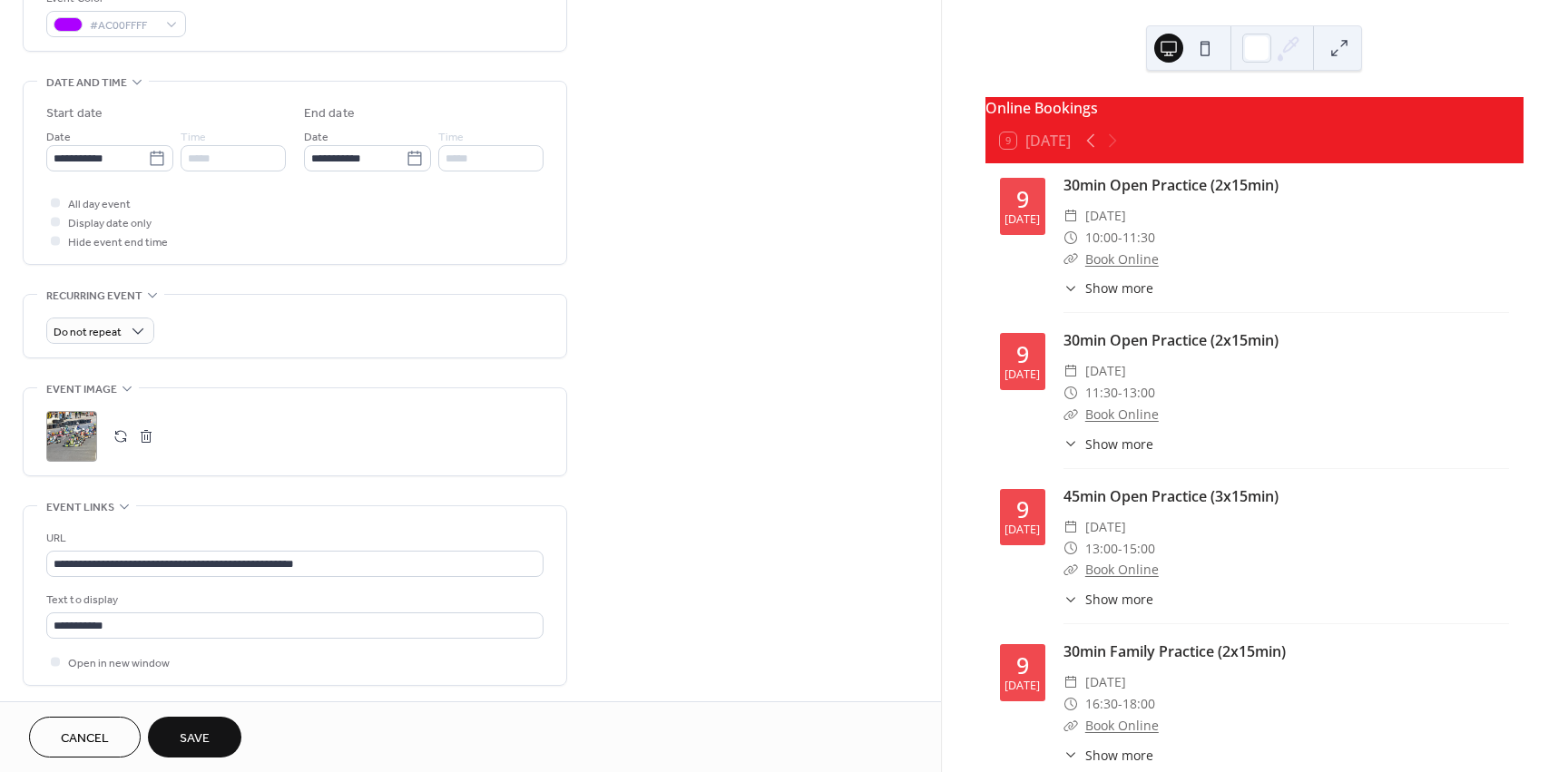 scroll, scrollTop: 646, scrollLeft: 0, axis: vertical 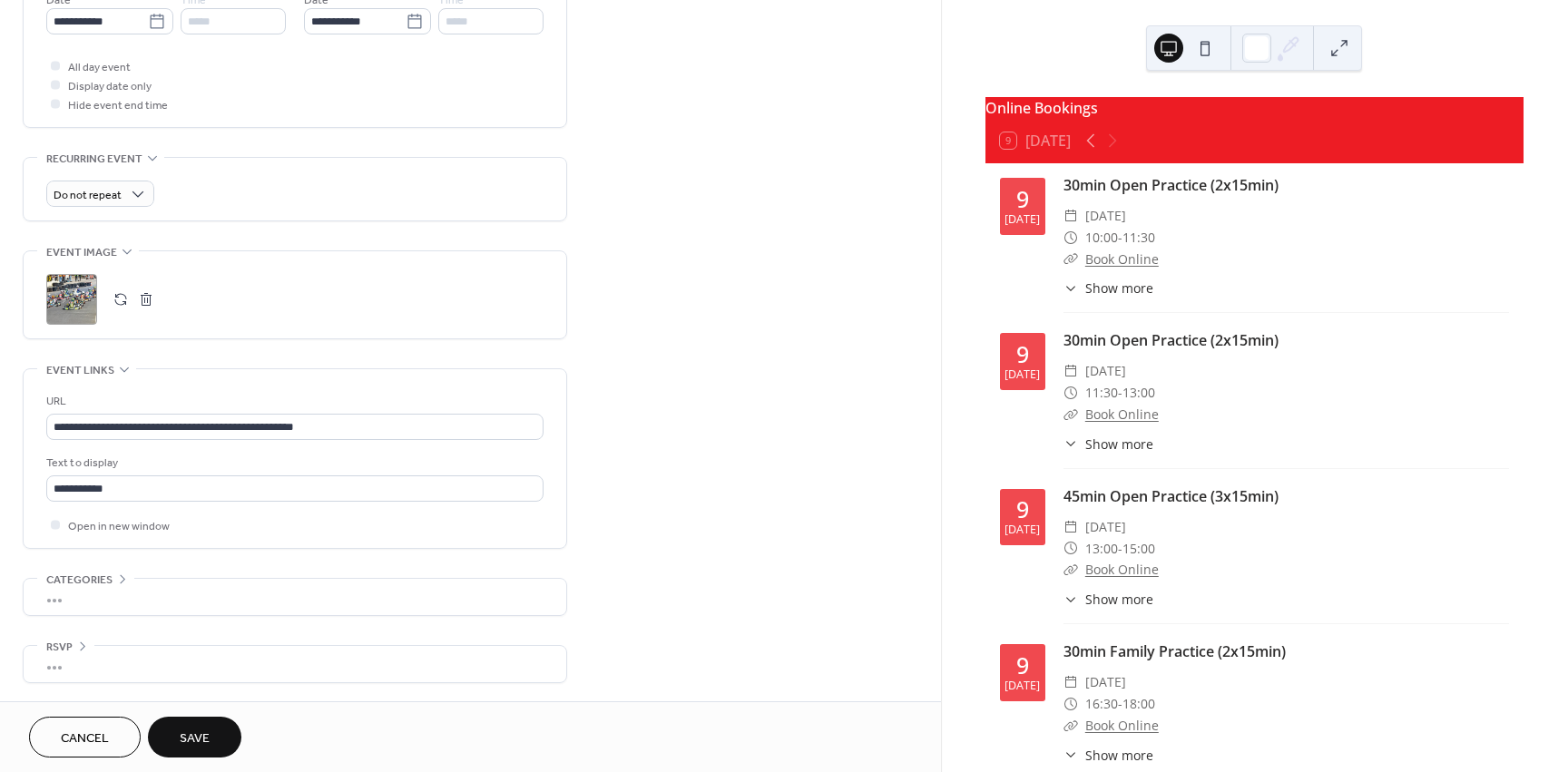 click on "Save" at bounding box center (194, 737) 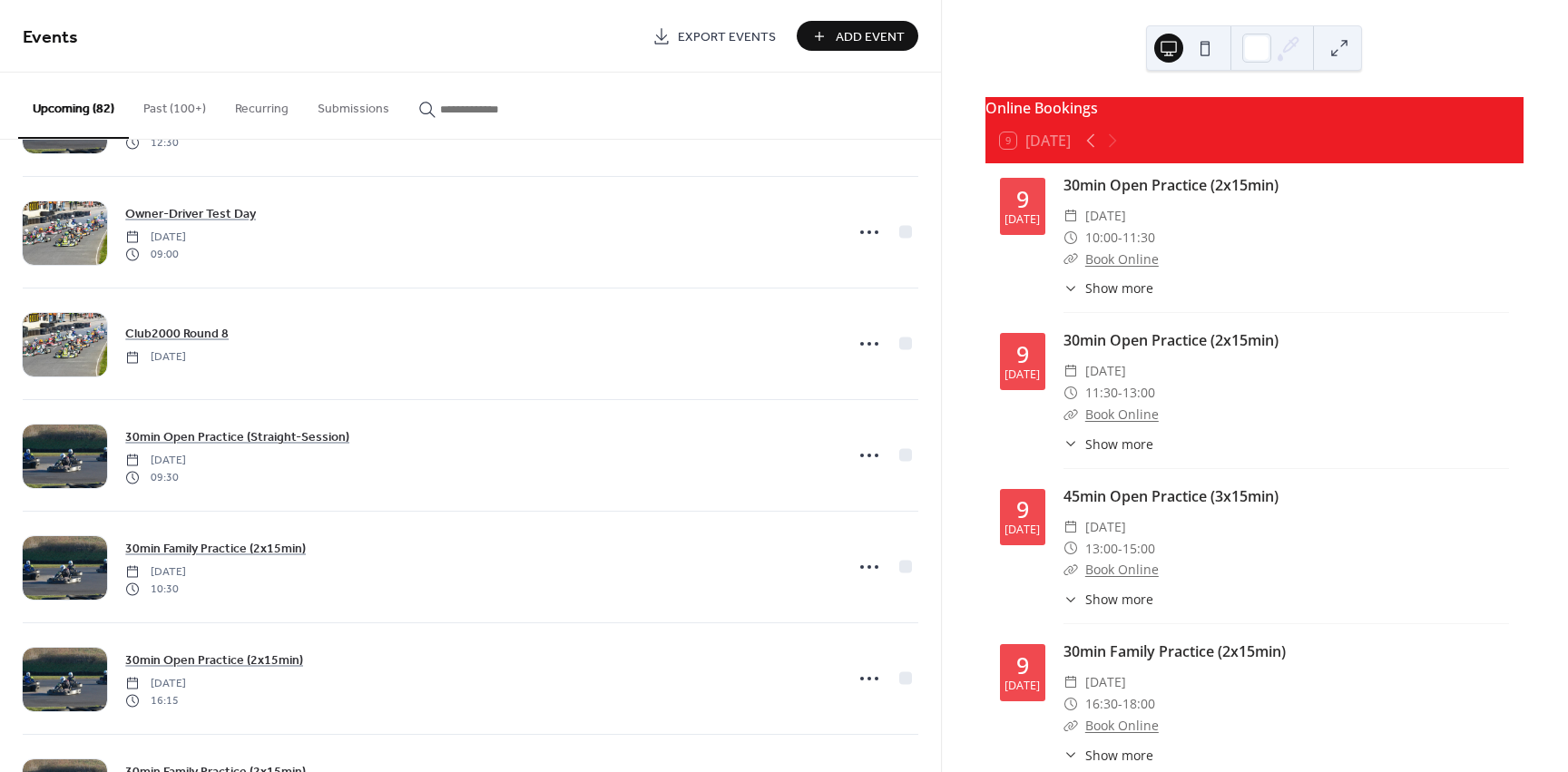 scroll, scrollTop: 7066, scrollLeft: 0, axis: vertical 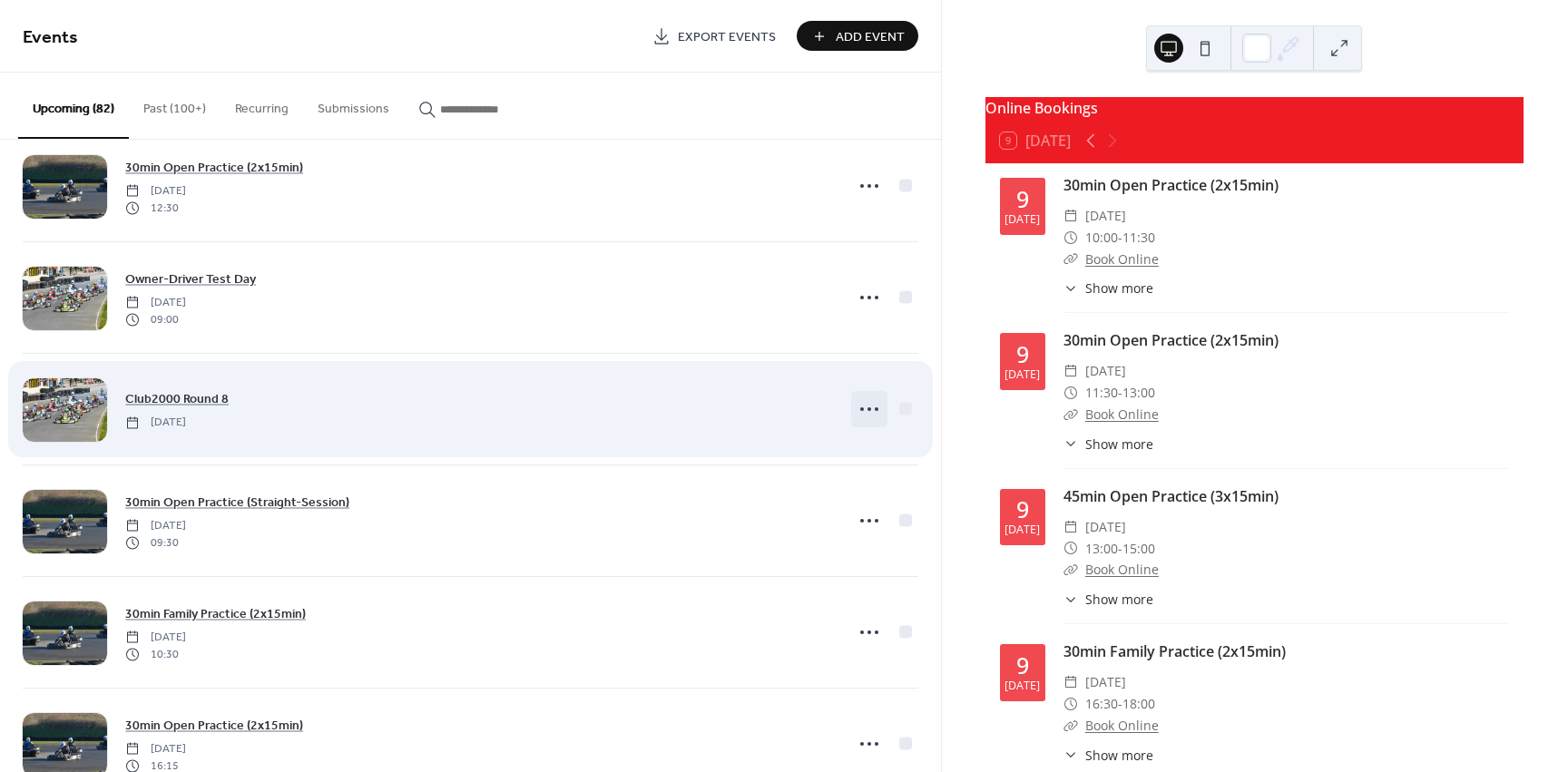 click 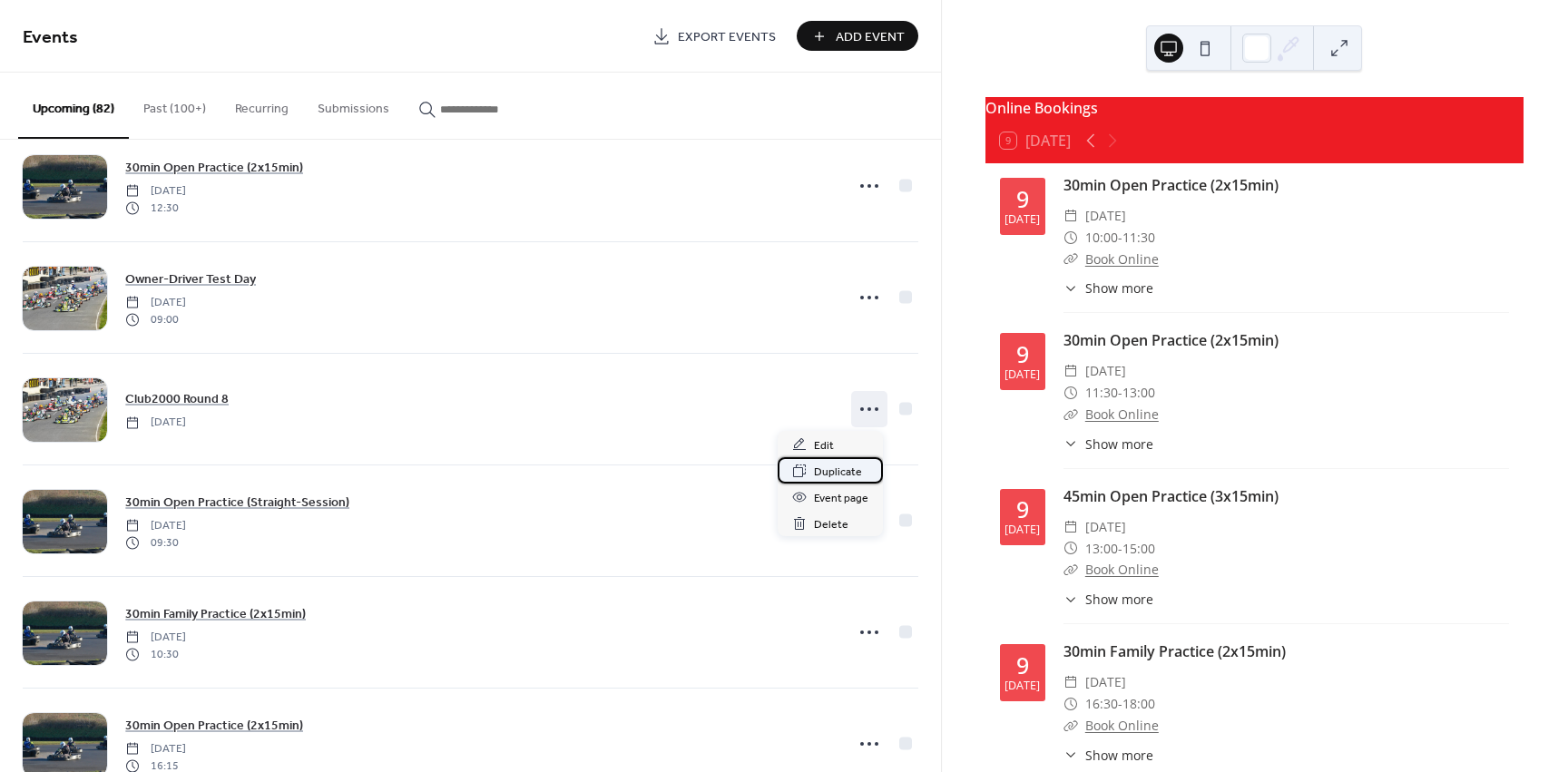 click on "Duplicate" at bounding box center (838, 472) 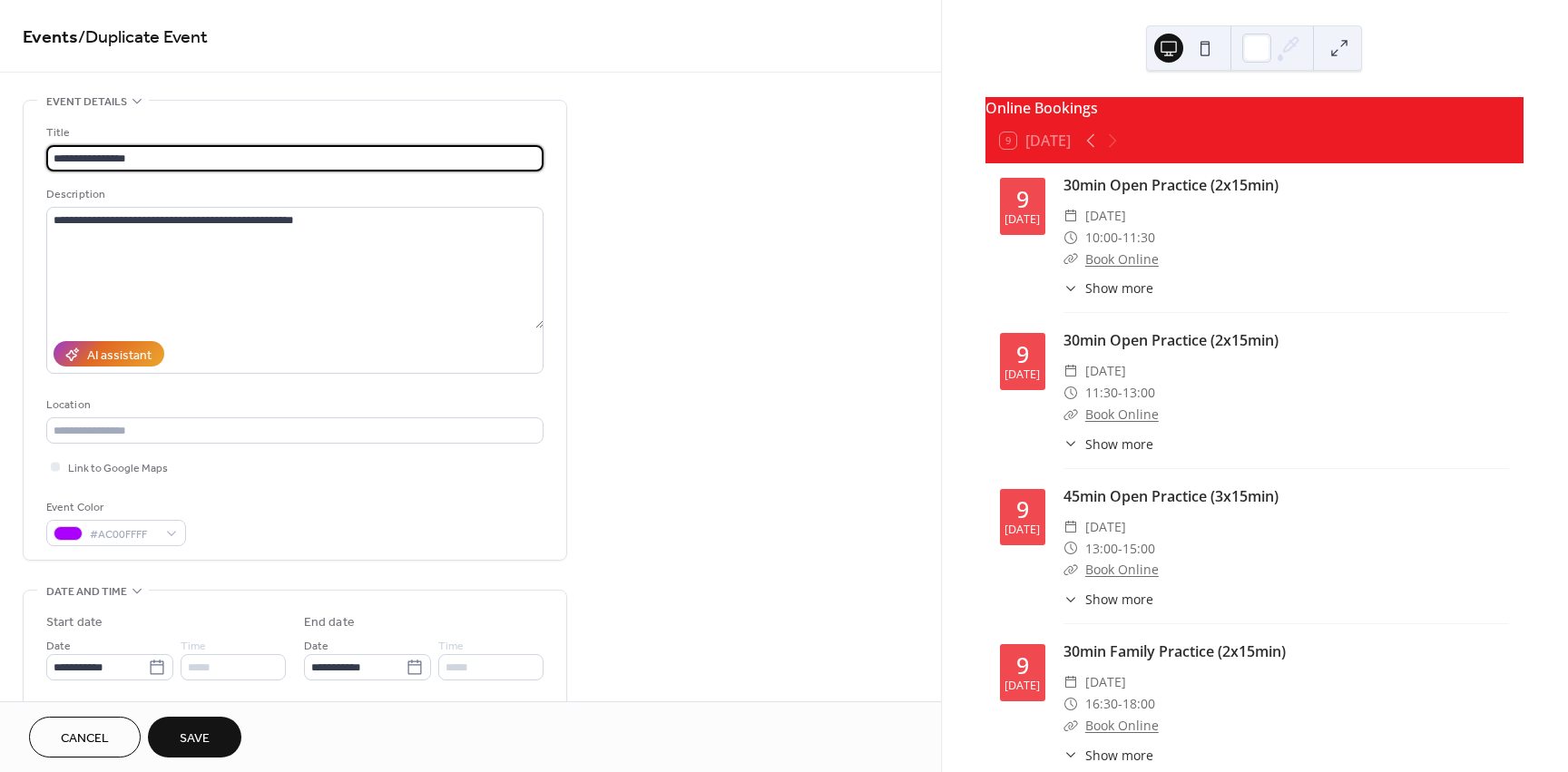 type on "**********" 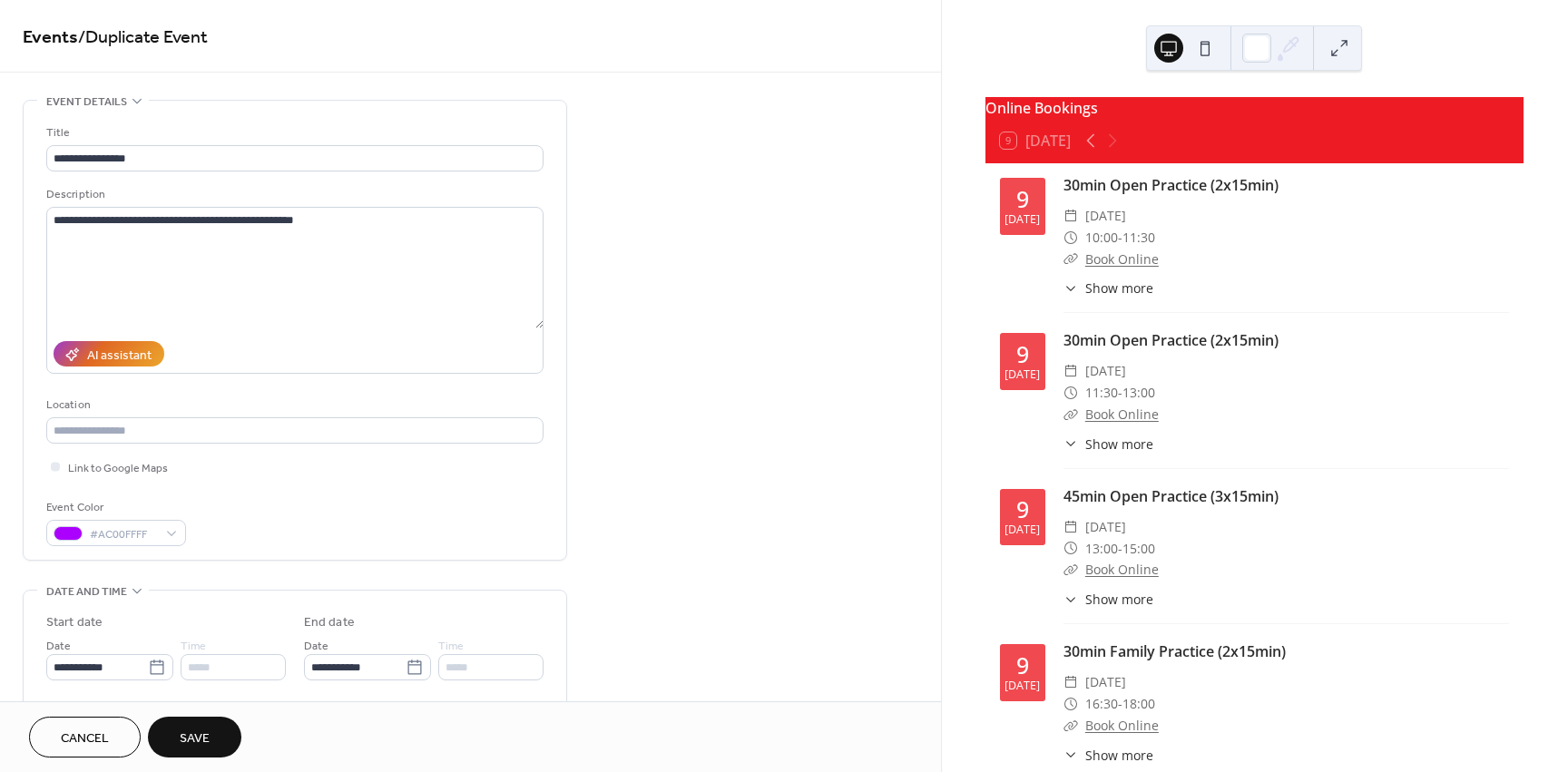 click on "**********" at bounding box center [470, 723] 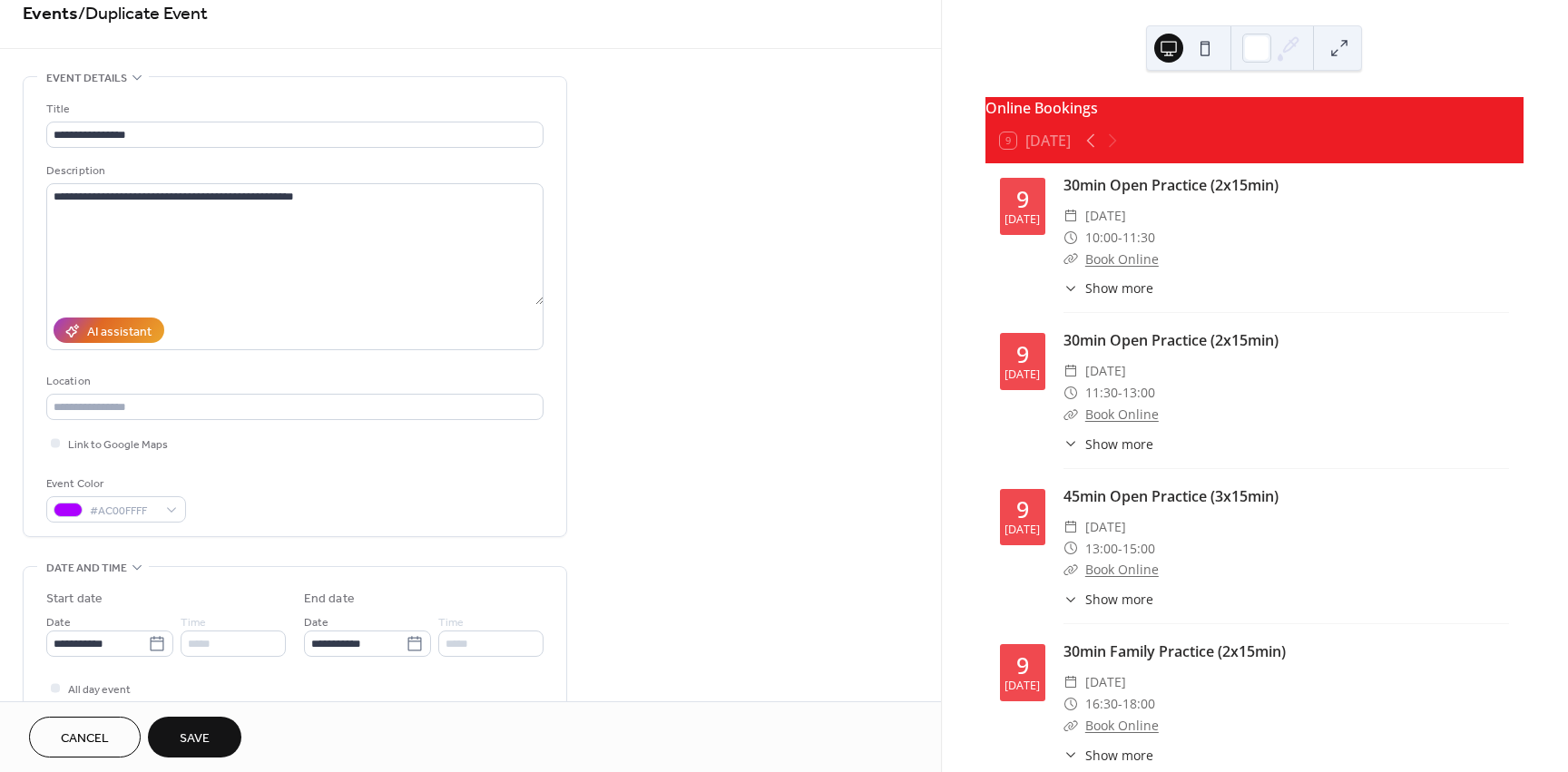scroll, scrollTop: 24, scrollLeft: 0, axis: vertical 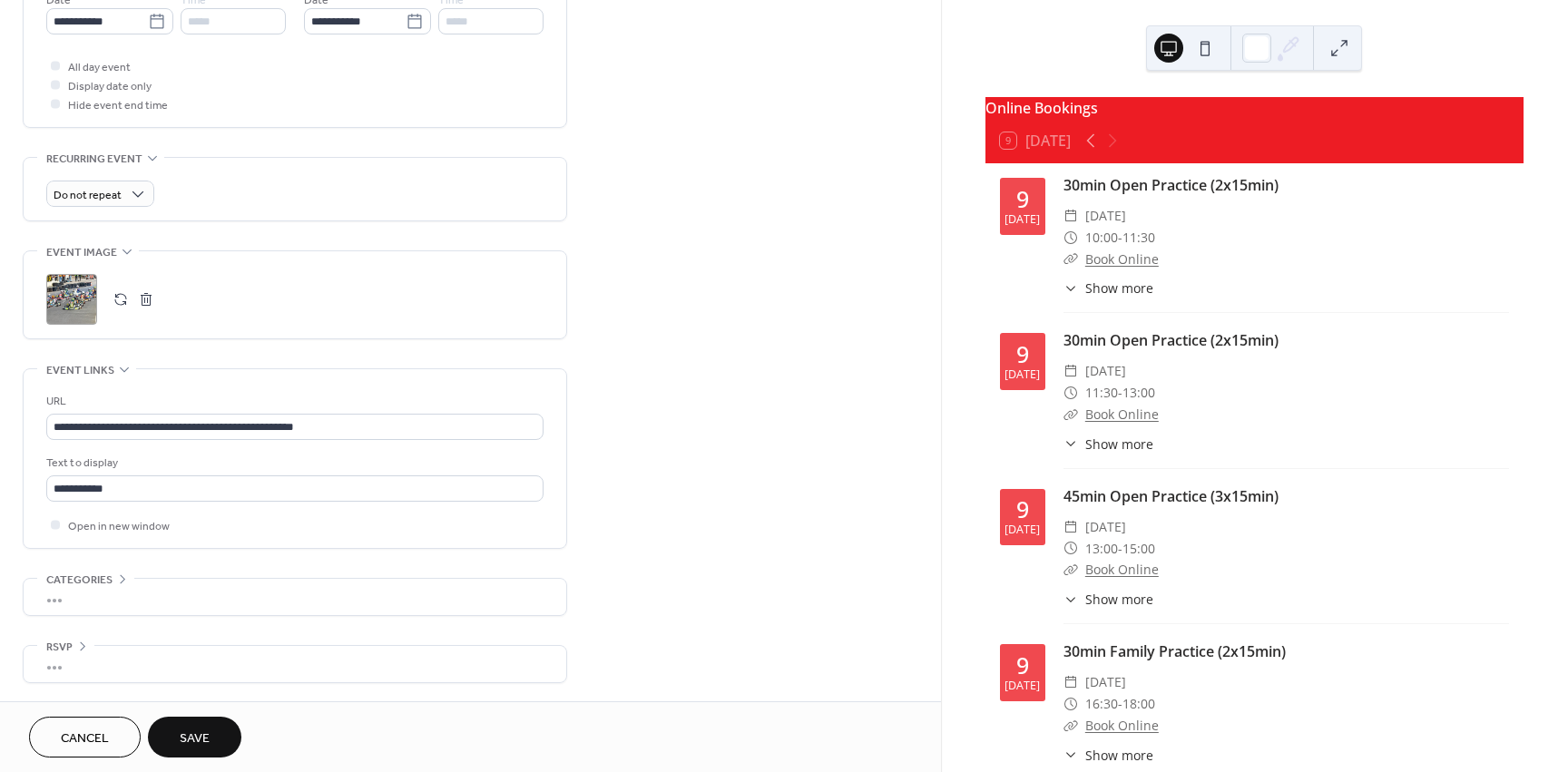 drag, startPoint x: 350, startPoint y: 410, endPoint x: -81, endPoint y: 411, distance: 431.00116 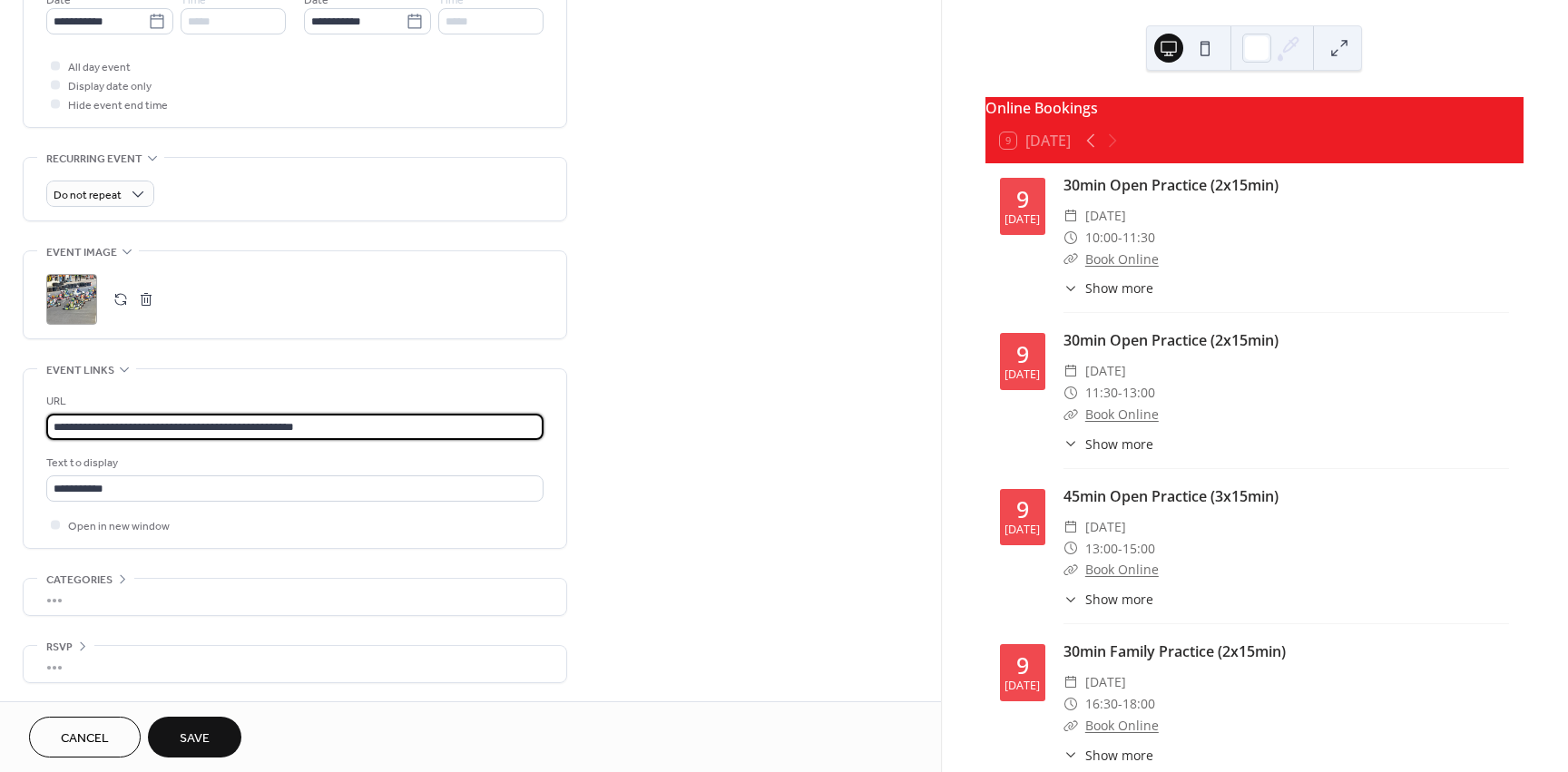 scroll, scrollTop: 1, scrollLeft: 0, axis: vertical 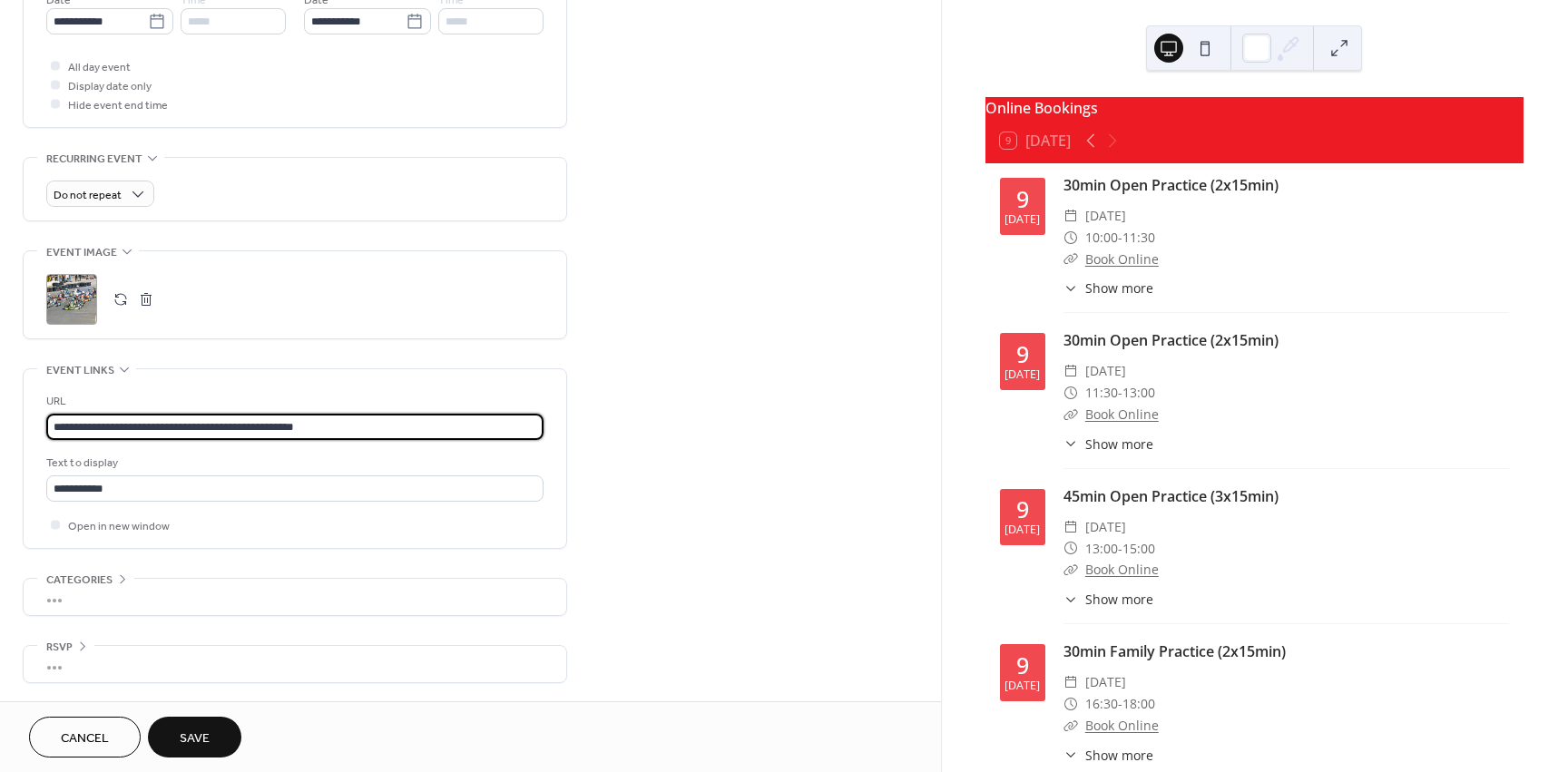 drag, startPoint x: 302, startPoint y: 437, endPoint x: -87, endPoint y: 435, distance: 389.0051 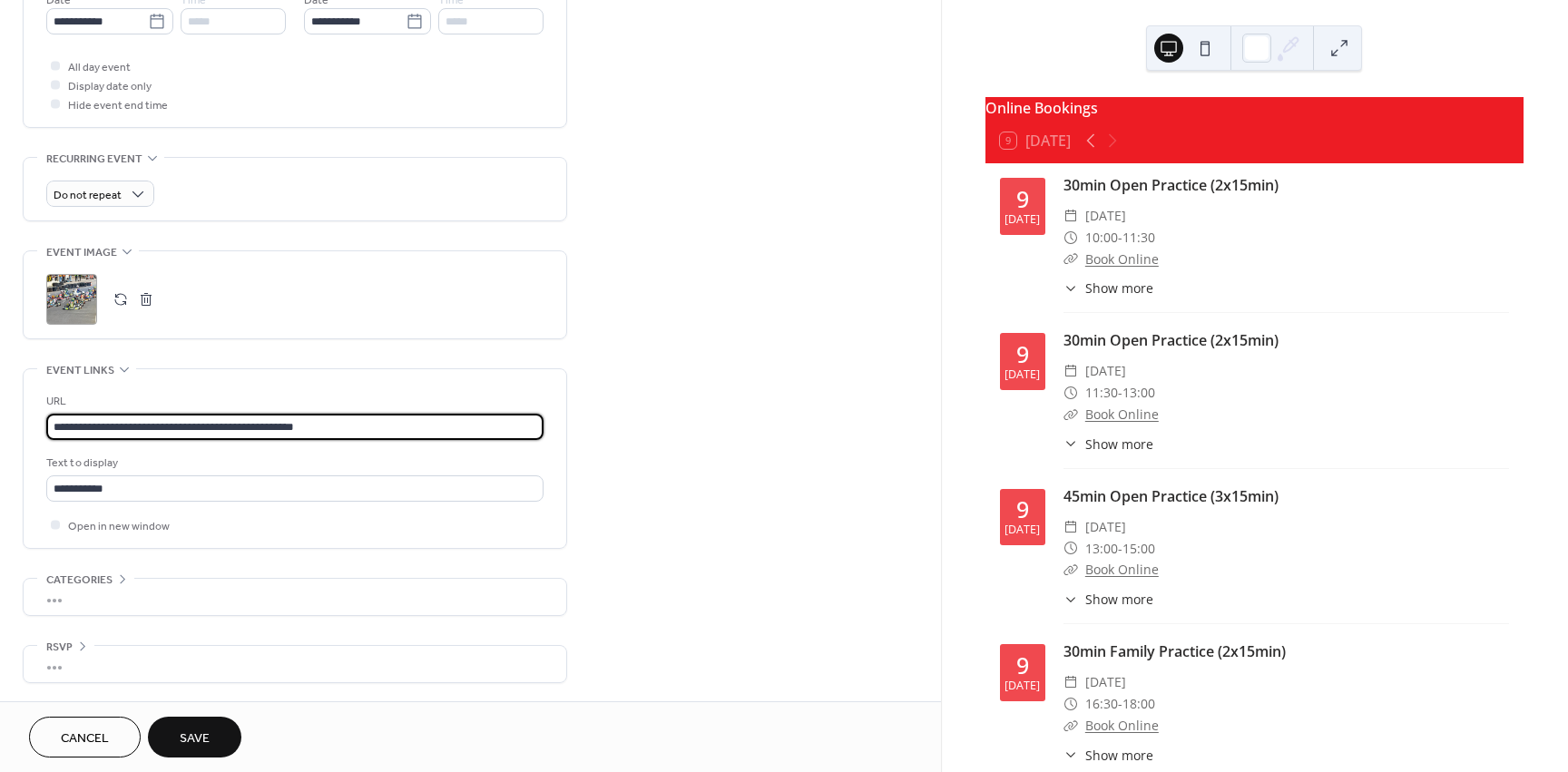 type on "**********" 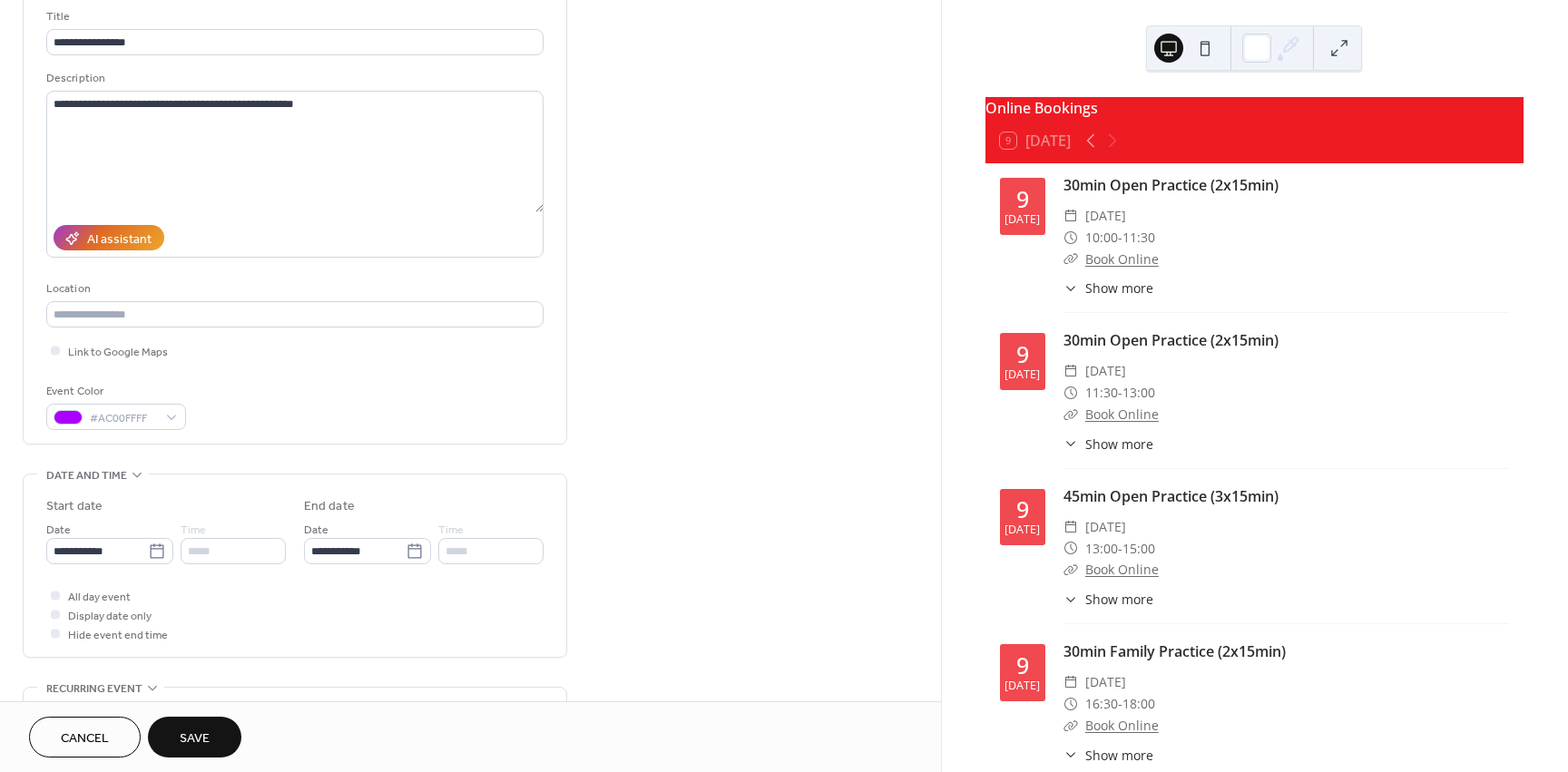 scroll, scrollTop: 0, scrollLeft: 0, axis: both 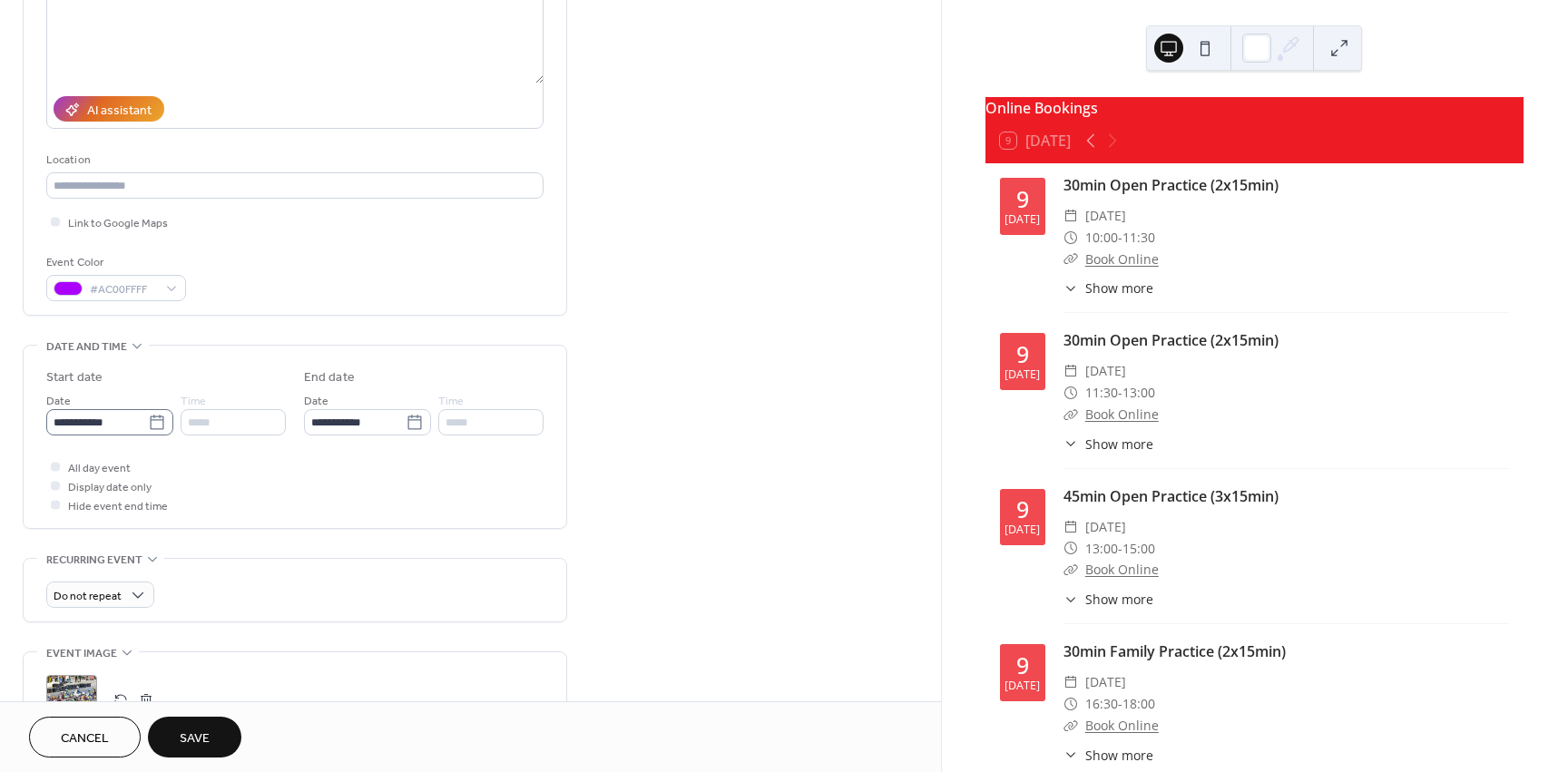 click 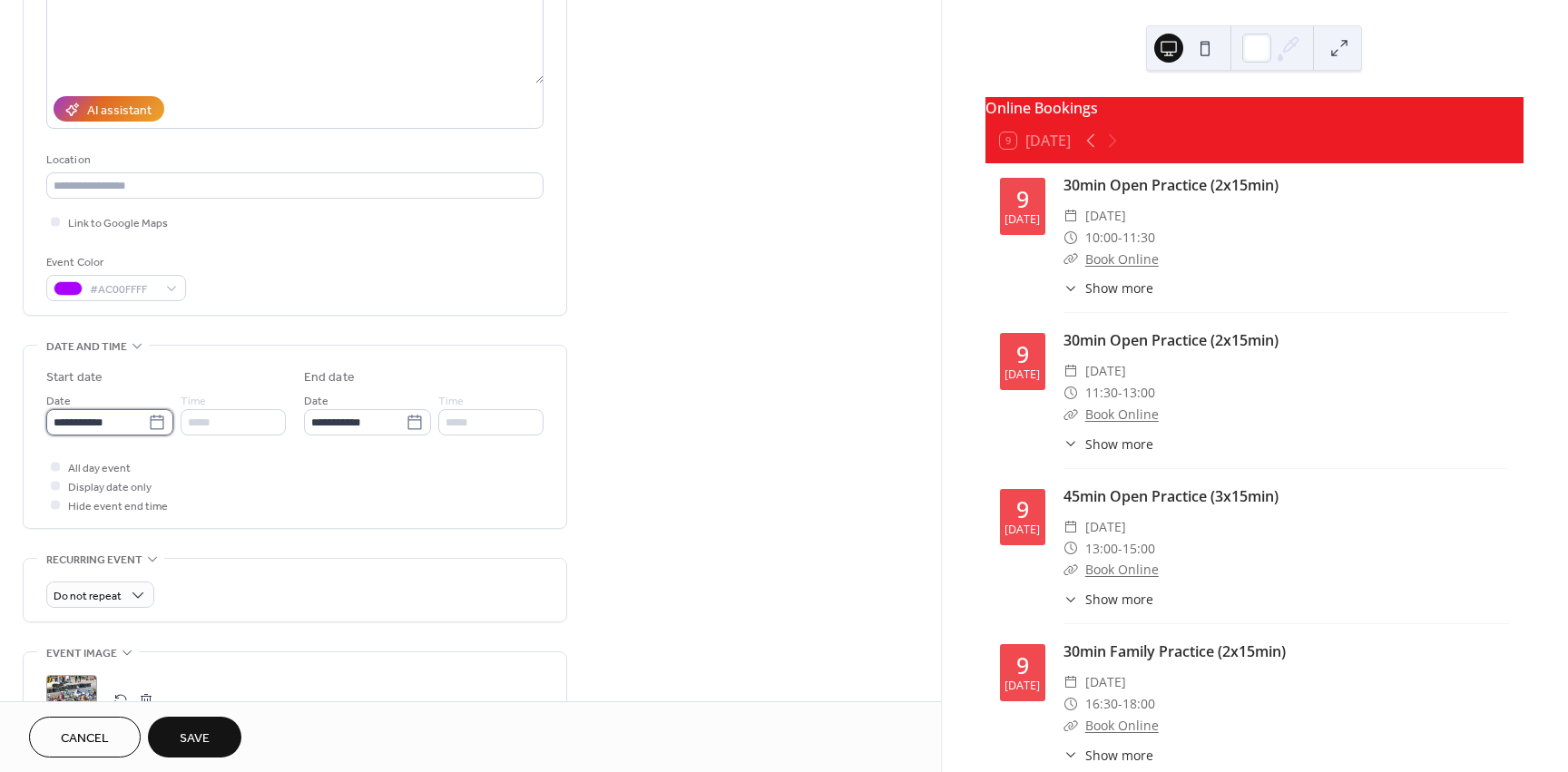 click on "**********" at bounding box center [97, 422] 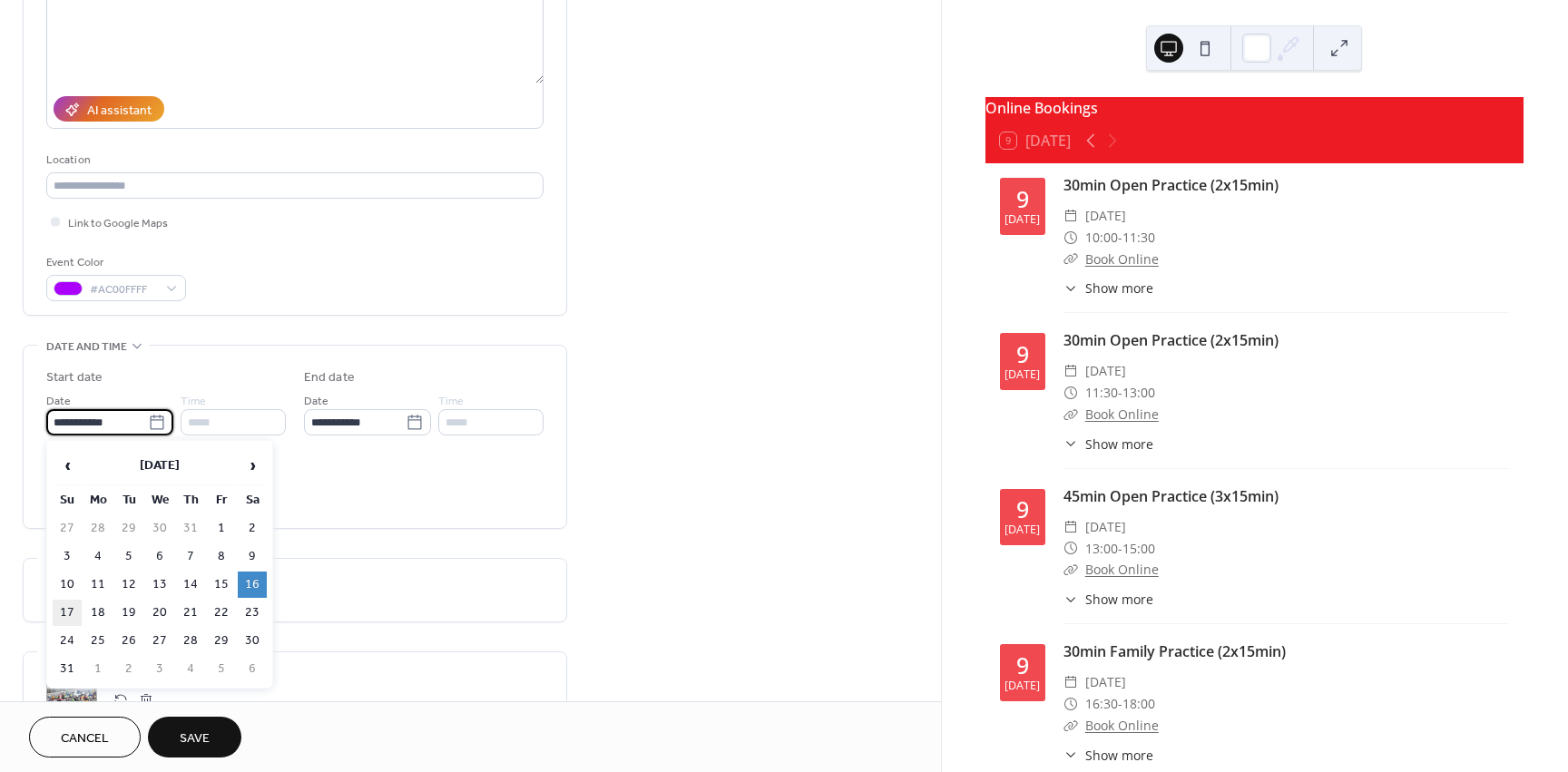 click on "17" at bounding box center (67, 612) 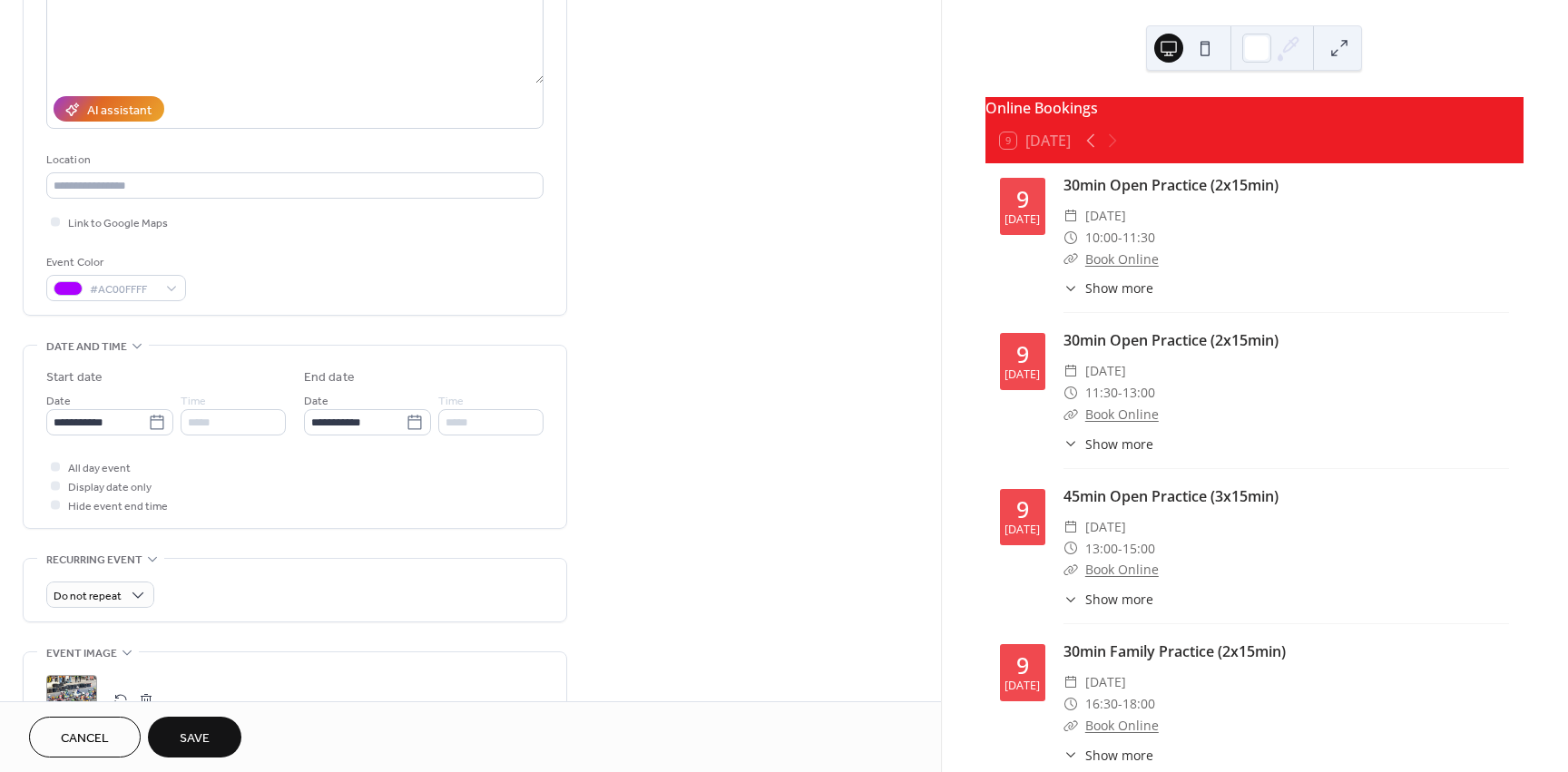 click on "**********" at bounding box center (470, 478) 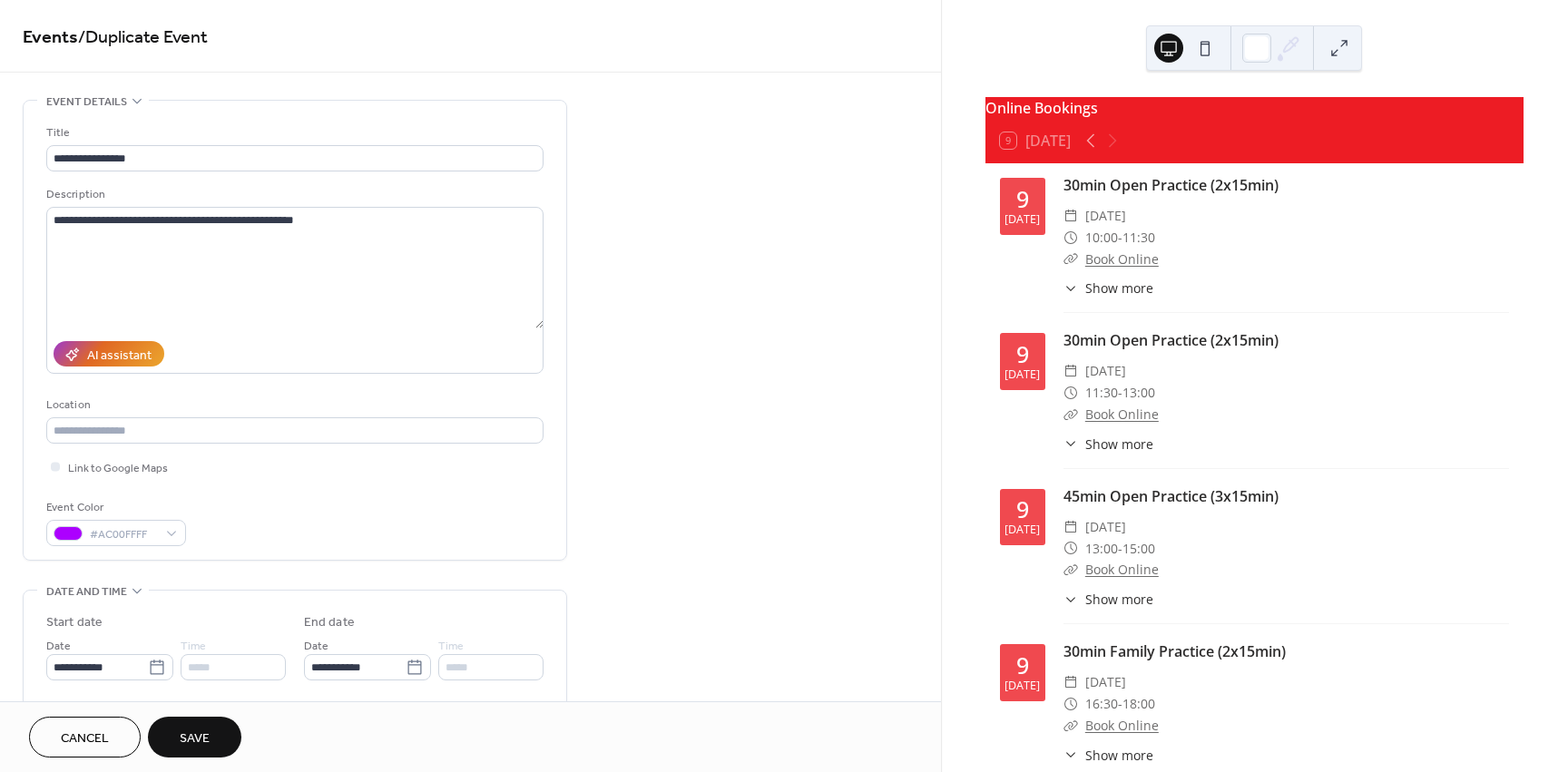 scroll, scrollTop: 646, scrollLeft: 0, axis: vertical 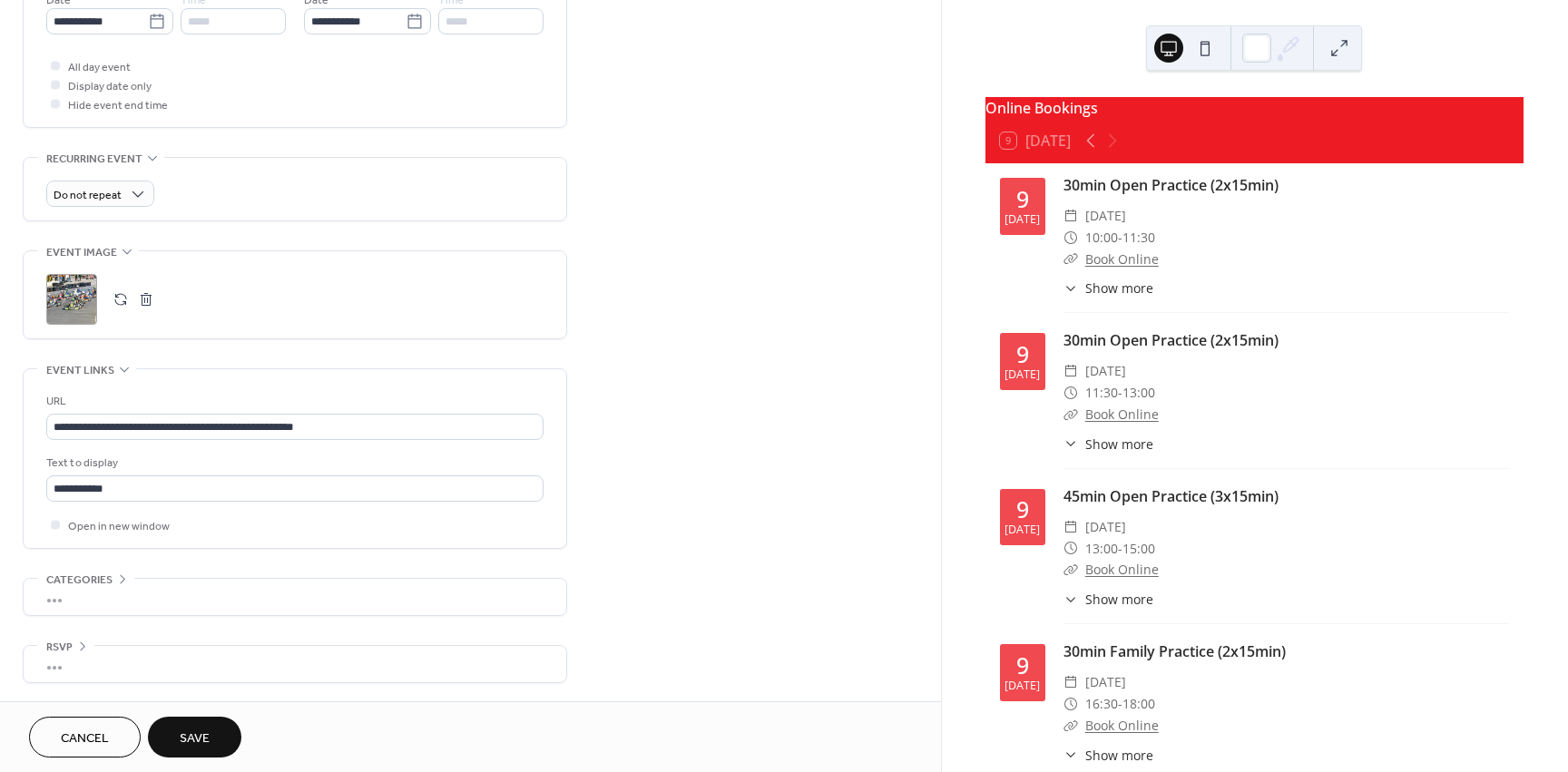 click on "Save" at bounding box center (194, 738) 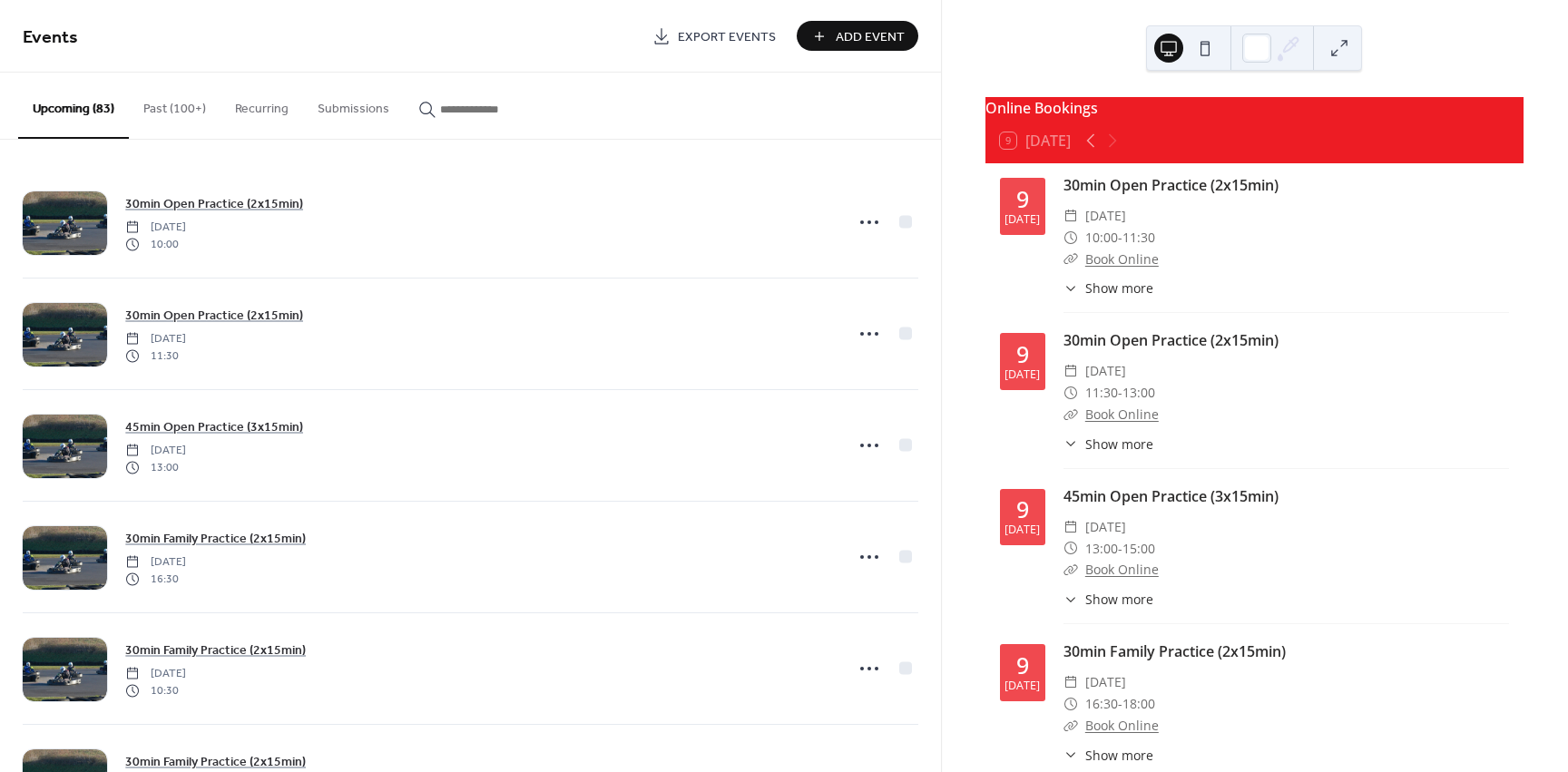 click on "Online Bookings 9 Today 9 Jul 30min Open Practice (2x15min) ​ Wednesday, July 9, 2025 ​ 10:00 - 11:30 ​ Book Online ​ Show more Have a go in our karts starting from £42.50! Open sessions are for teens and adults. Inexperienced drivers are still welcome.  - No experience or equipment required - Min' age 12yrs+ | Min' height 147cm+ - GX200s & GX270s only 9 Jul 30min Open Practice (2x15min) ​ Wednesday, July 9, 2025 ​ 11:30 - 13:00 ​ Book Online ​ Show more Have a go in our karts starting from £42.50! Open sessions are for teens and adults. Inexperienced drivers are still welcome.  - No experience or equipment required - Min' age 12yrs+ | Min' height 147cm+ - GX200s & GX270s only 9 Jul 45min Open Practice (3x15min) ​ Wednesday, July 9, 2025 ​ 13:00 - 15:00 ​ Book Online ​ Show more Have a go in our karts from £25.50! Open sessions are for teens and adults. Inexperienced drivers are still welcome.  - No experience or equipment required - Min' age 12yrs+ | Min' height 147cm+ 9 Jul ​ -" at bounding box center (1254, 386) 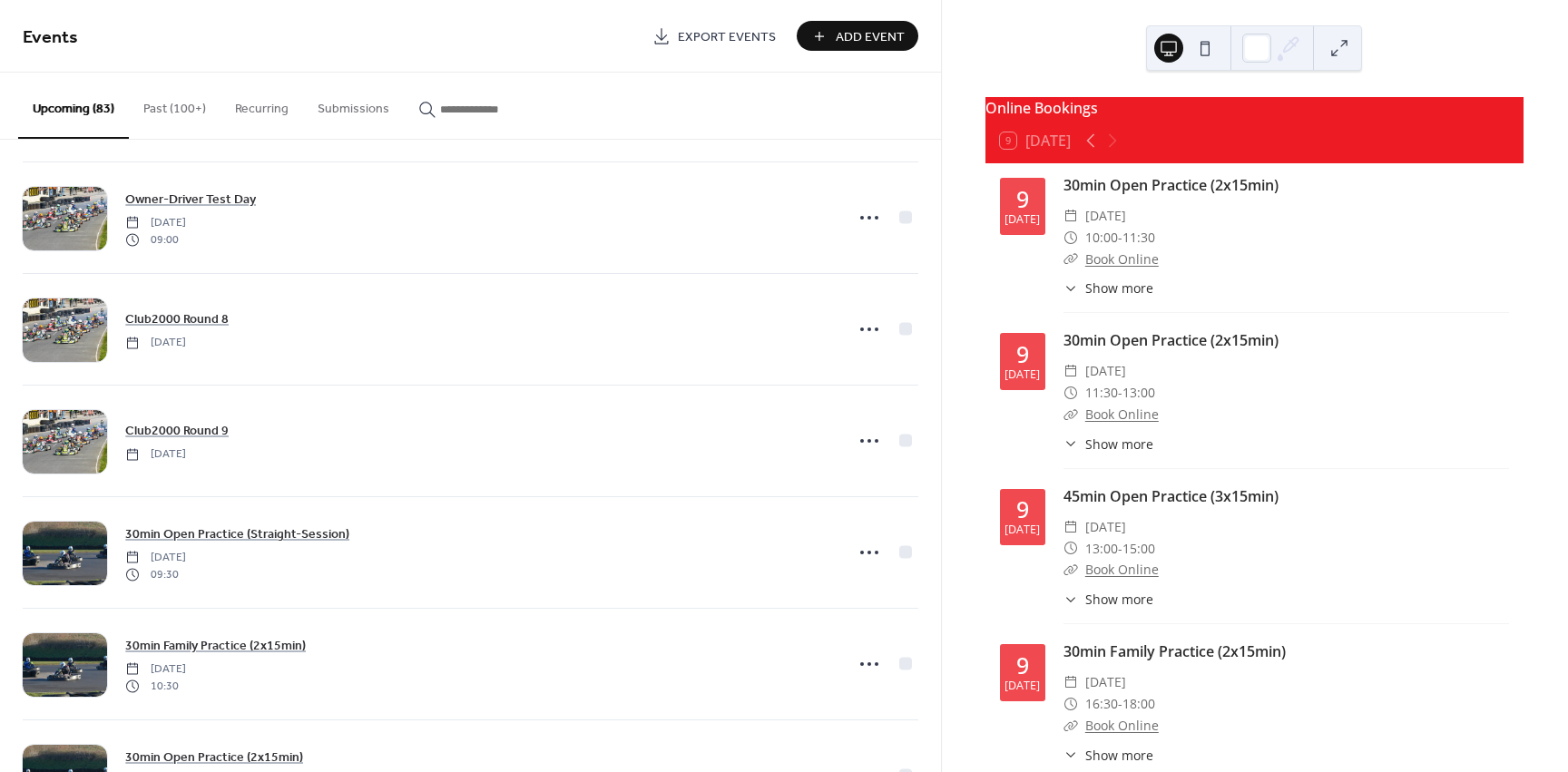 scroll, scrollTop: 7173, scrollLeft: 0, axis: vertical 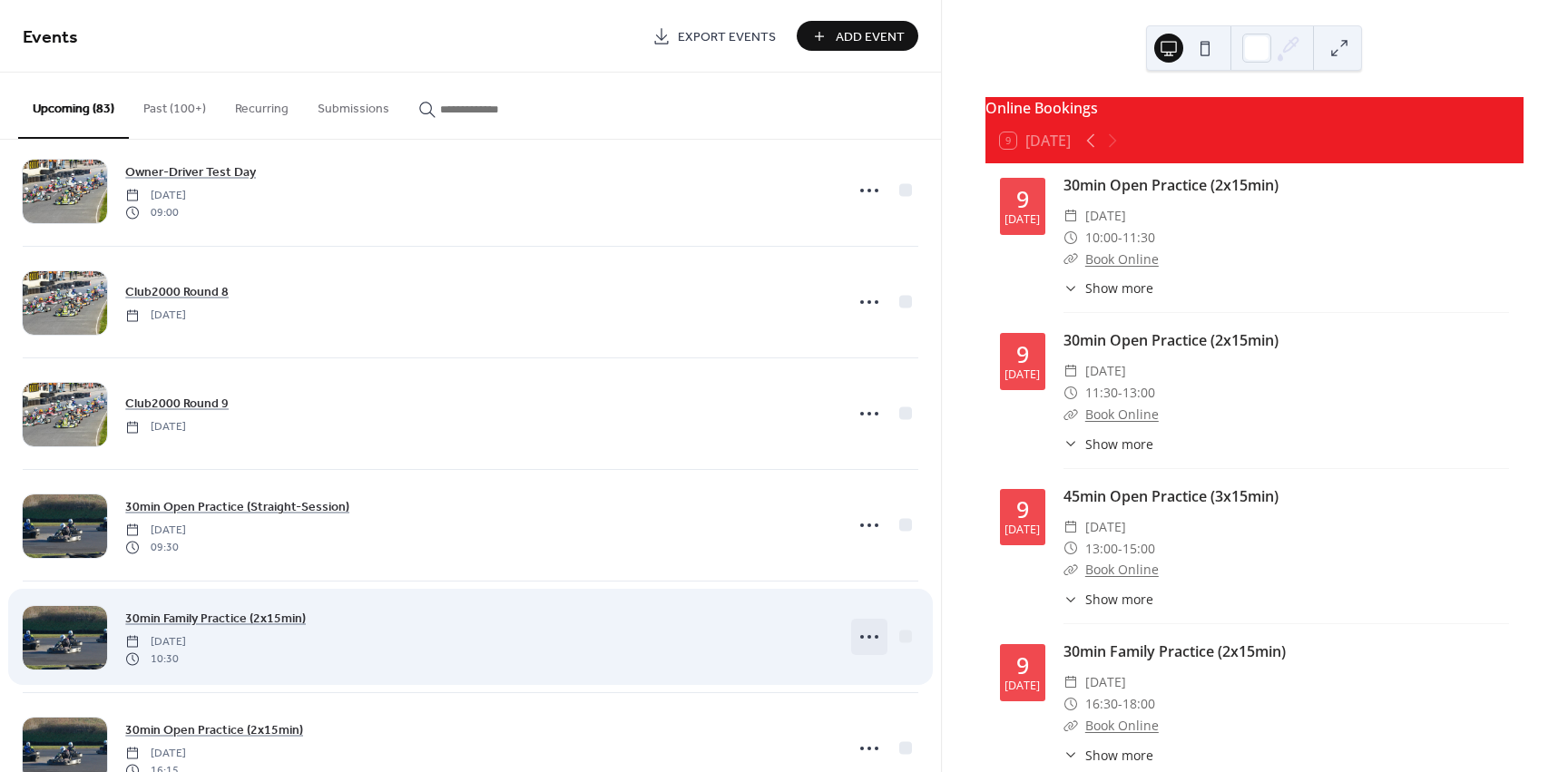 click 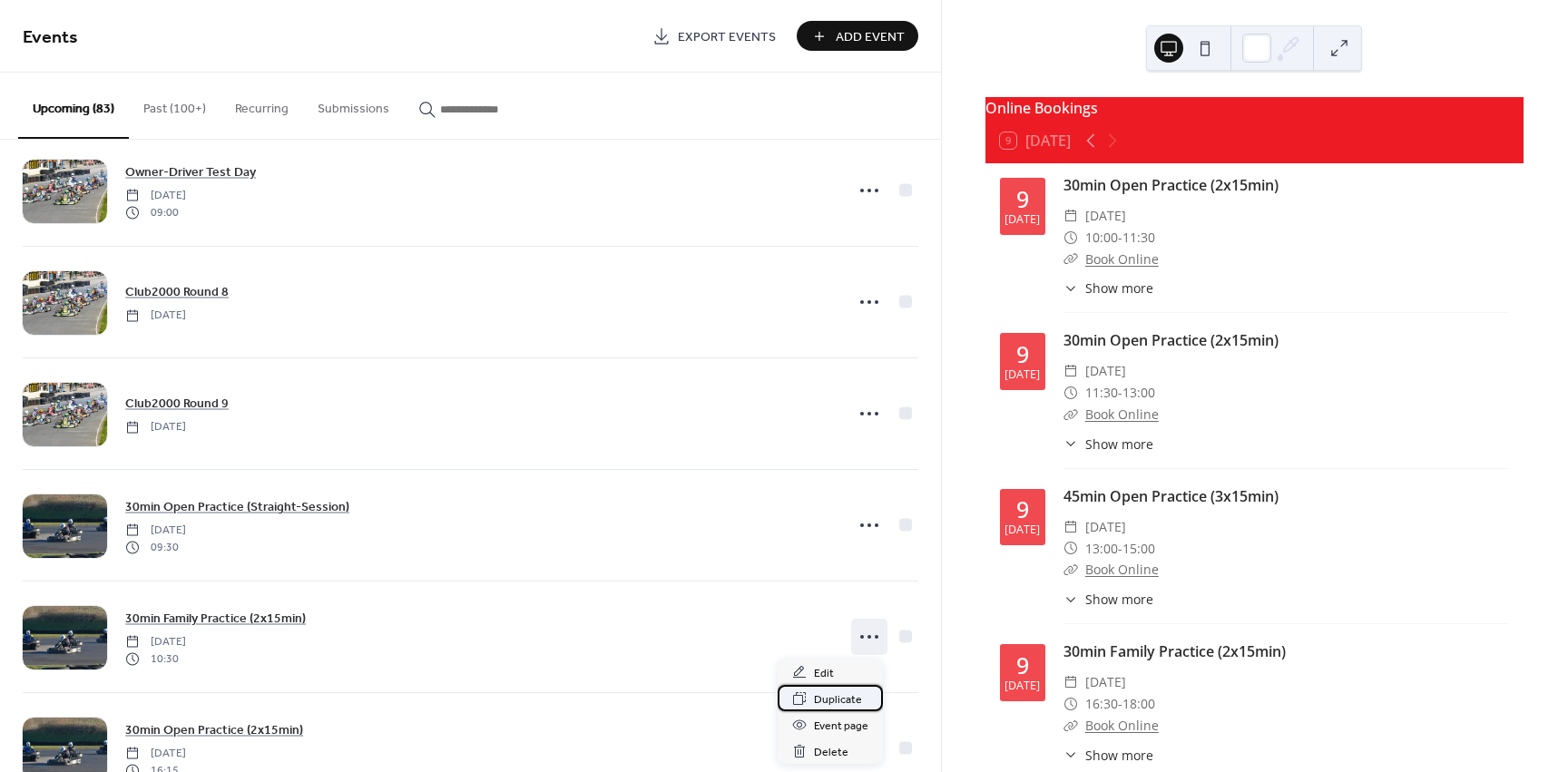 click on "Duplicate" at bounding box center (838, 699) 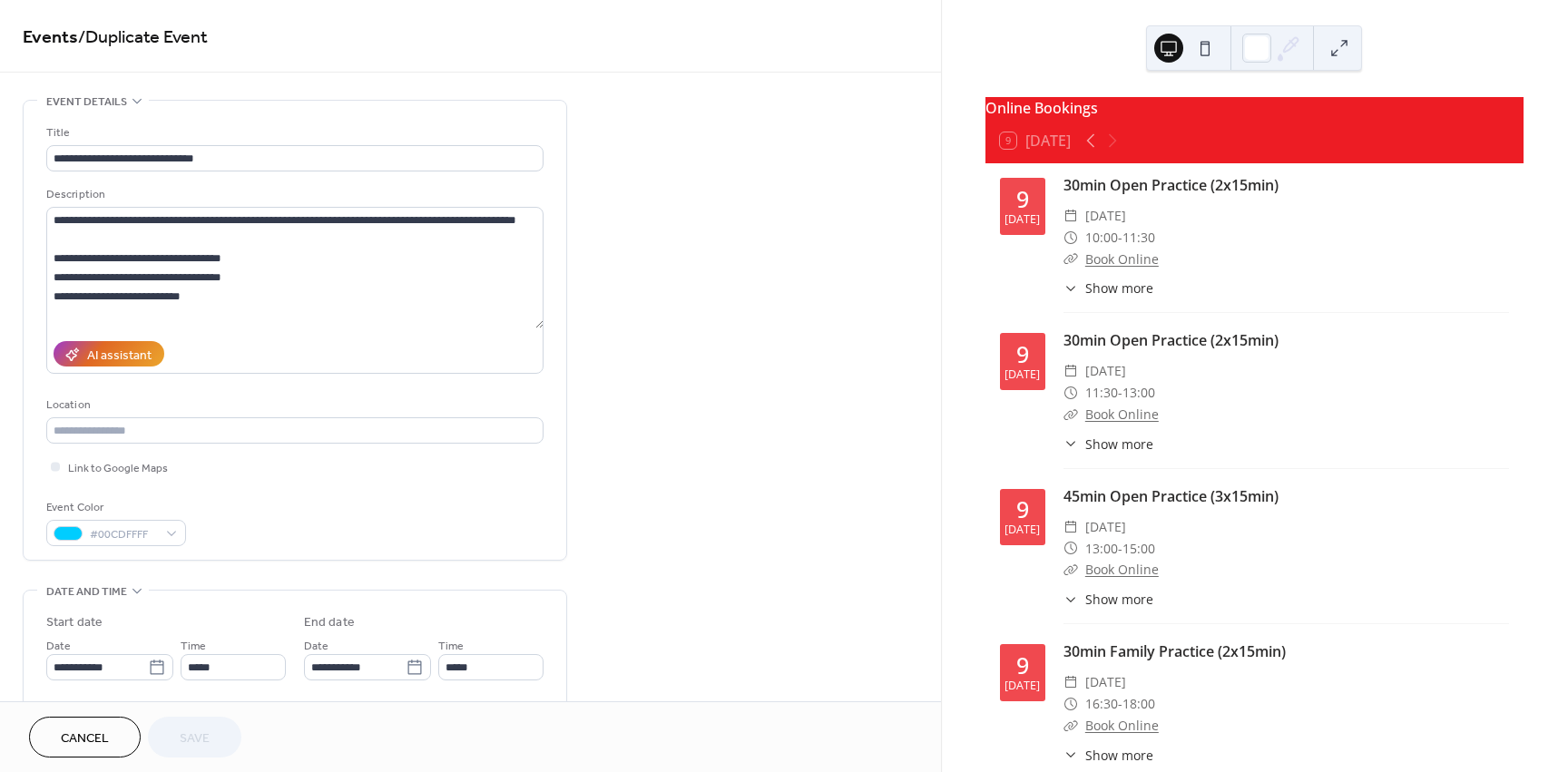 scroll, scrollTop: 41, scrollLeft: 0, axis: vertical 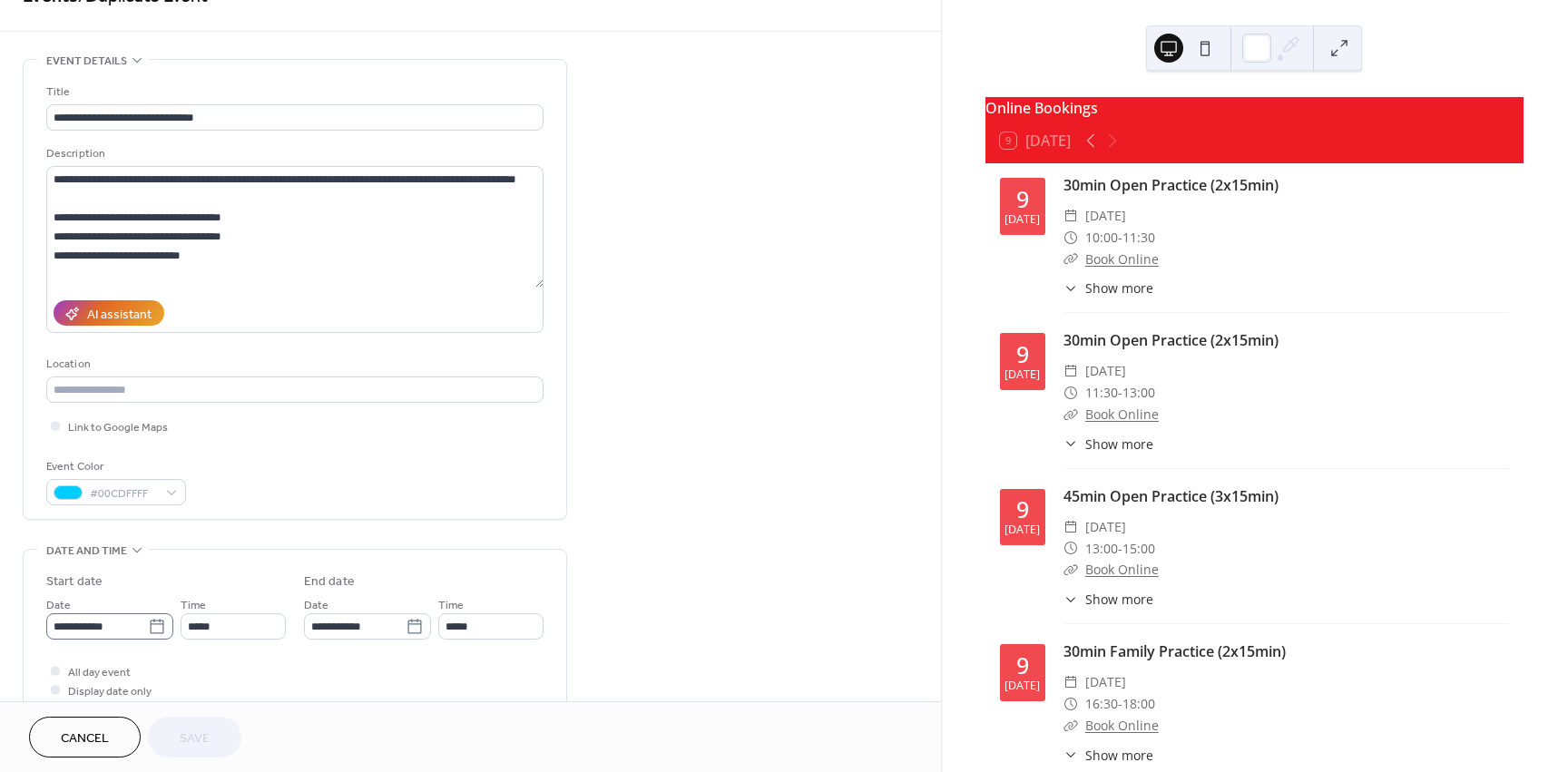 click 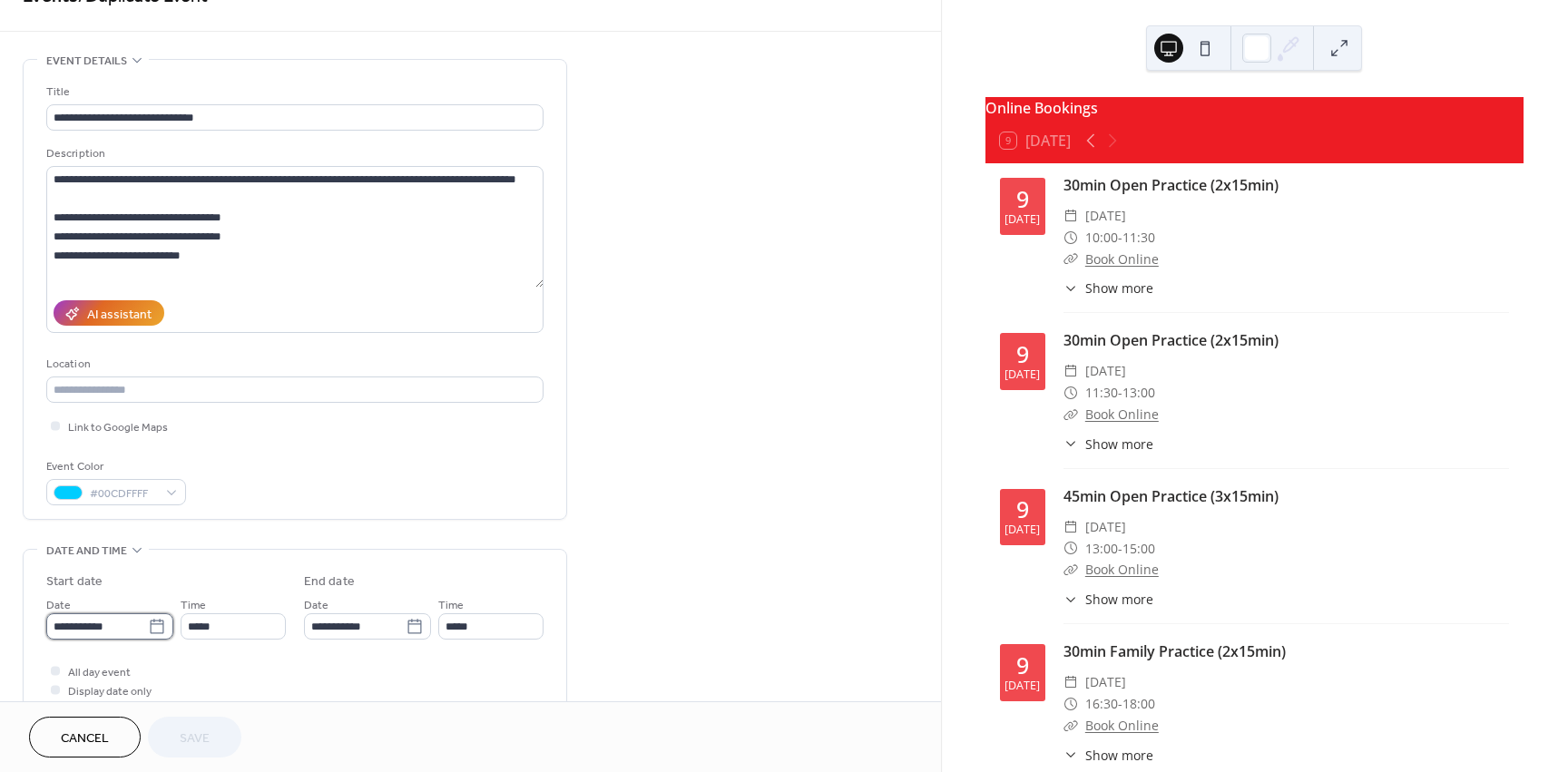 click on "**********" at bounding box center (97, 626) 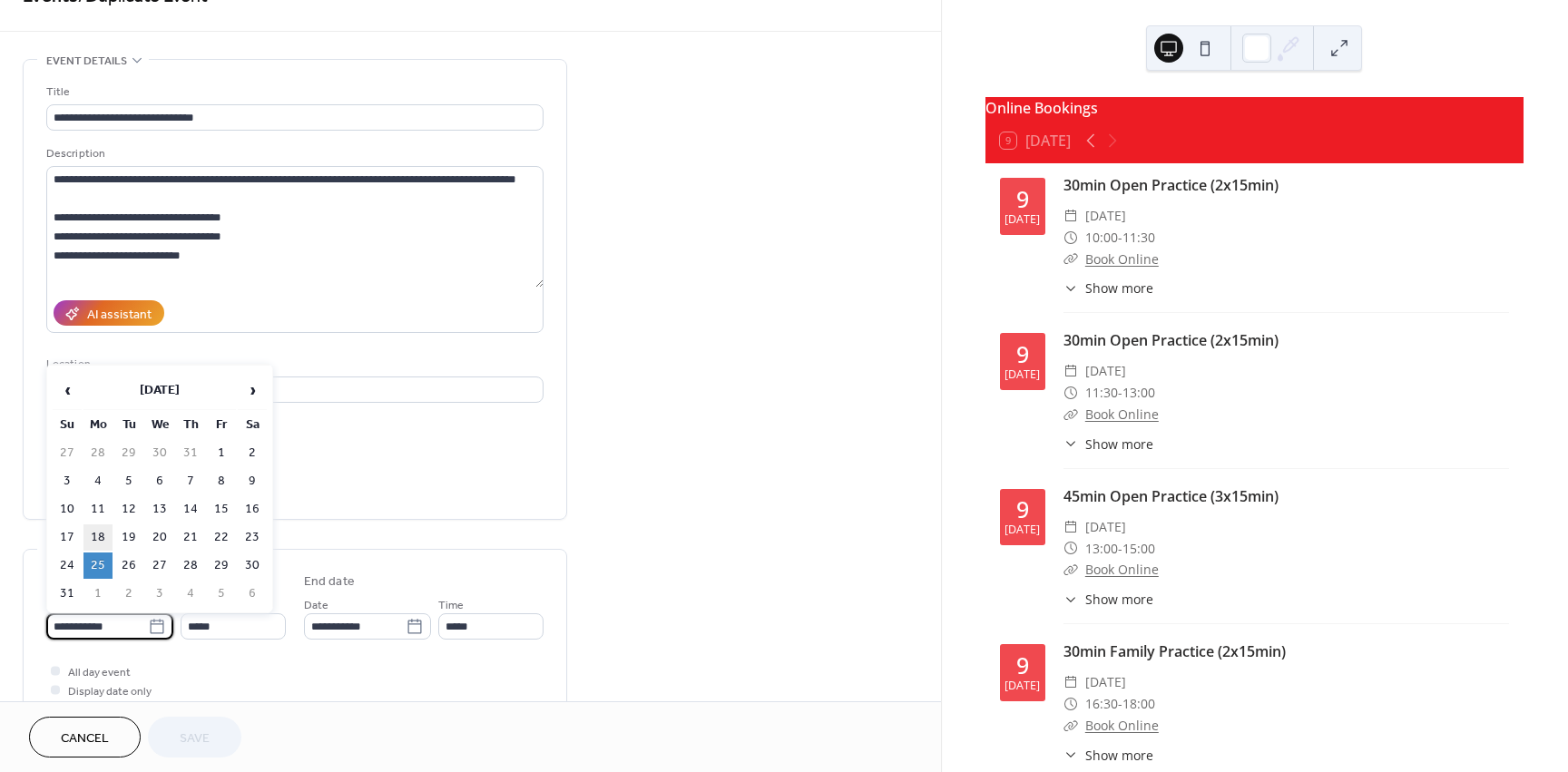 click on "18" at bounding box center (98, 537) 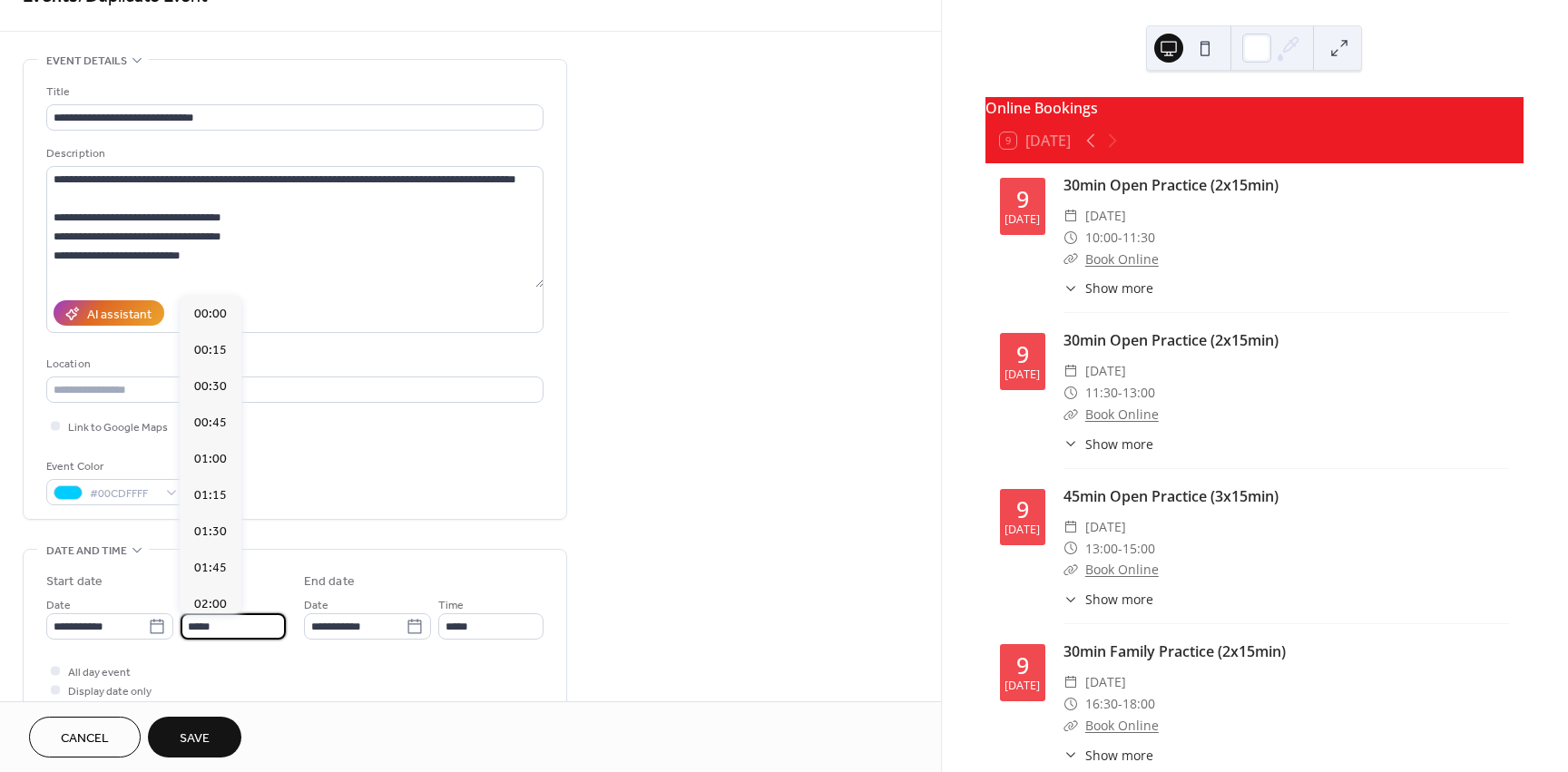 click on "*****" at bounding box center (233, 626) 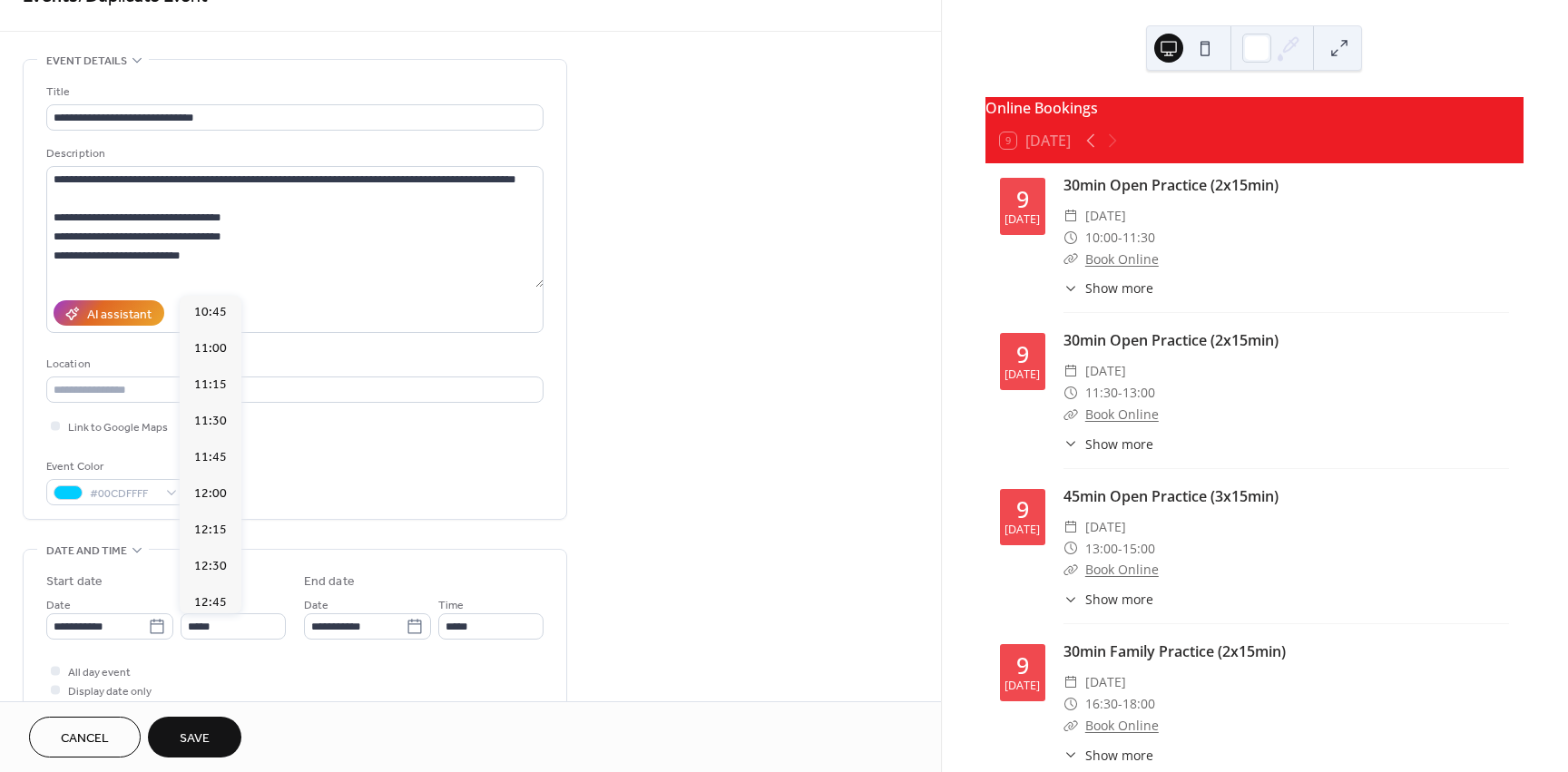 click on "00:00 00:15 00:30 00:45 01:00 01:15 01:30 01:45 02:00 02:15 02:30 02:45 03:00 03:15 03:30 03:45 04:00 04:15 04:30 04:45 05:00 05:15 05:30 05:45 06:00 06:15 06:30 06:45 07:00 07:15 07:30 07:45 08:00 08:15 08:30 08:45 09:00 09:15 09:30 09:45 10:00 10:15 10:30 10:45 11:00 11:15 11:30 11:45 12:00 12:15 12:30 12:45 13:00 13:15 13:30 13:45 14:00 14:15 14:30 14:45 15:00 15:15 15:30 15:45 16:00 16:15 16:30 16:45 17:00 17:15 17:30 17:45 18:00 18:15 18:30 18:45 19:00 19:15 19:30 19:45 20:00 20:15 20:30 20:45 21:00 21:15 21:30 21:45 22:00 22:15 22:30 22:45 23:00 23:15 23:30 23:45" at bounding box center (211, 454) 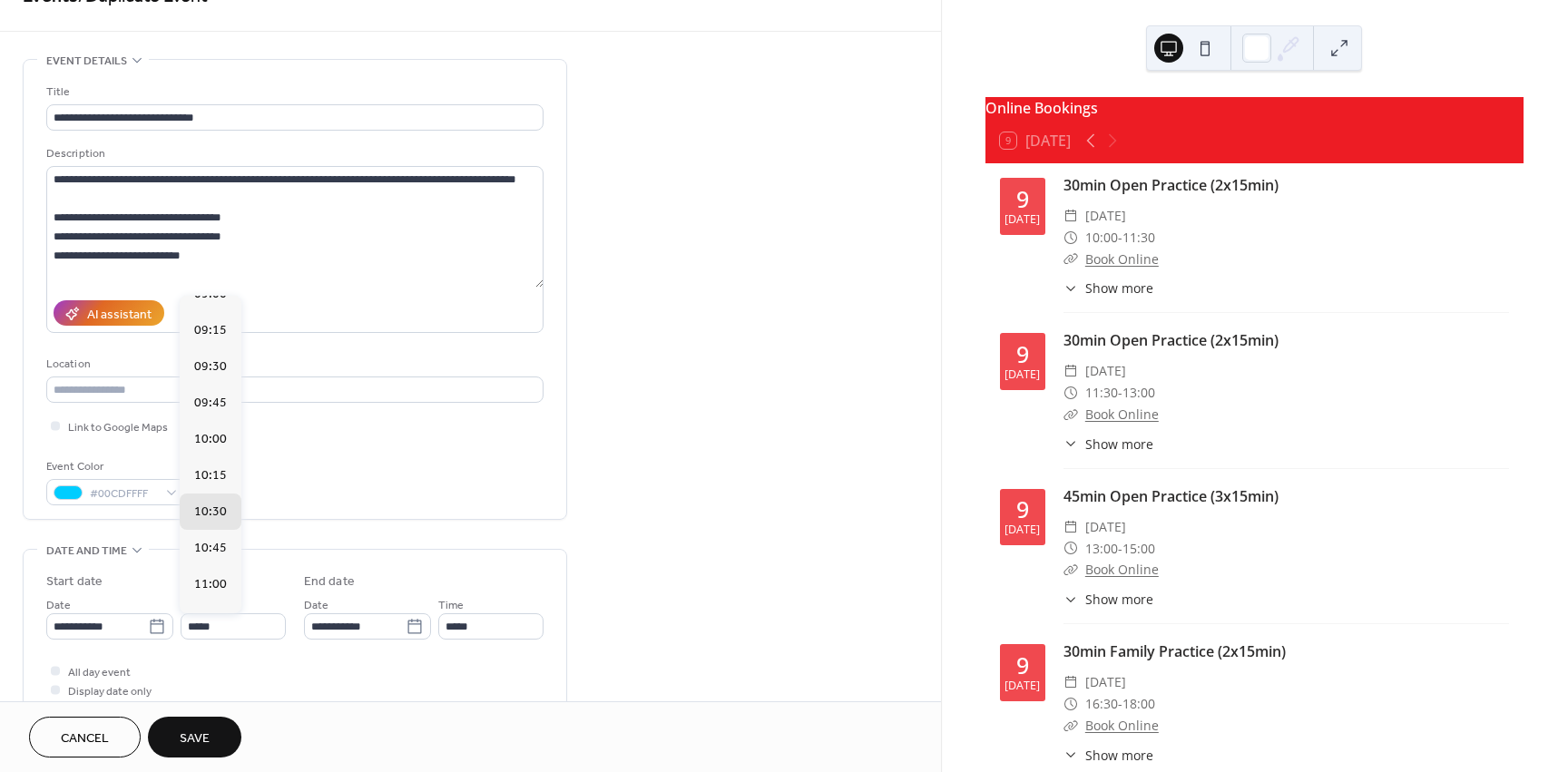 scroll, scrollTop: 1295, scrollLeft: 0, axis: vertical 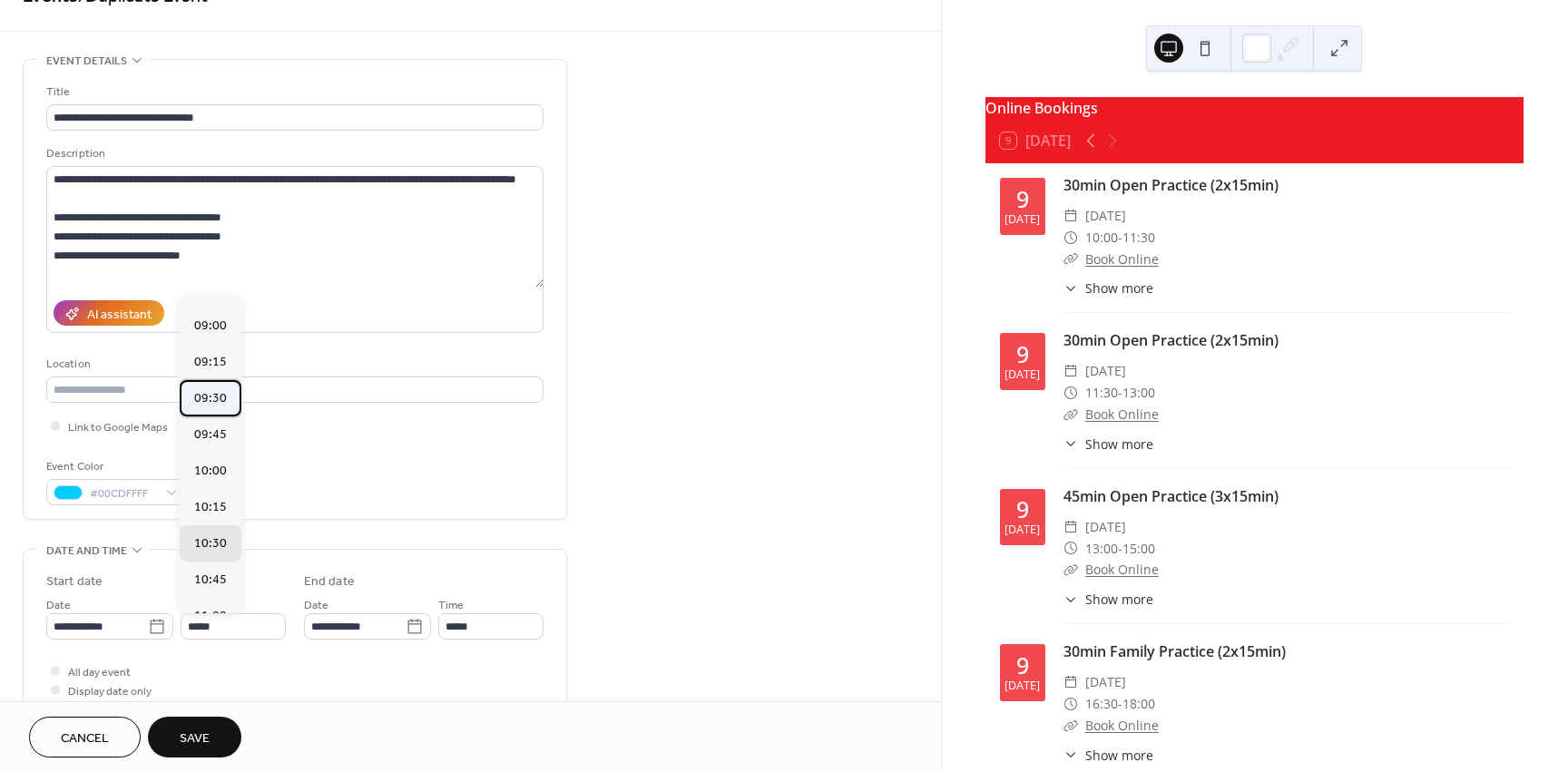 click on "09:30" at bounding box center [211, 398] 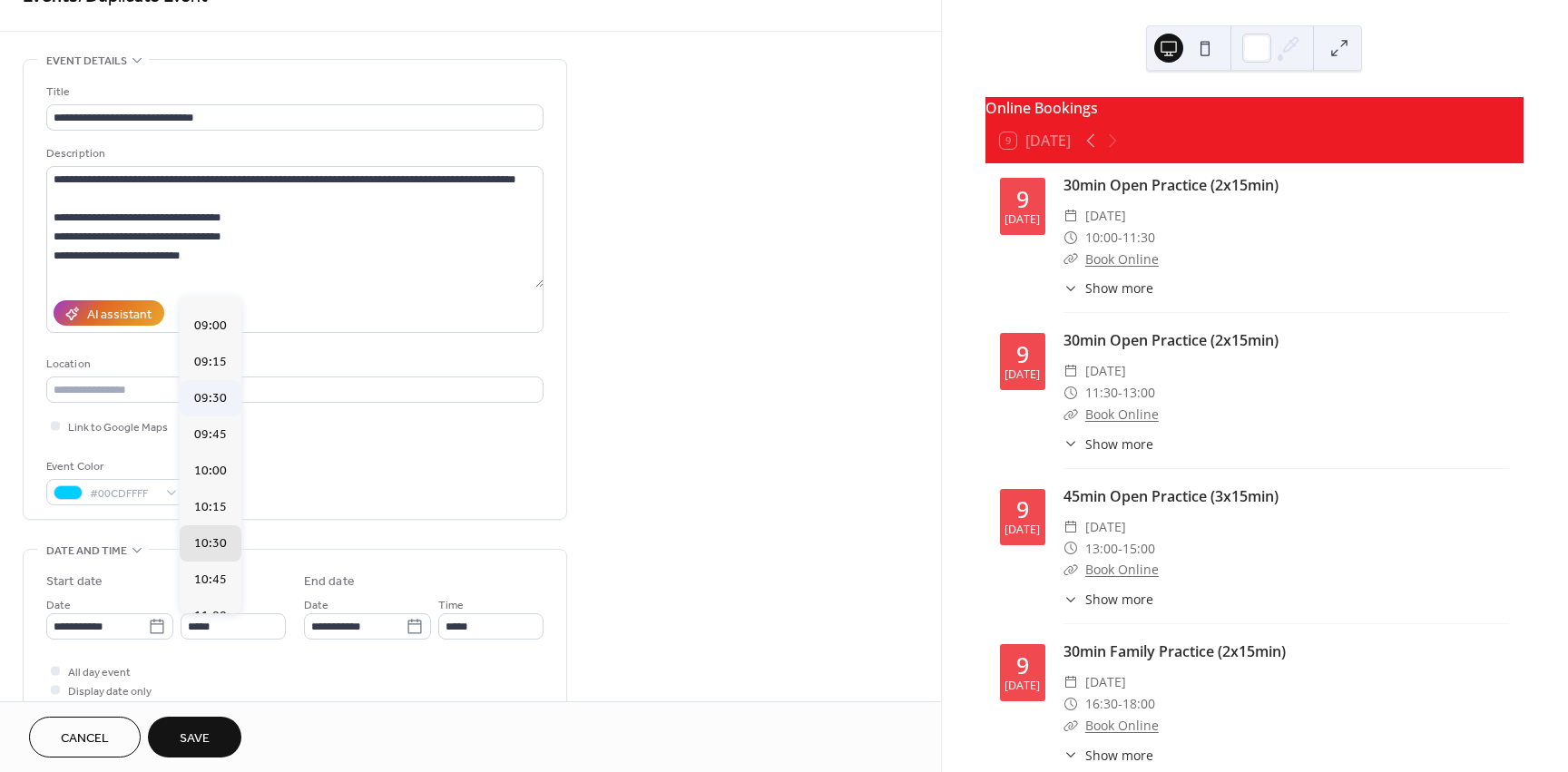 type on "*****" 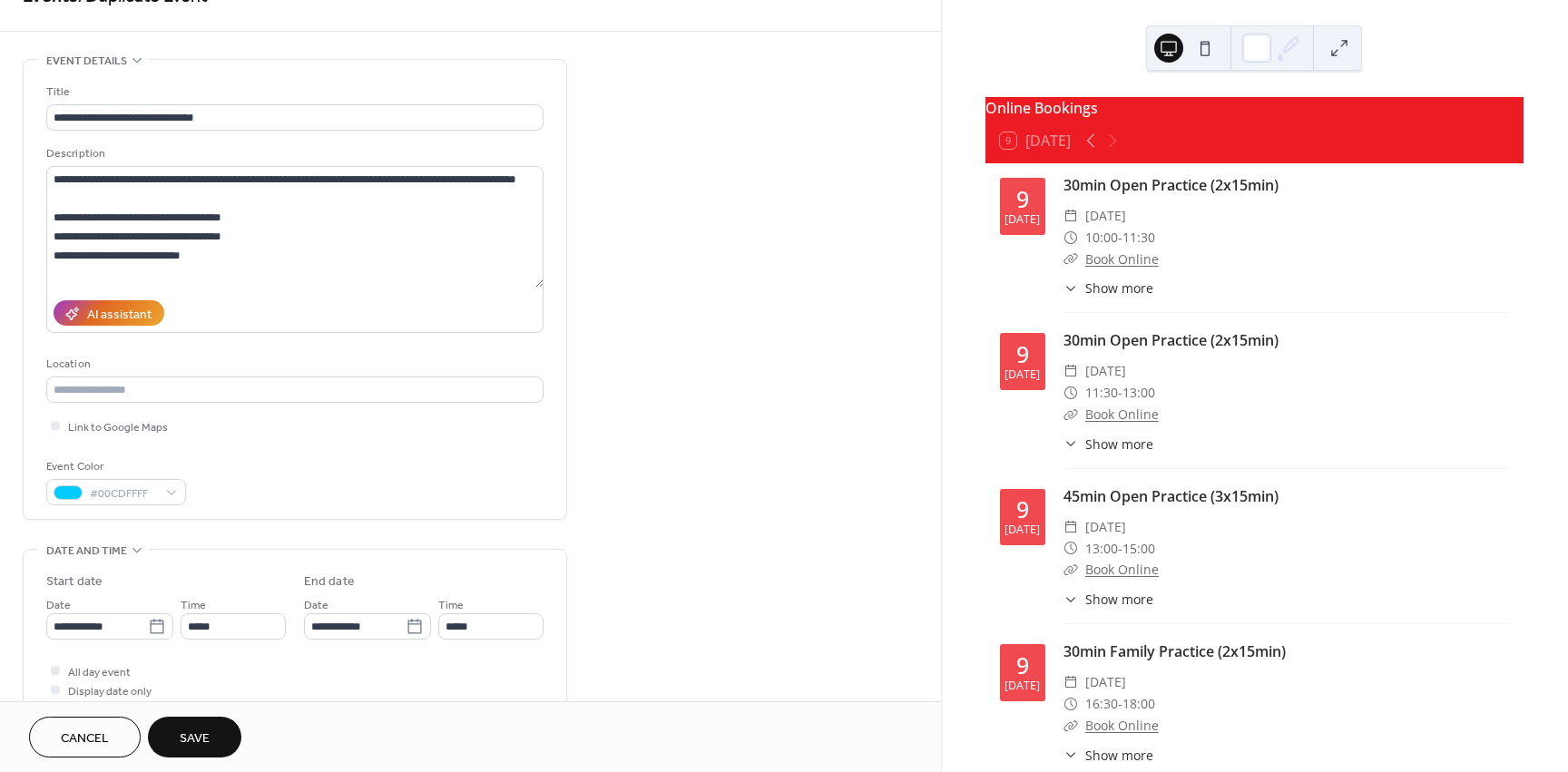 click on "**********" at bounding box center [470, 682] 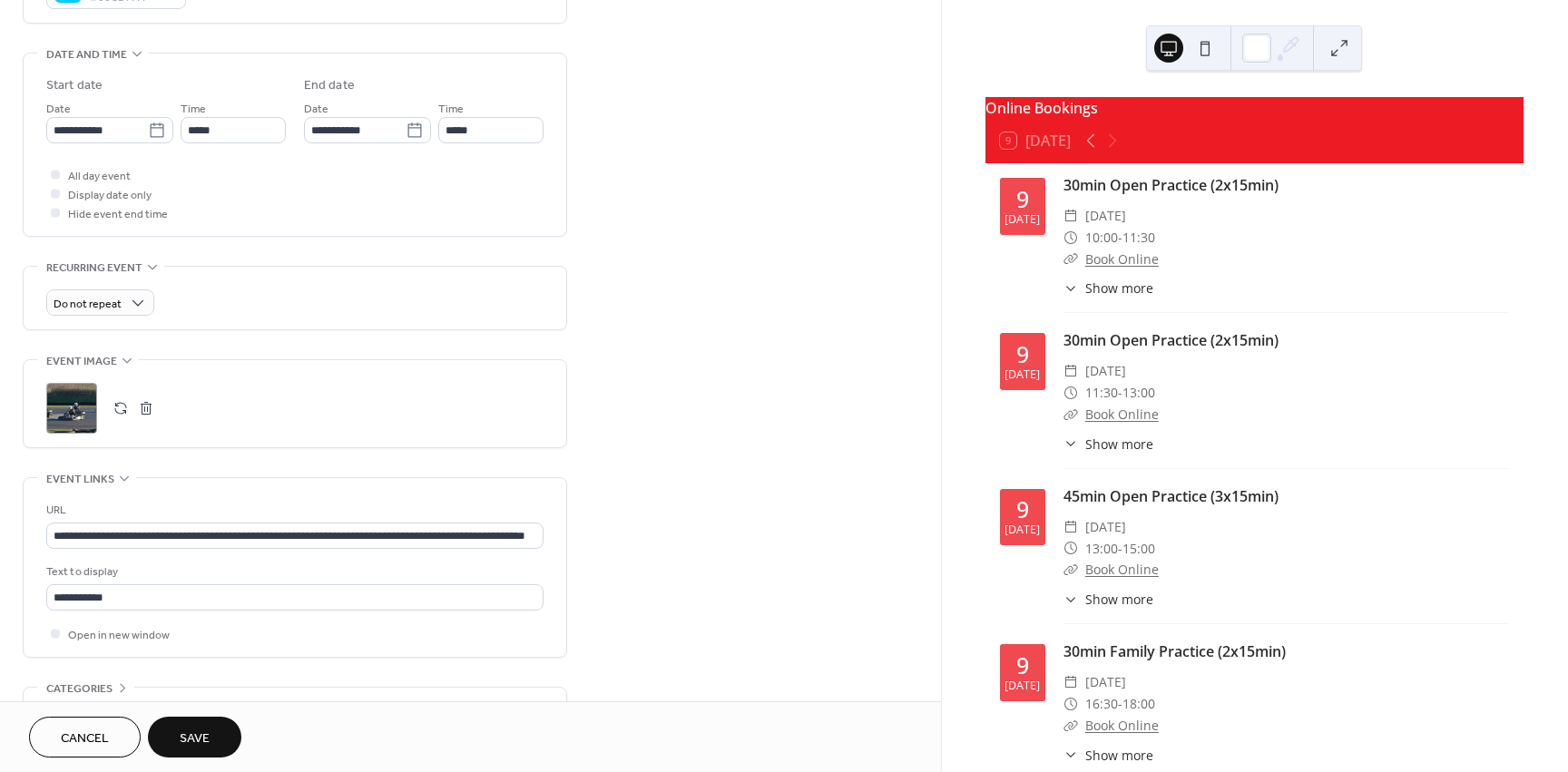 scroll, scrollTop: 539, scrollLeft: 0, axis: vertical 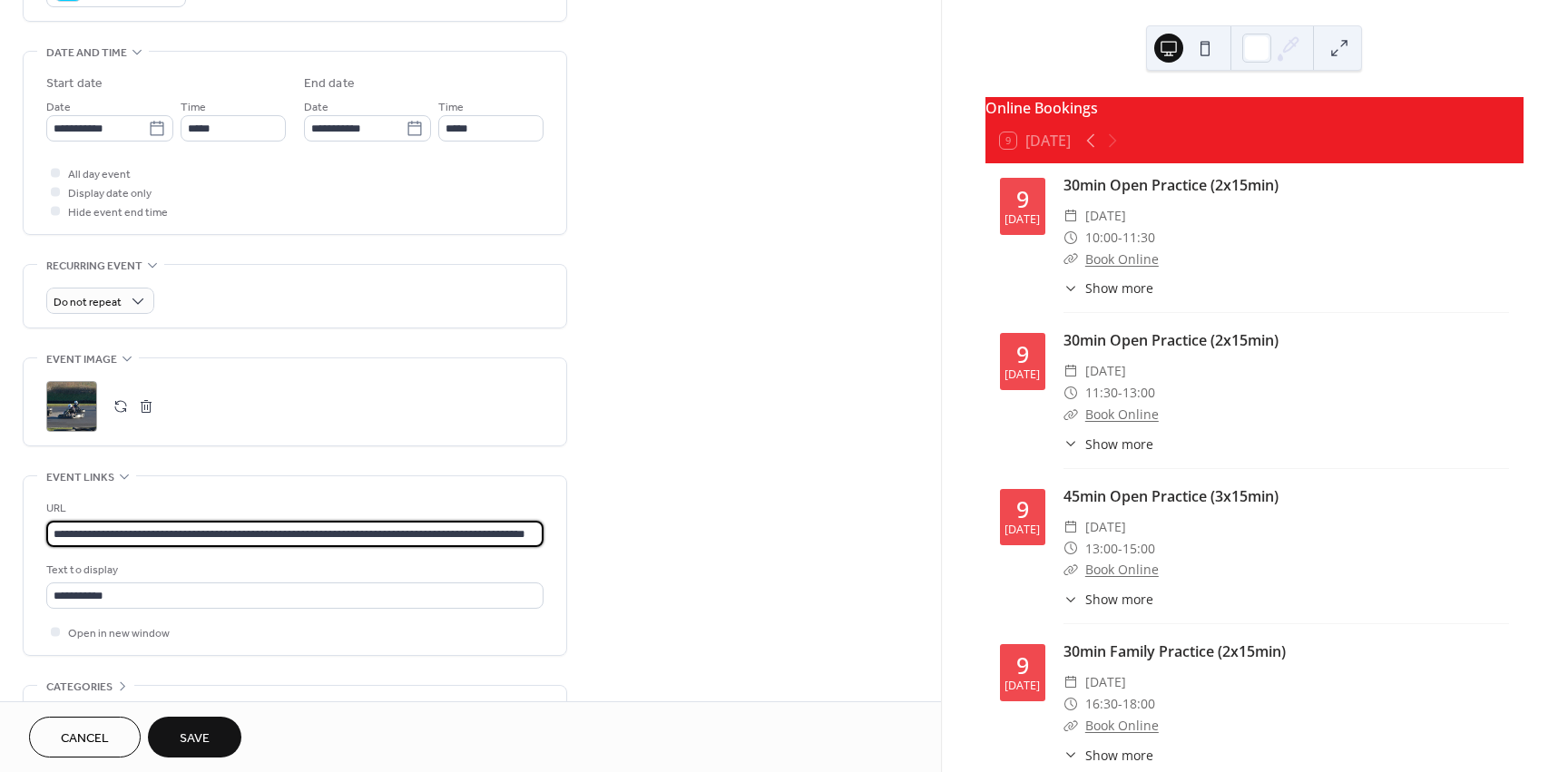drag, startPoint x: 435, startPoint y: 533, endPoint x: 836, endPoint y: 496, distance: 402.70336 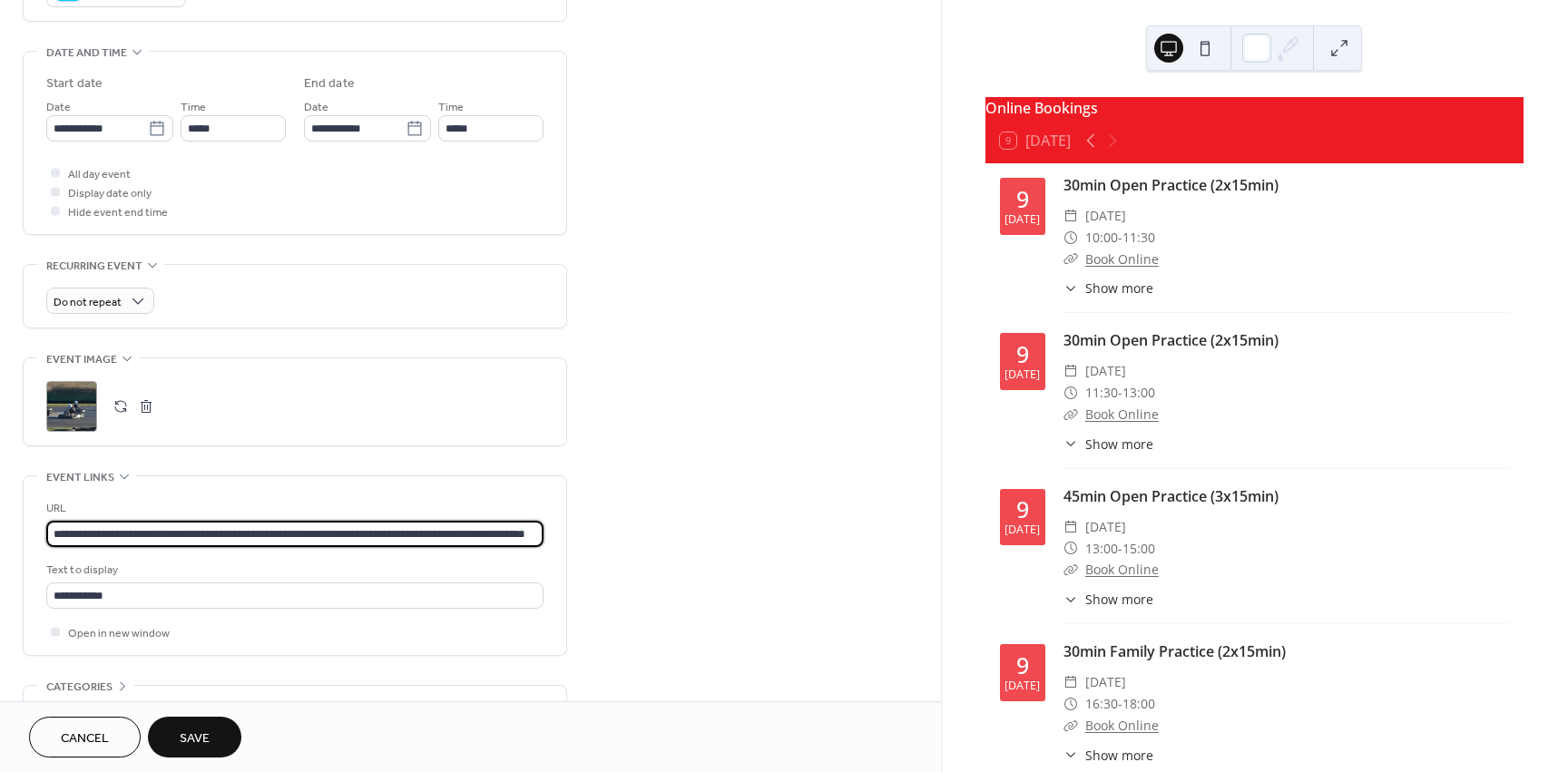 scroll, scrollTop: 0, scrollLeft: 59, axis: horizontal 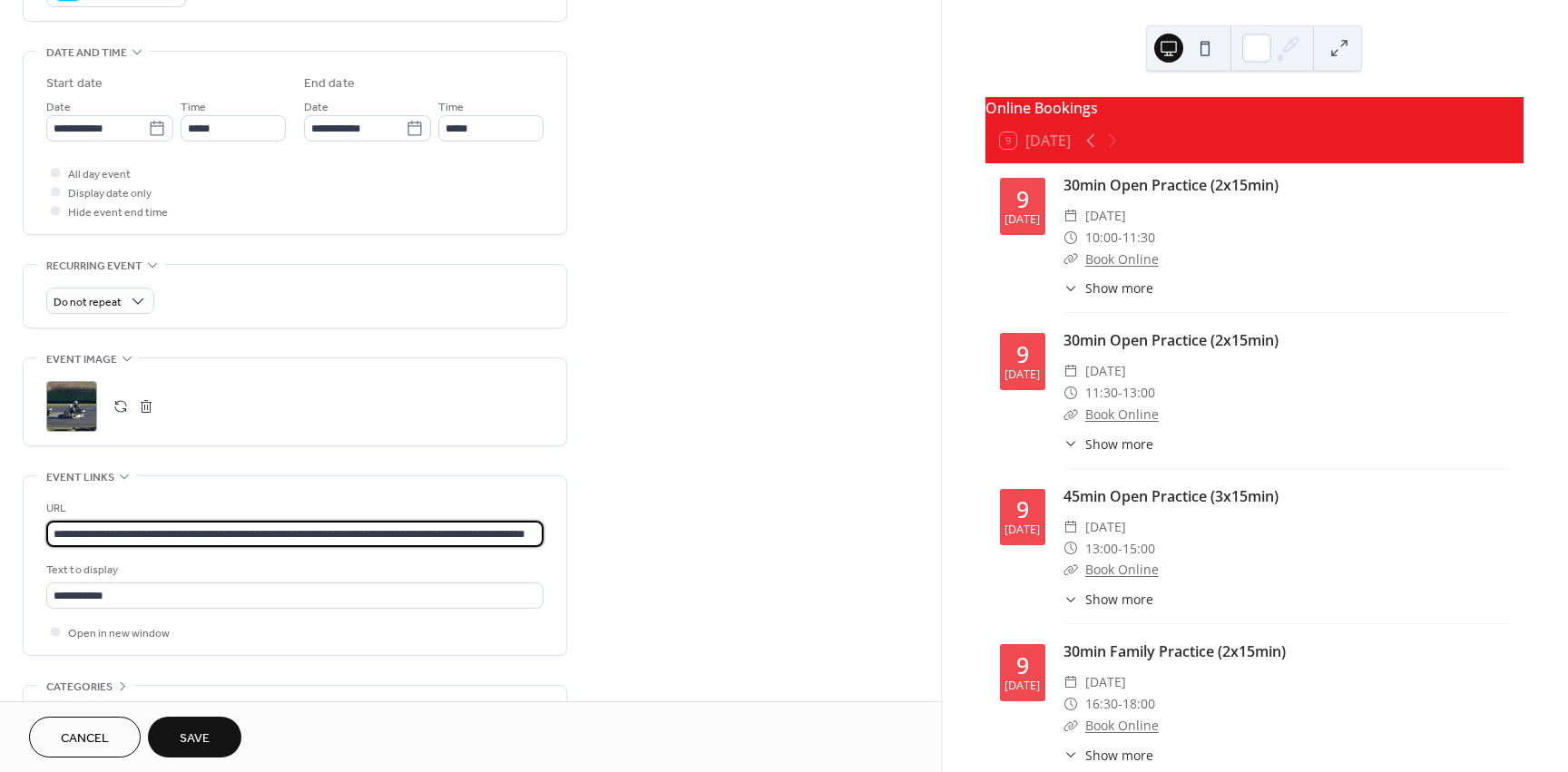 type on "**********" 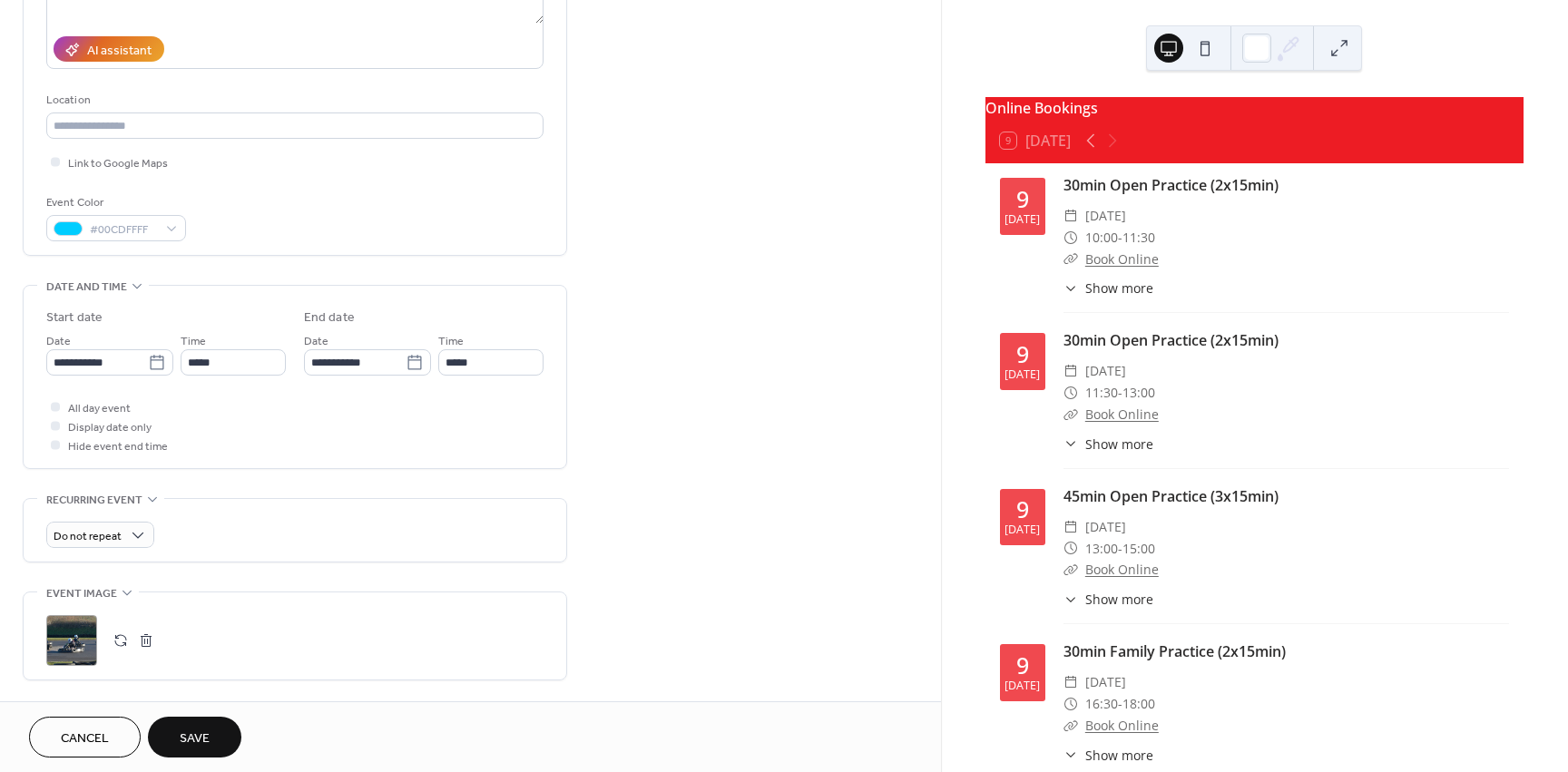 scroll, scrollTop: 646, scrollLeft: 0, axis: vertical 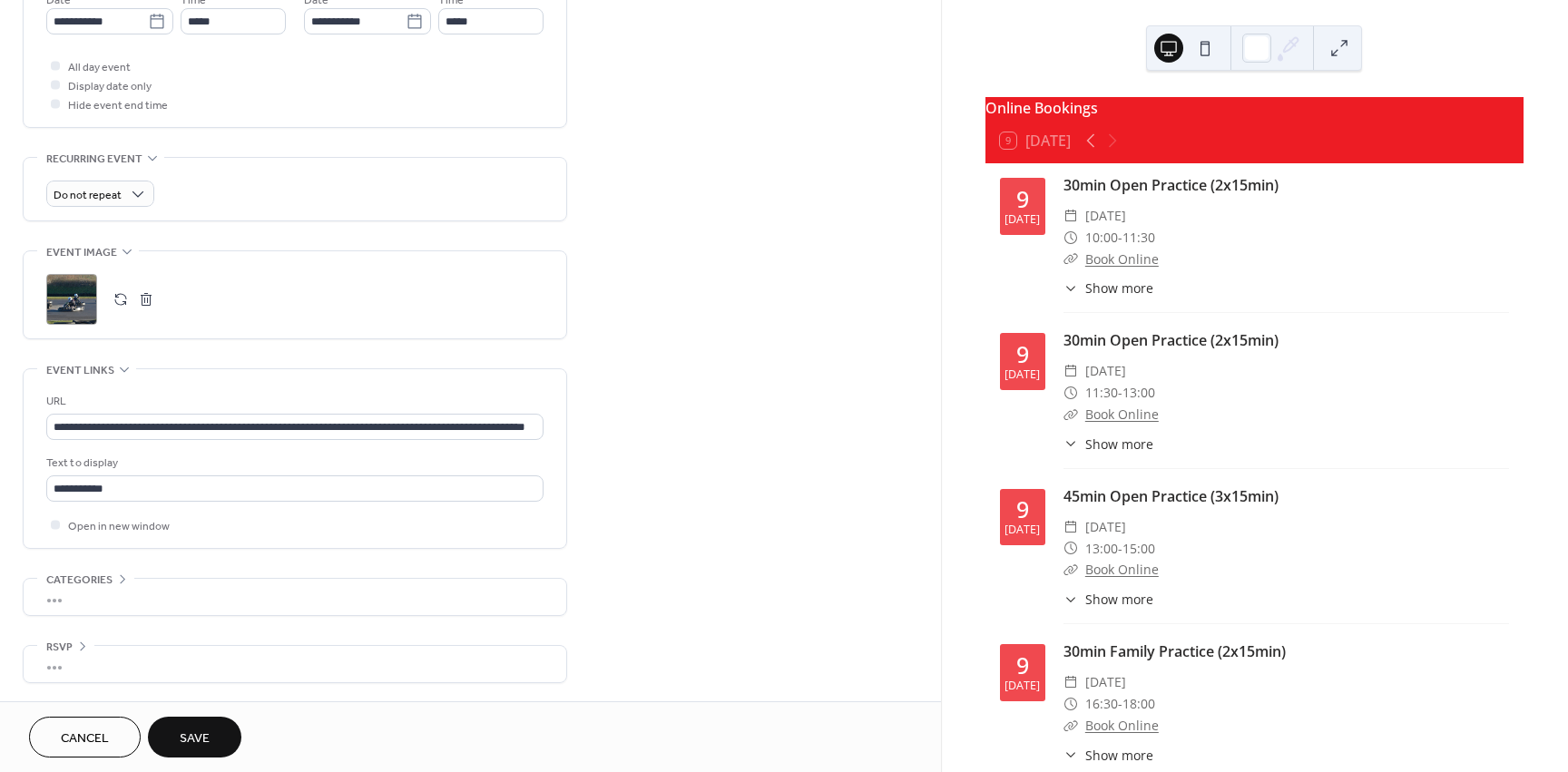 click on "Save" at bounding box center (194, 738) 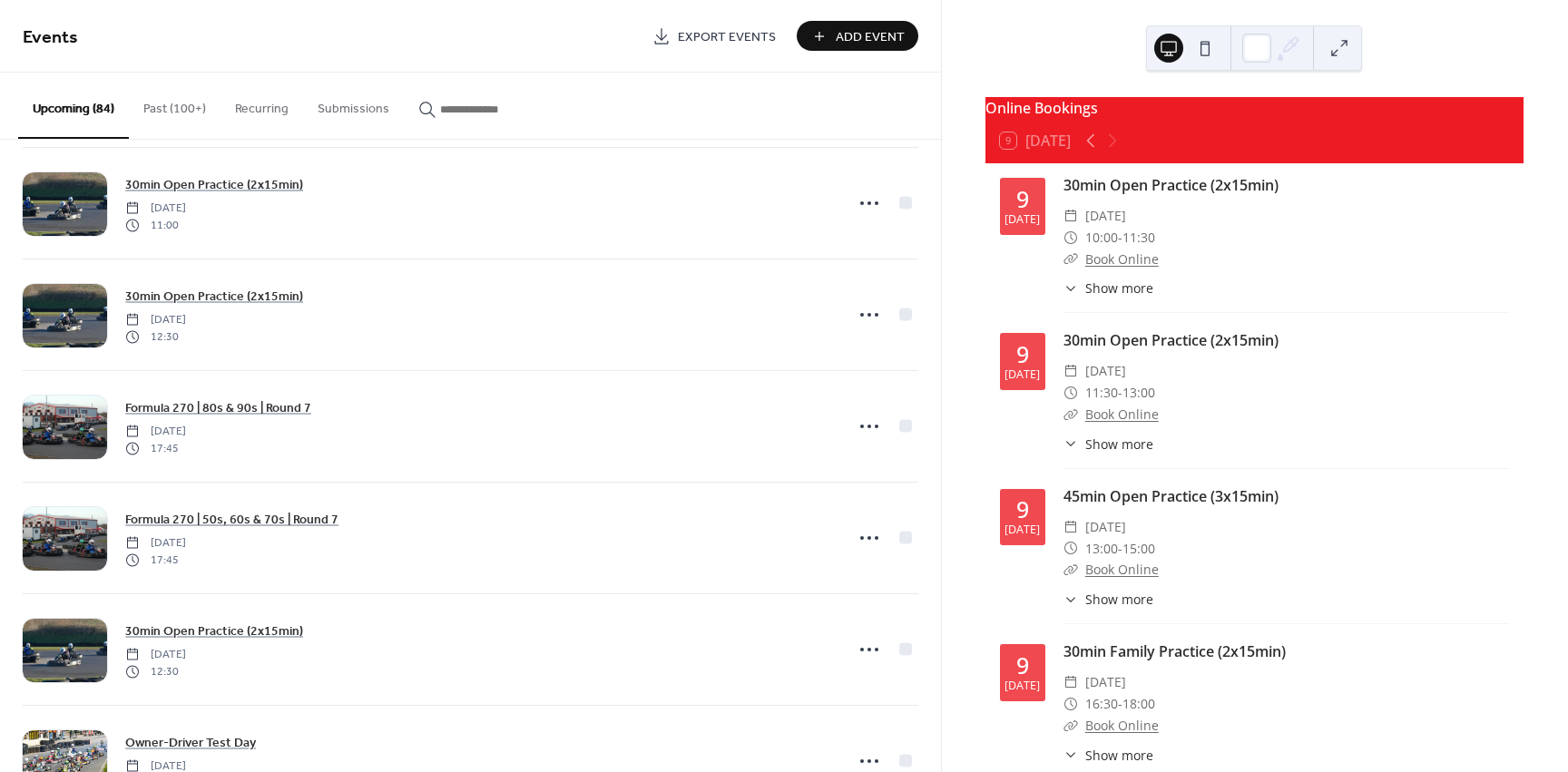 scroll, scrollTop: 6589, scrollLeft: 0, axis: vertical 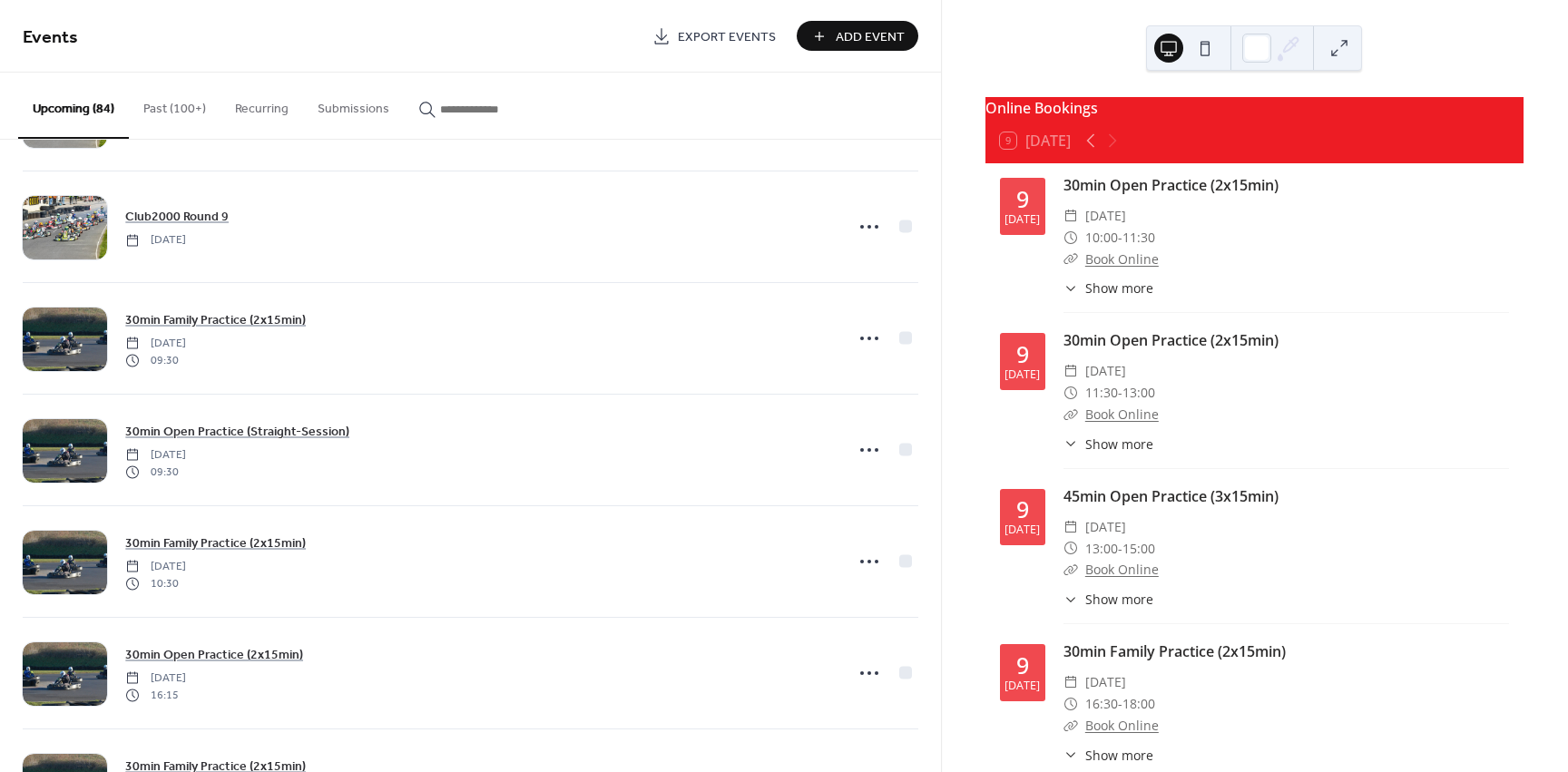 click on "Online Bookings 9 Today 9 Jul 30min Open Practice (2x15min) ​ Wednesday, July 9, 2025 ​ 10:00 - 11:30 ​ Book Online ​ Show more Have a go in our karts starting from £42.50! Open sessions are for teens and adults. Inexperienced drivers are still welcome.  - No experience or equipment required - Min' age 12yrs+ | Min' height 147cm+ - GX200s & GX270s only 9 Jul 30min Open Practice (2x15min) ​ Wednesday, July 9, 2025 ​ 11:30 - 13:00 ​ Book Online ​ Show more Have a go in our karts starting from £42.50! Open sessions are for teens and adults. Inexperienced drivers are still welcome.  - No experience or equipment required - Min' age 12yrs+ | Min' height 147cm+ - GX200s & GX270s only 9 Jul 45min Open Practice (3x15min) ​ Wednesday, July 9, 2025 ​ 13:00 - 15:00 ​ Book Online ​ Show more Have a go in our karts from £25.50! Open sessions are for teens and adults. Inexperienced drivers are still welcome.  - No experience or equipment required - Min' age 12yrs+ | Min' height 147cm+ 9 Jul ​ -" at bounding box center (1254, 386) 